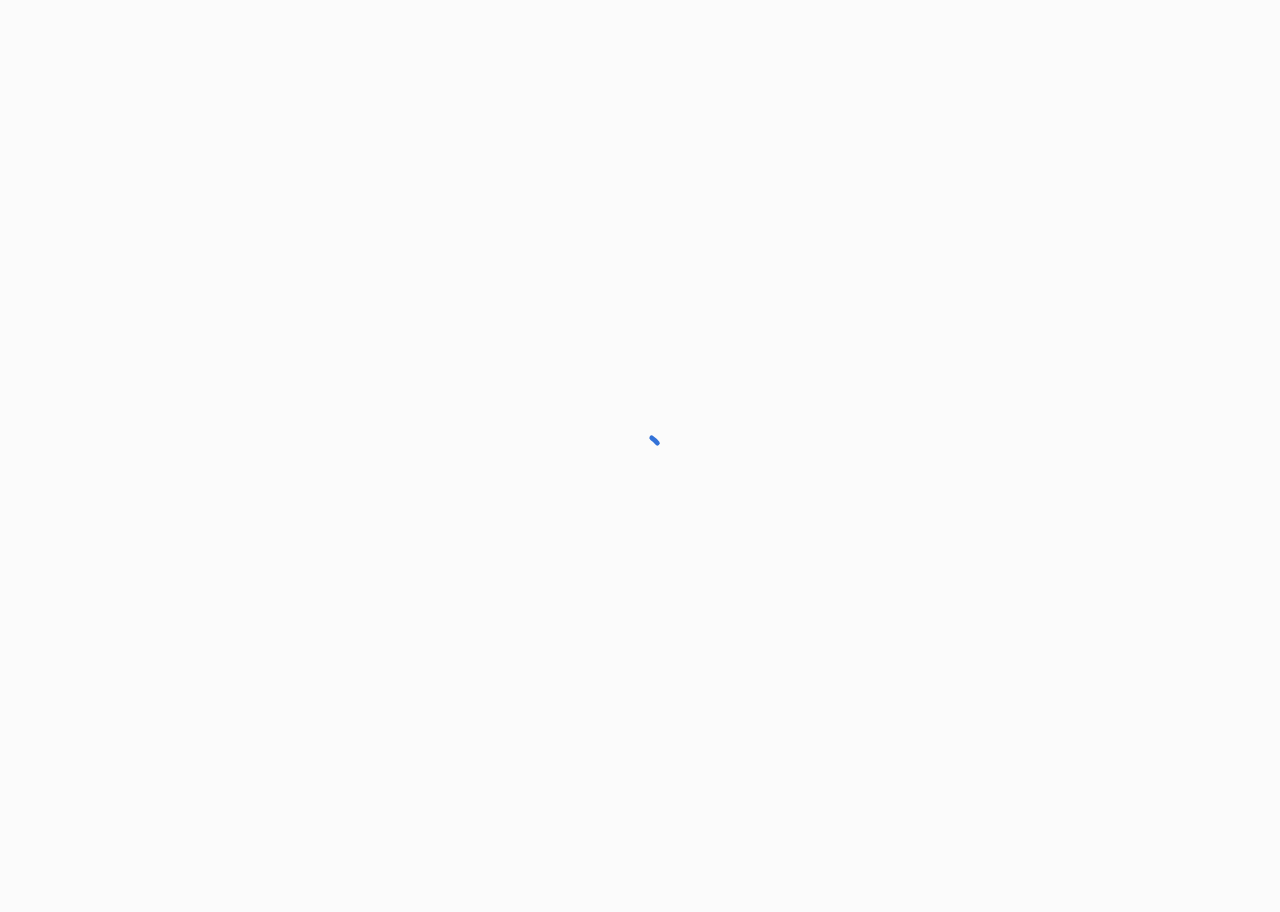 scroll, scrollTop: 0, scrollLeft: 0, axis: both 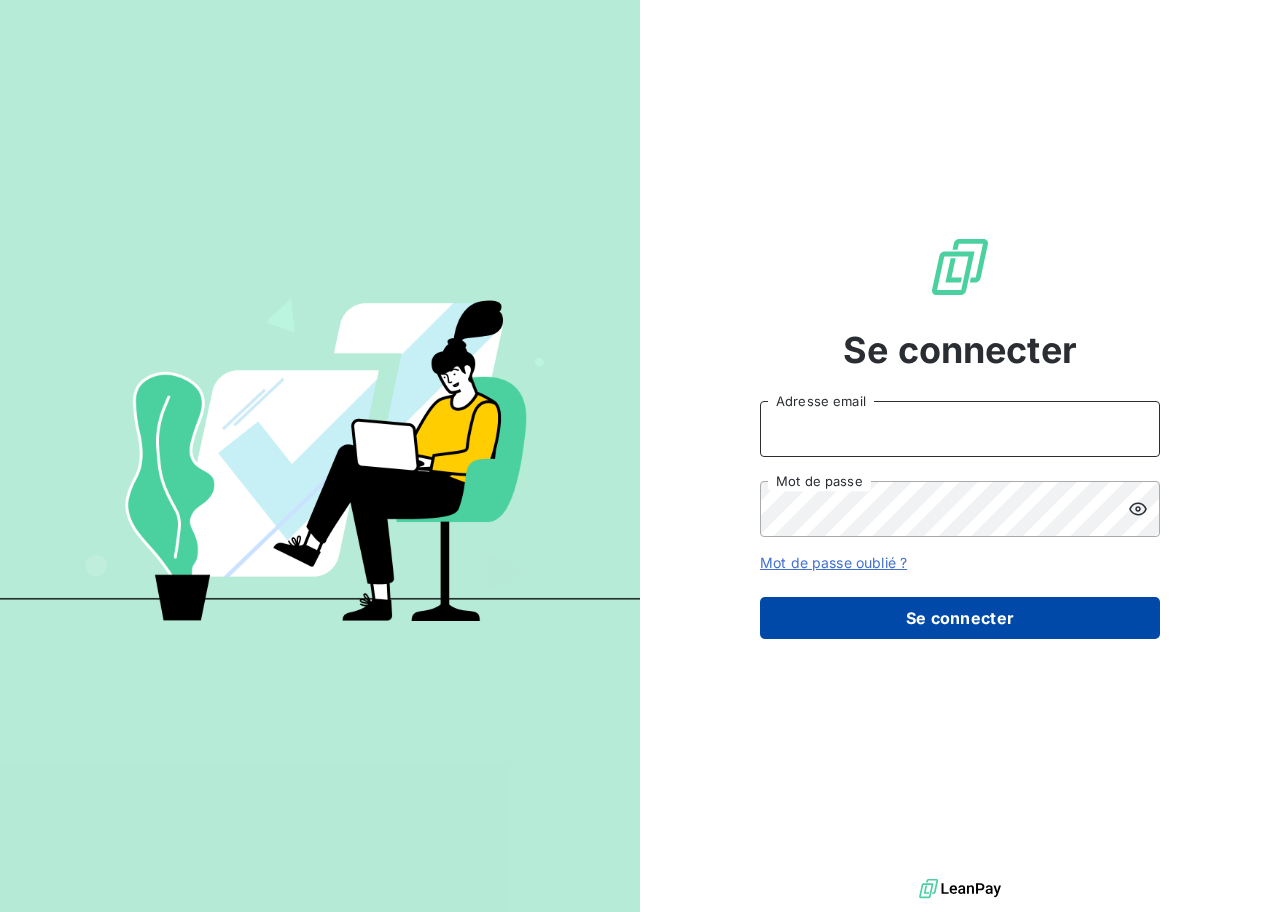 type on "[EMAIL]" 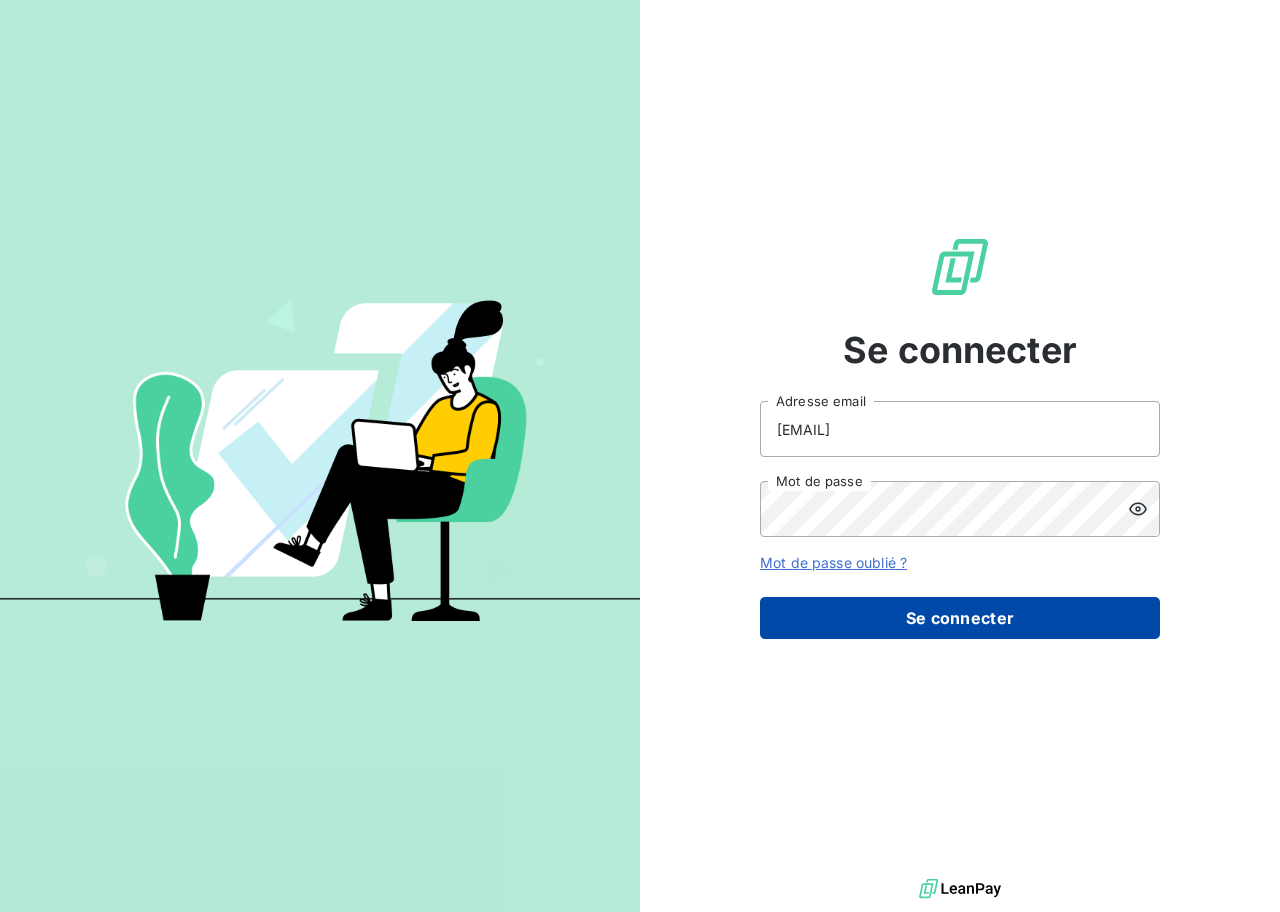 click on "Se connecter" at bounding box center [960, 618] 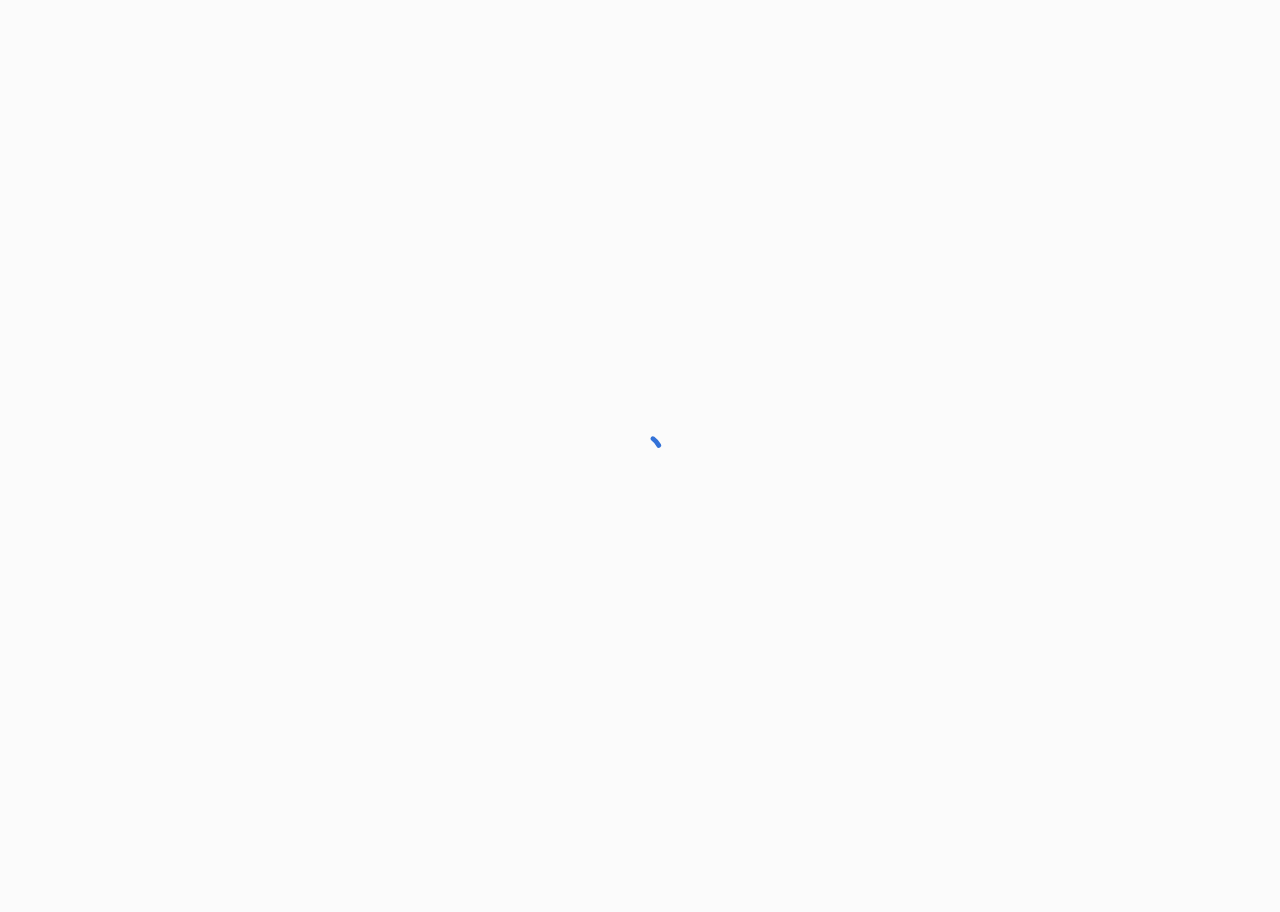 scroll, scrollTop: 0, scrollLeft: 0, axis: both 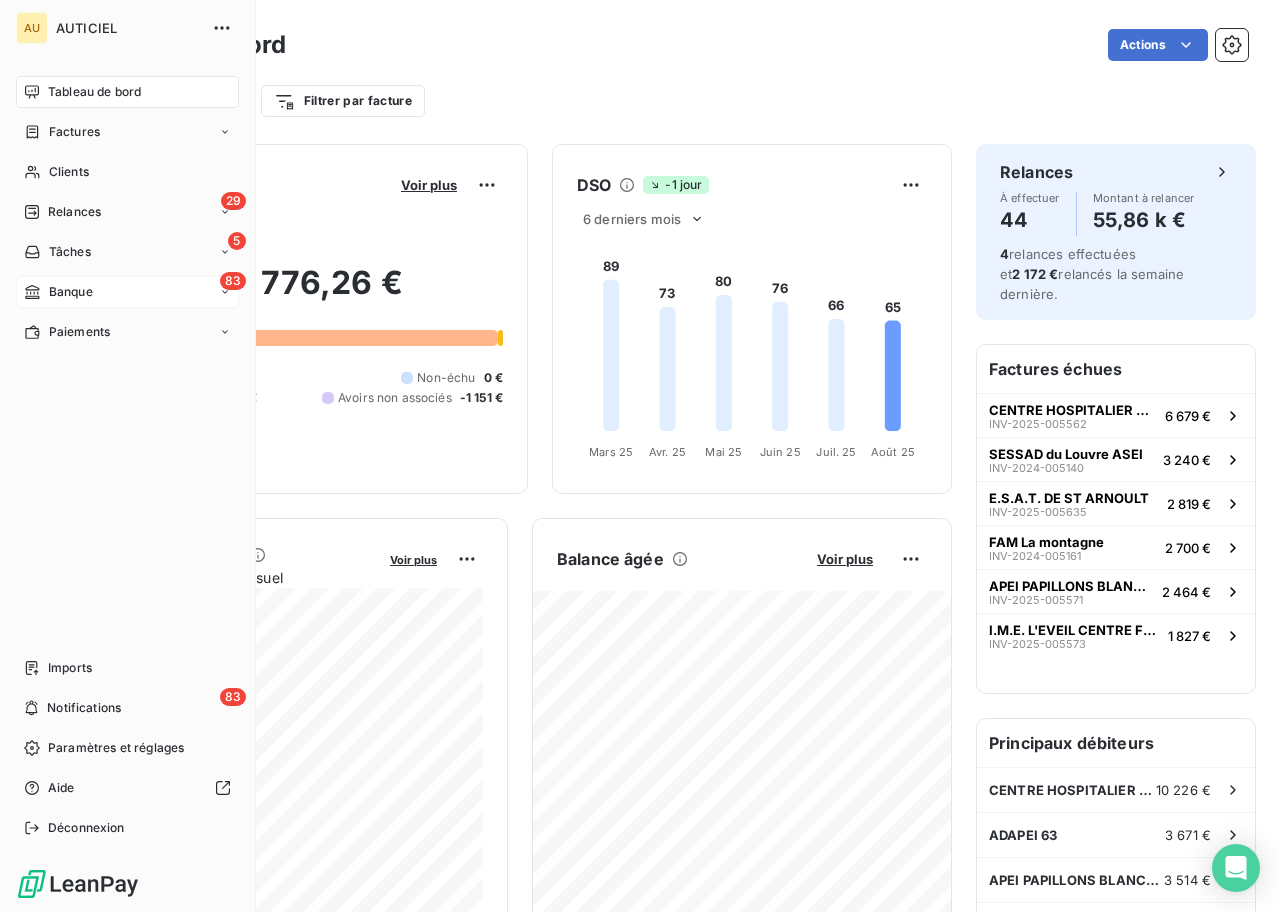 click 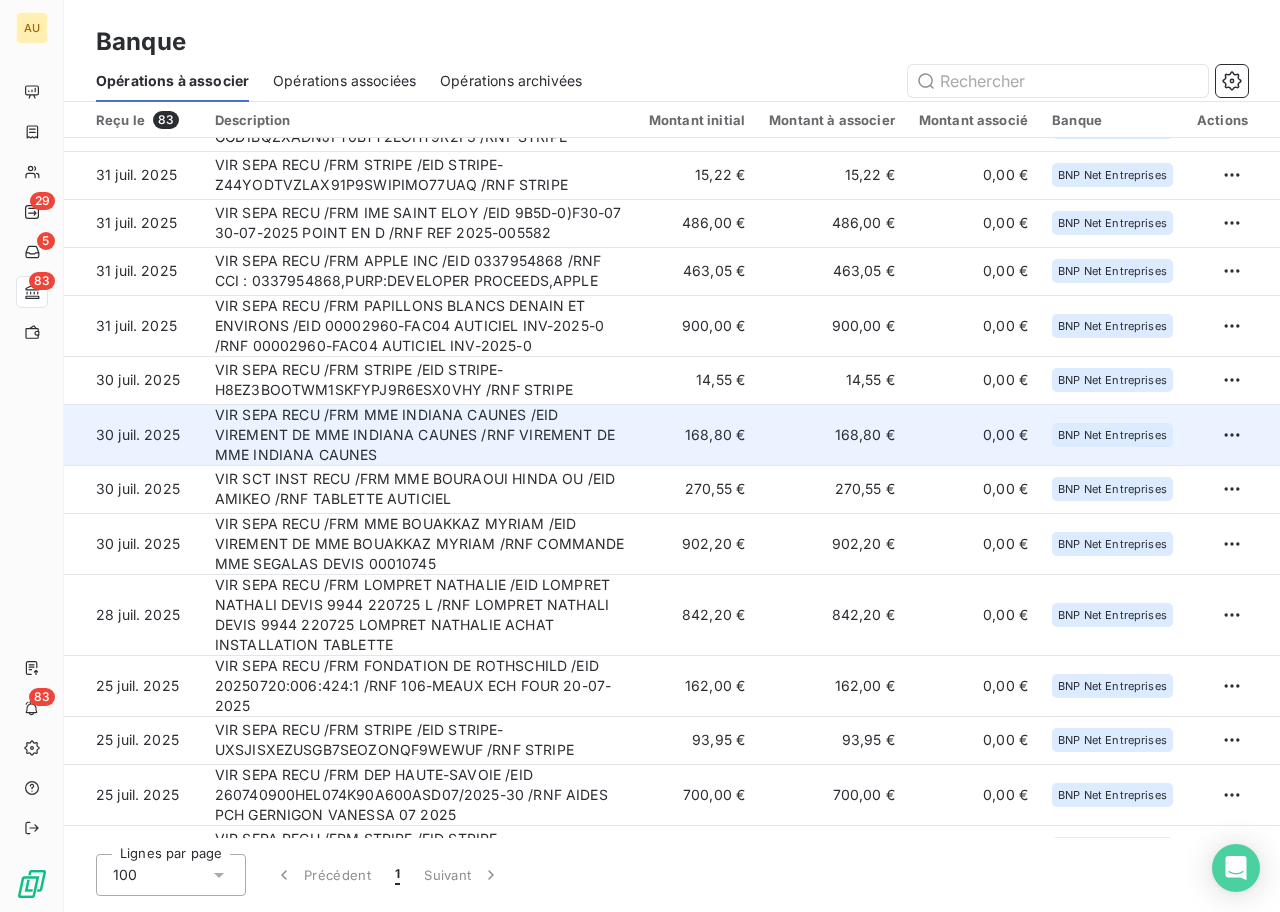scroll, scrollTop: 287, scrollLeft: 0, axis: vertical 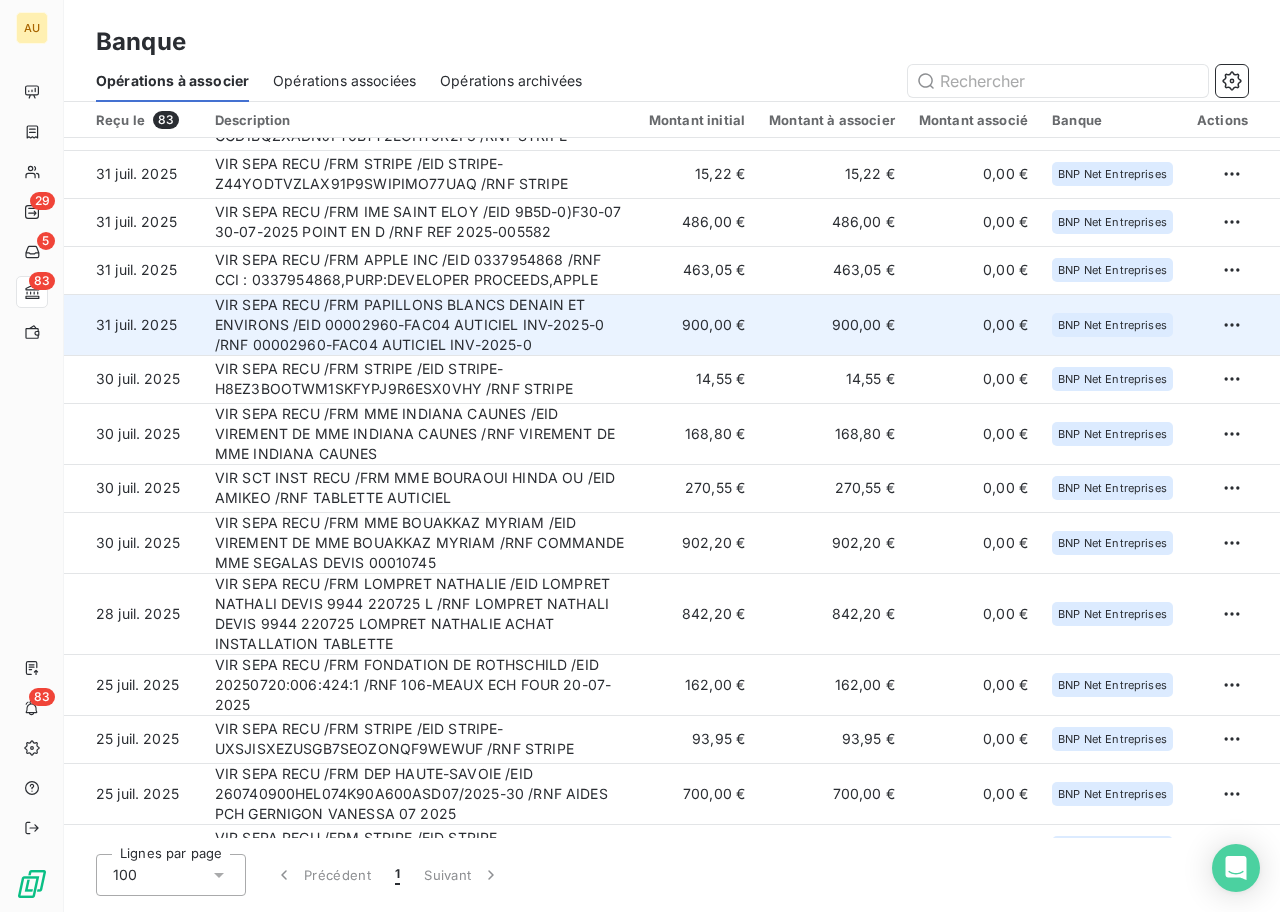 click on "VIR SEPA RECU /FRM PAPILLONS BLANCS DENAIN ET ENVIRONS /EID 00002960-FAC04 AUTICIEL INV-2025-0 /RNF 00002960-FAC04 AUTICIEL INV-2025-0" at bounding box center (420, 324) 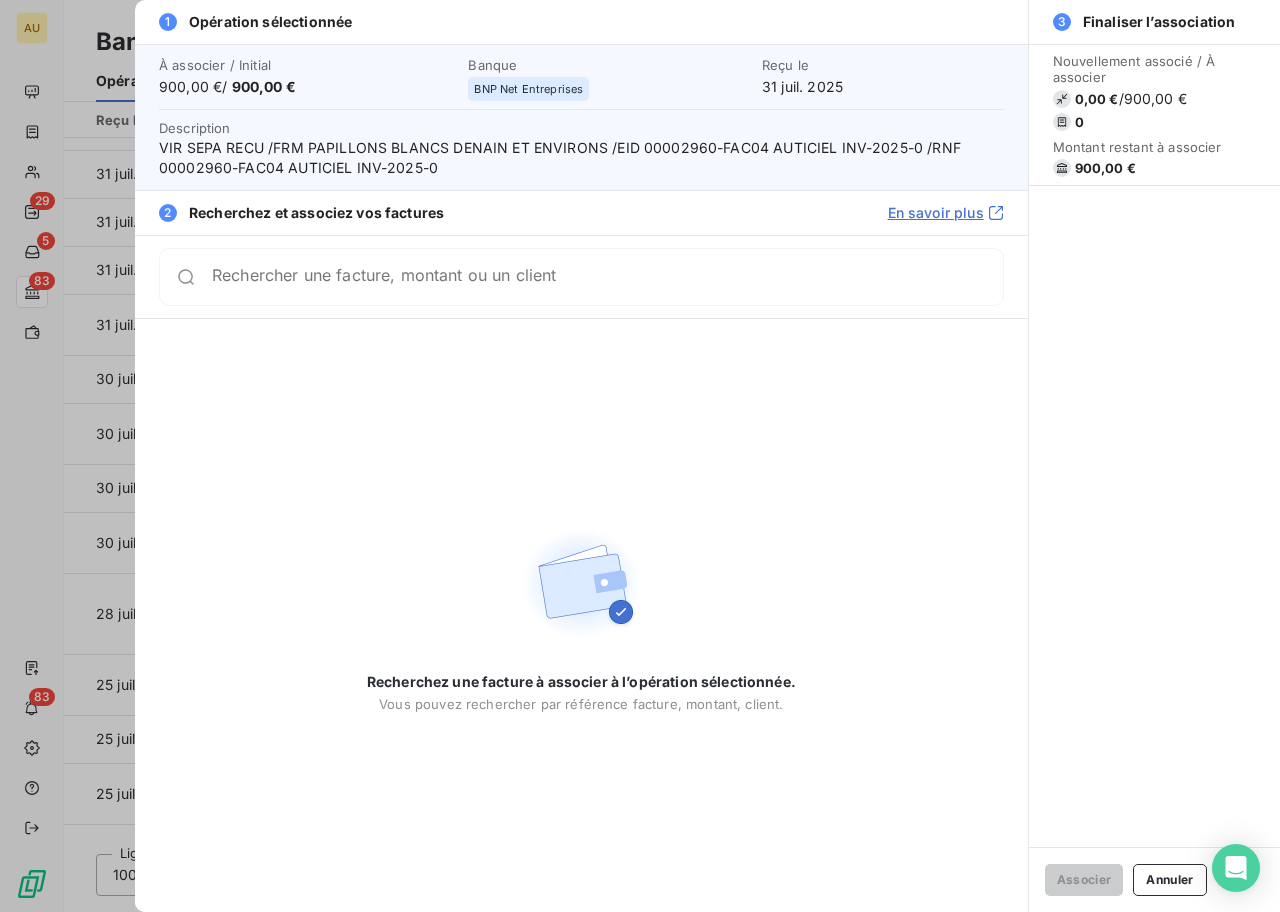 click on "Rechercher une facture, montant ou un client" at bounding box center [607, 277] 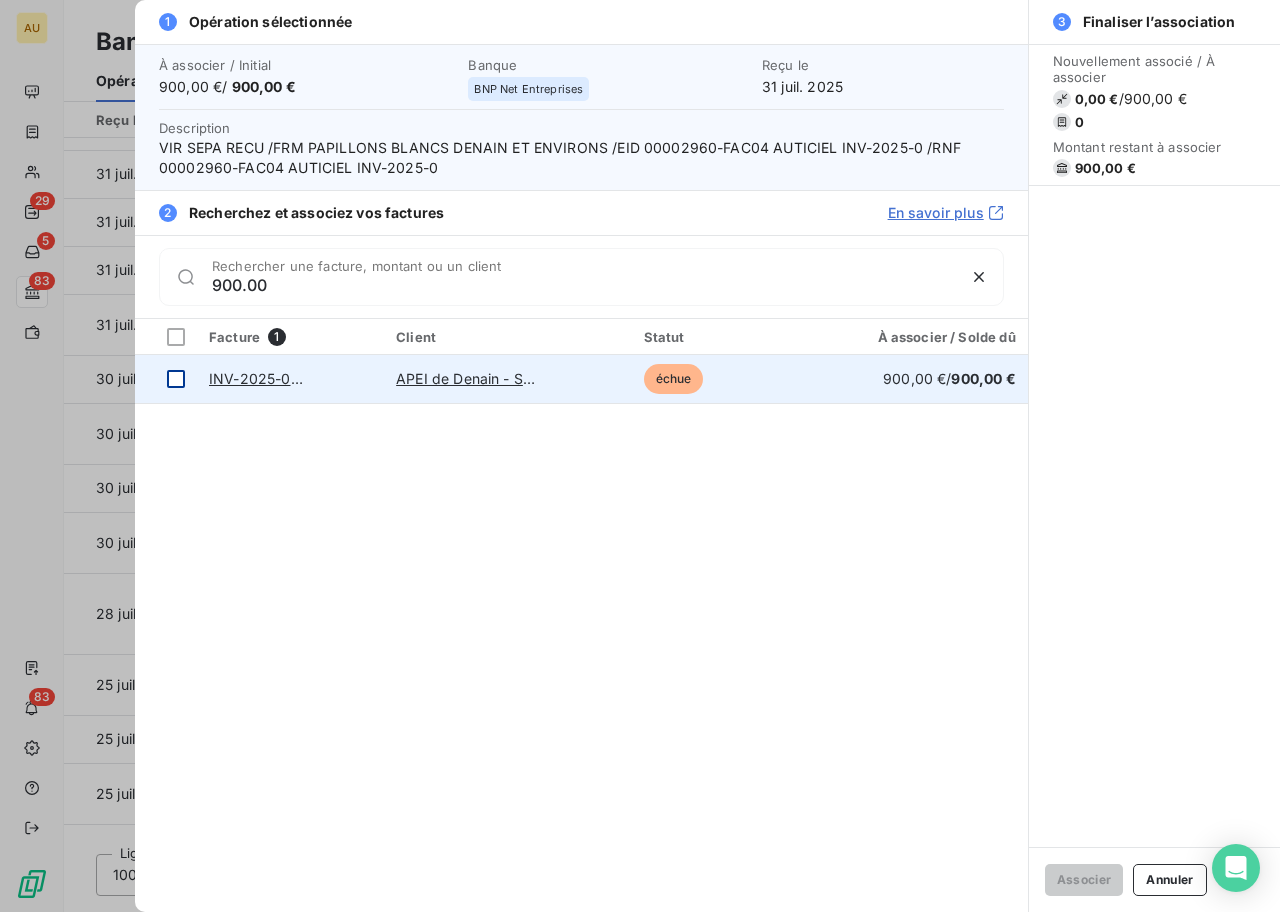 type on "900.00" 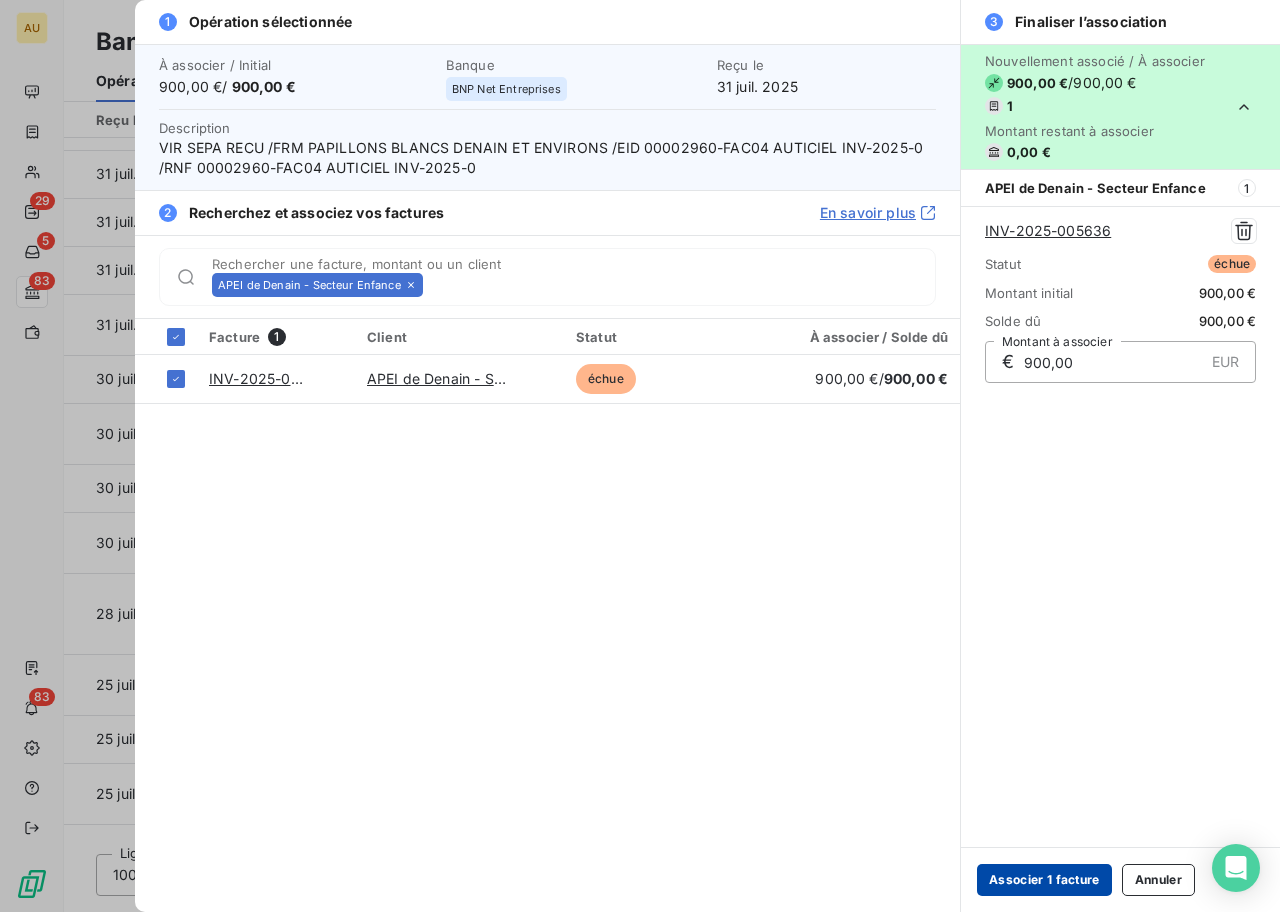 click on "Associer 1 facture" at bounding box center [1044, 880] 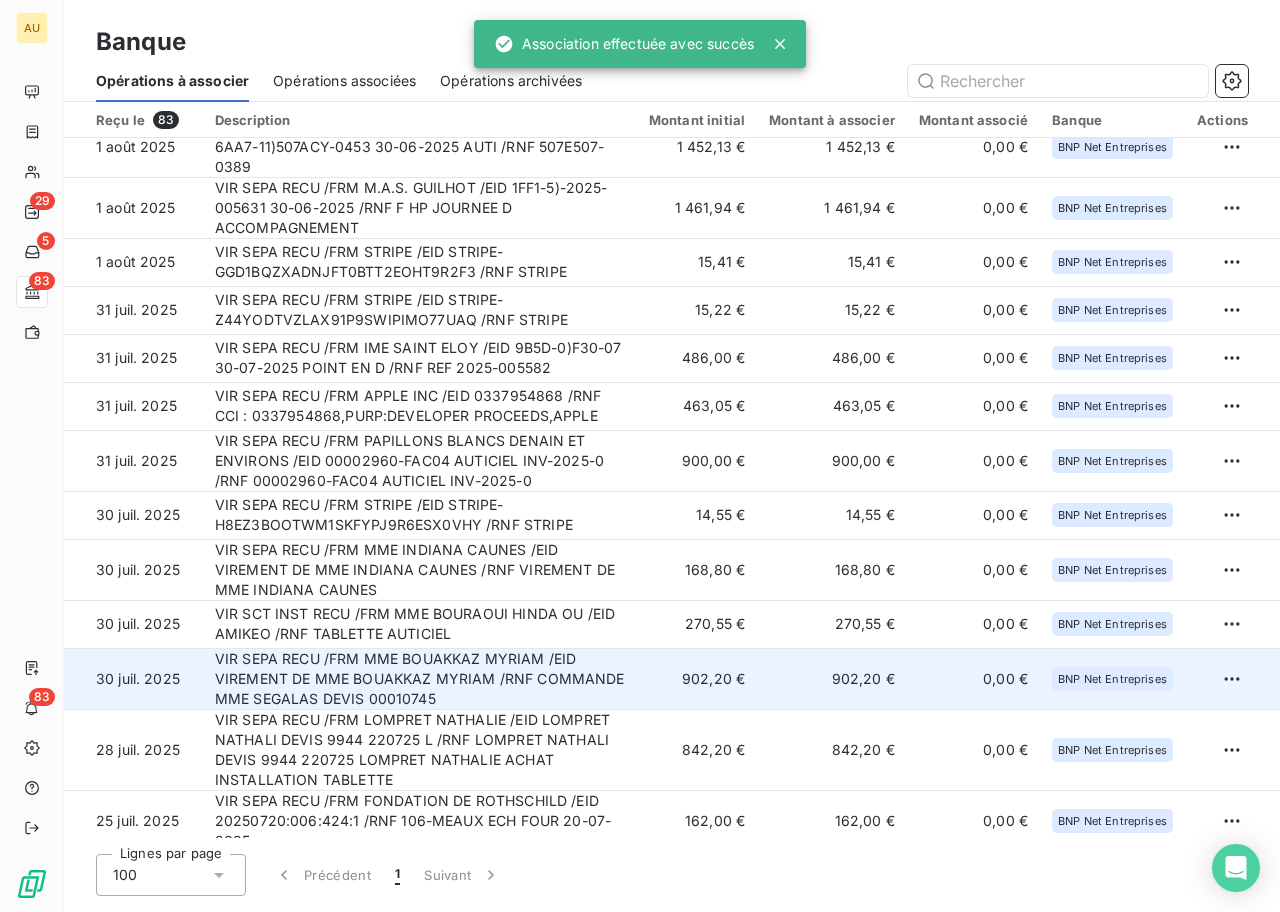 scroll, scrollTop: 9, scrollLeft: 0, axis: vertical 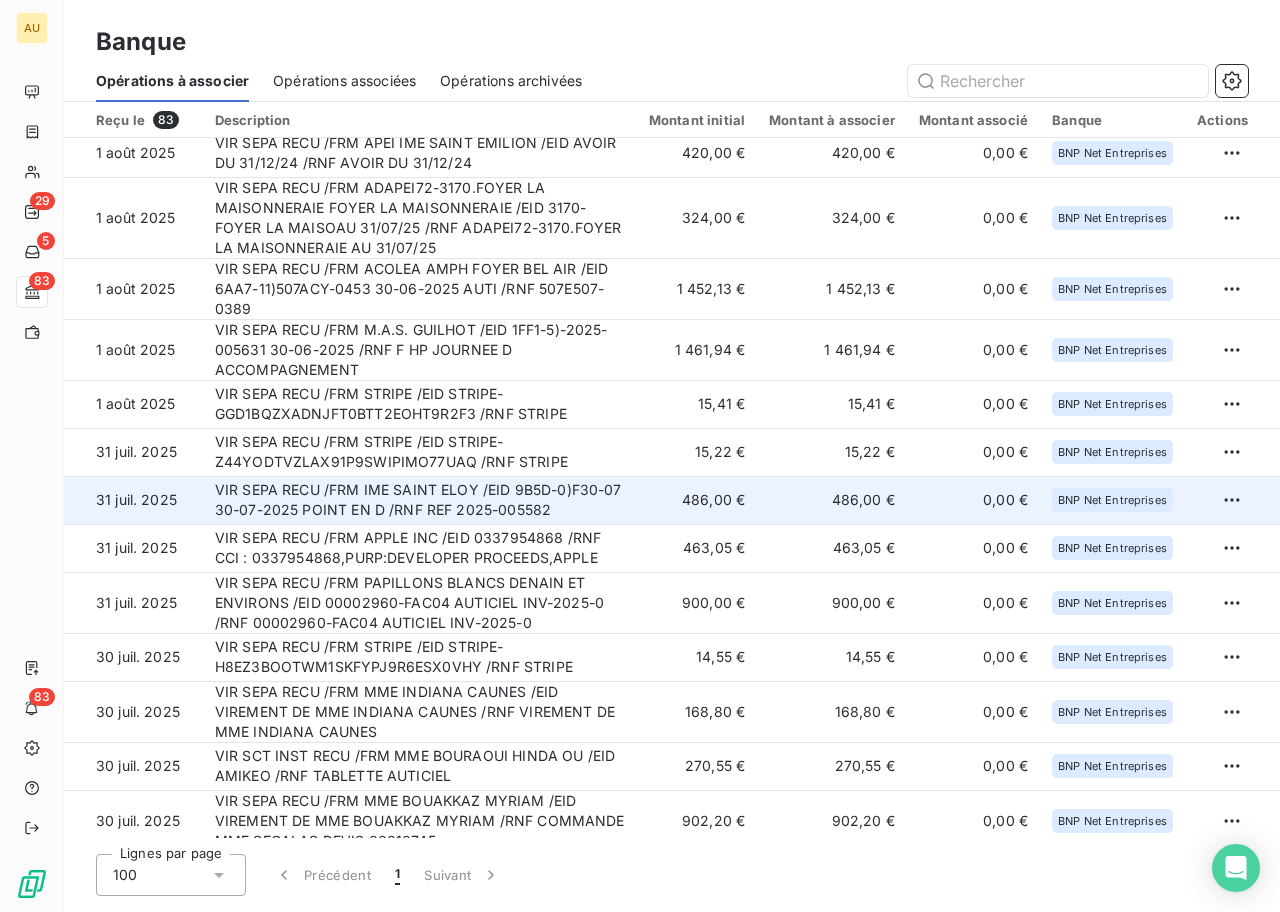 click on "VIR SEPA RECU /FRM IME SAINT ELOY /EID 9B5D-0)F30-07 30-07-2025 POINT EN D /RNF REF 2025-005582" at bounding box center [420, 500] 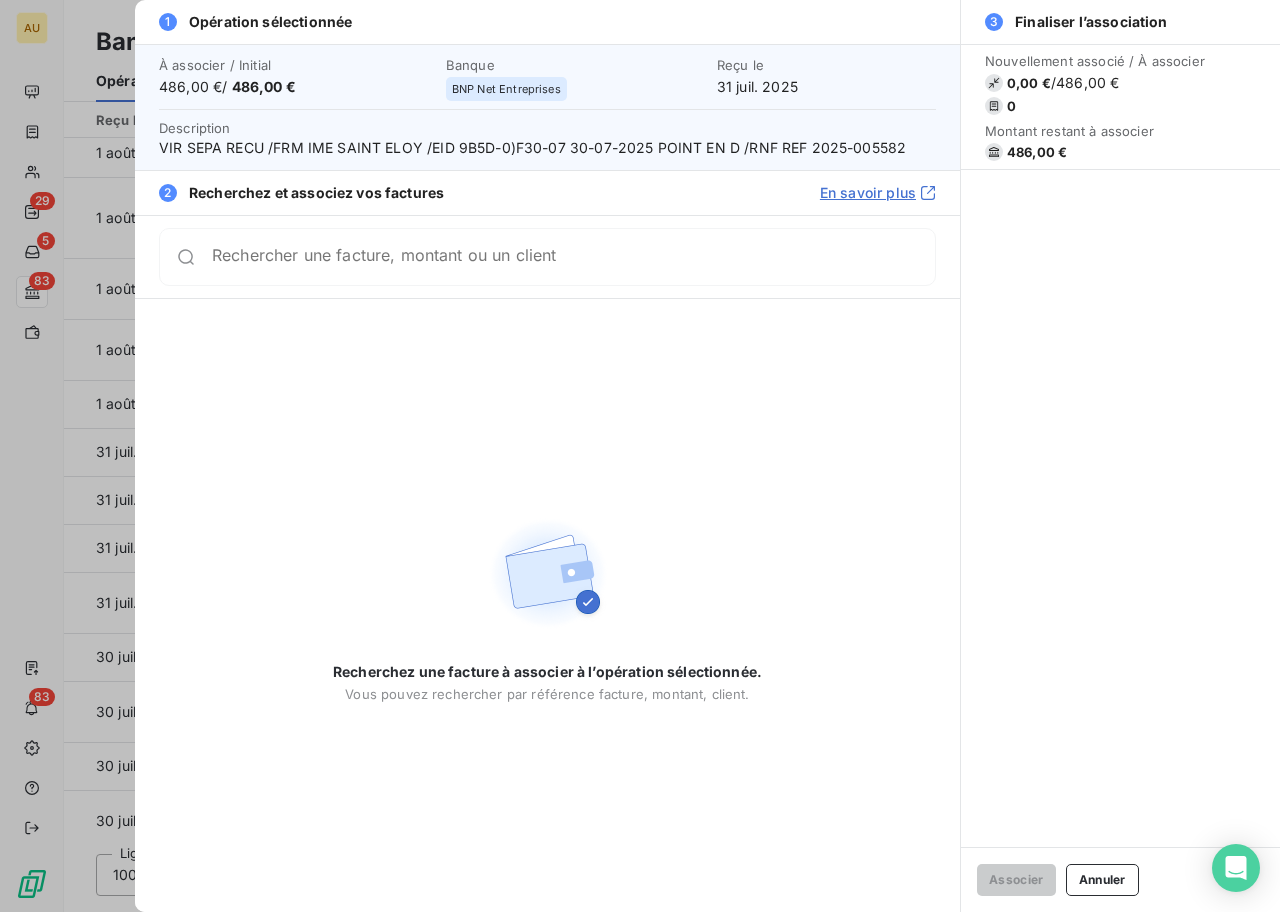 click on "Rechercher une facture, montant ou un client" at bounding box center [573, 257] 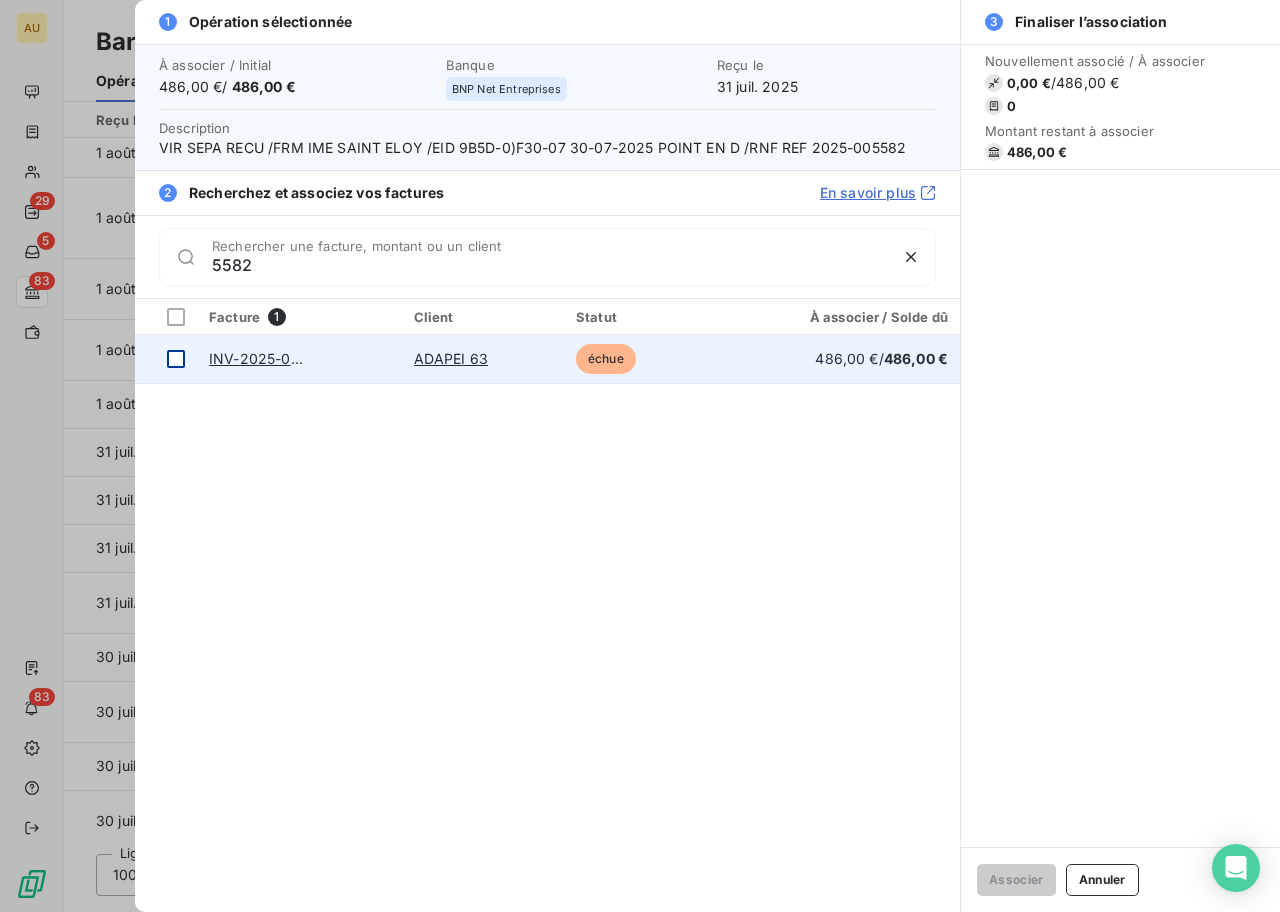 type on "5582" 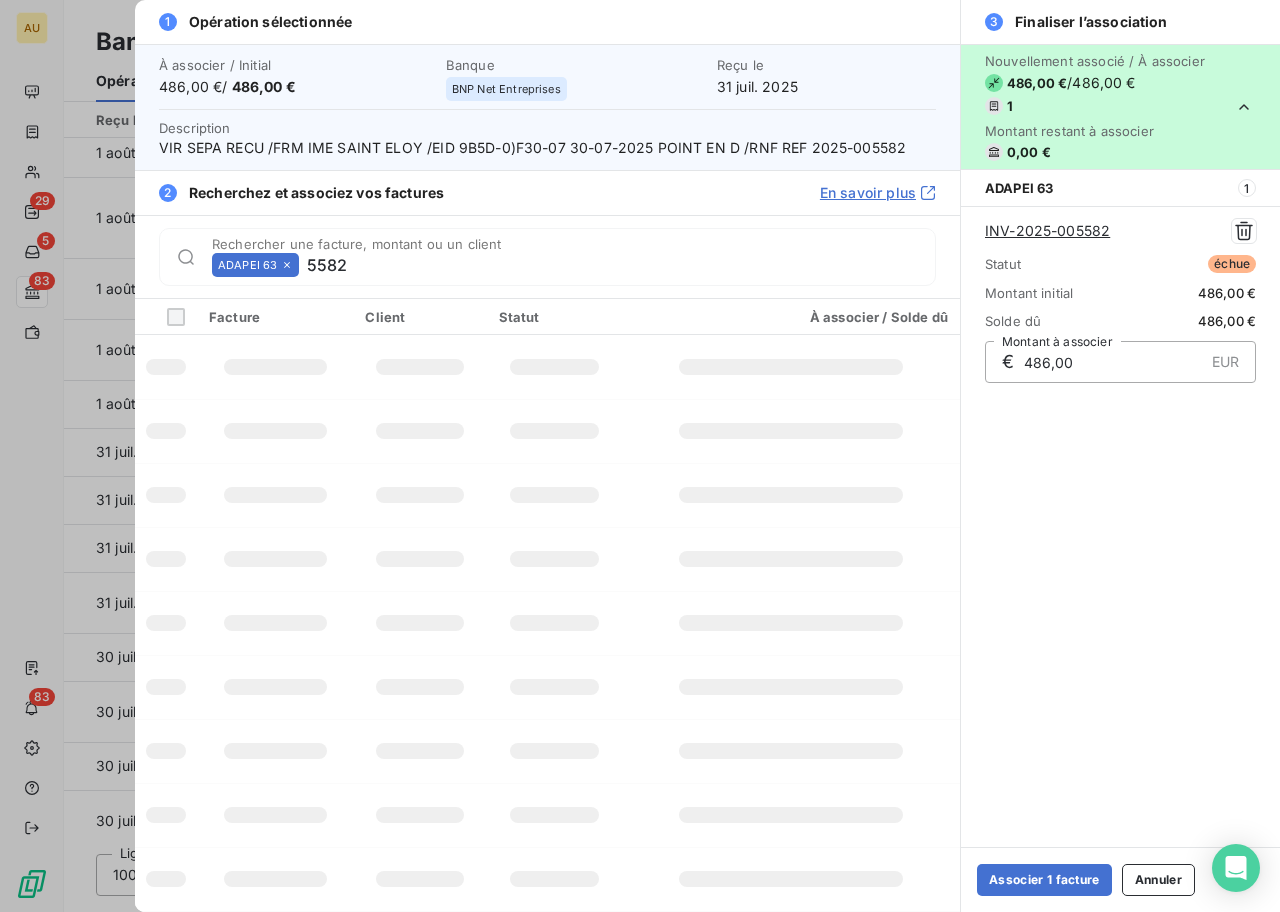 type 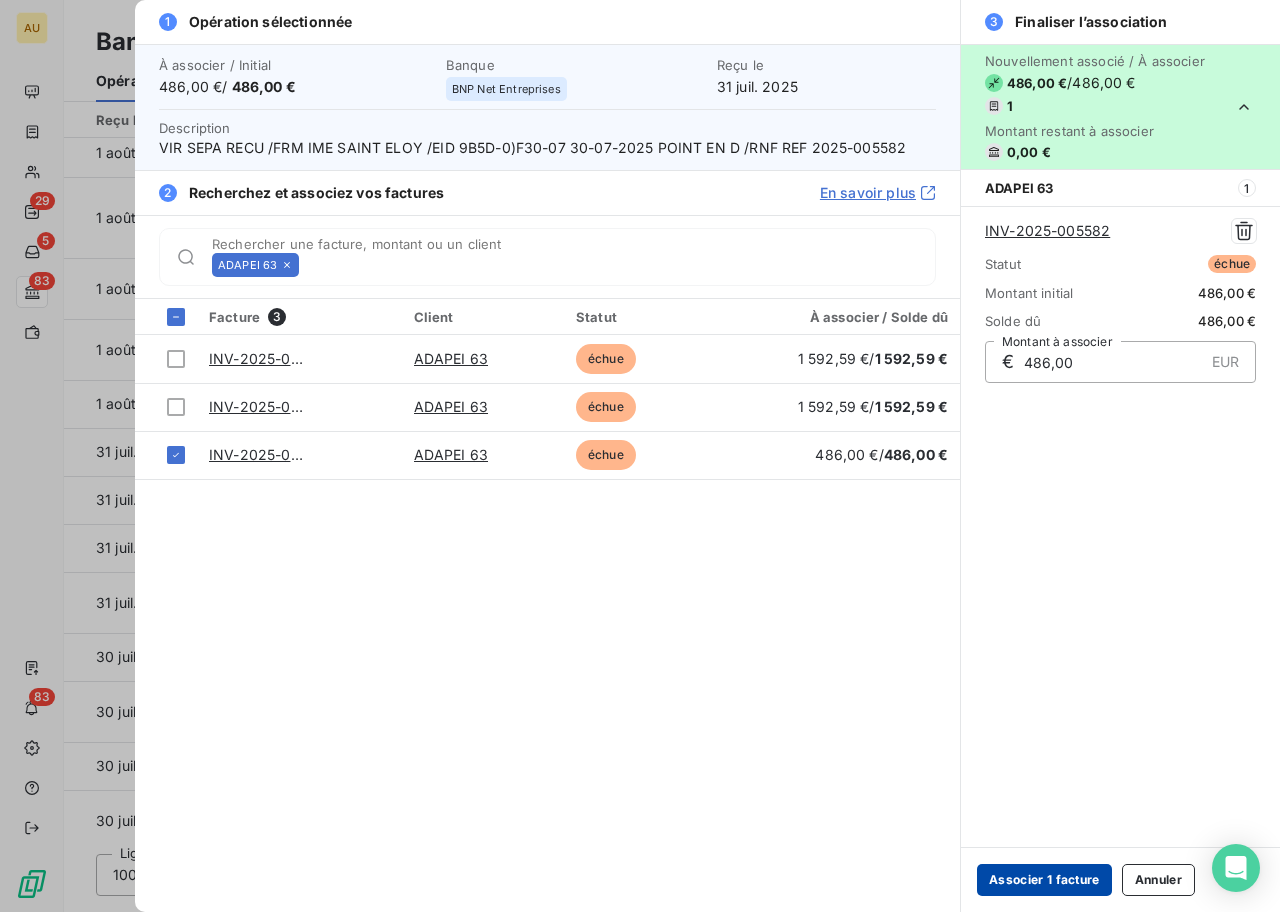 click on "Associer 1 facture" at bounding box center (1044, 880) 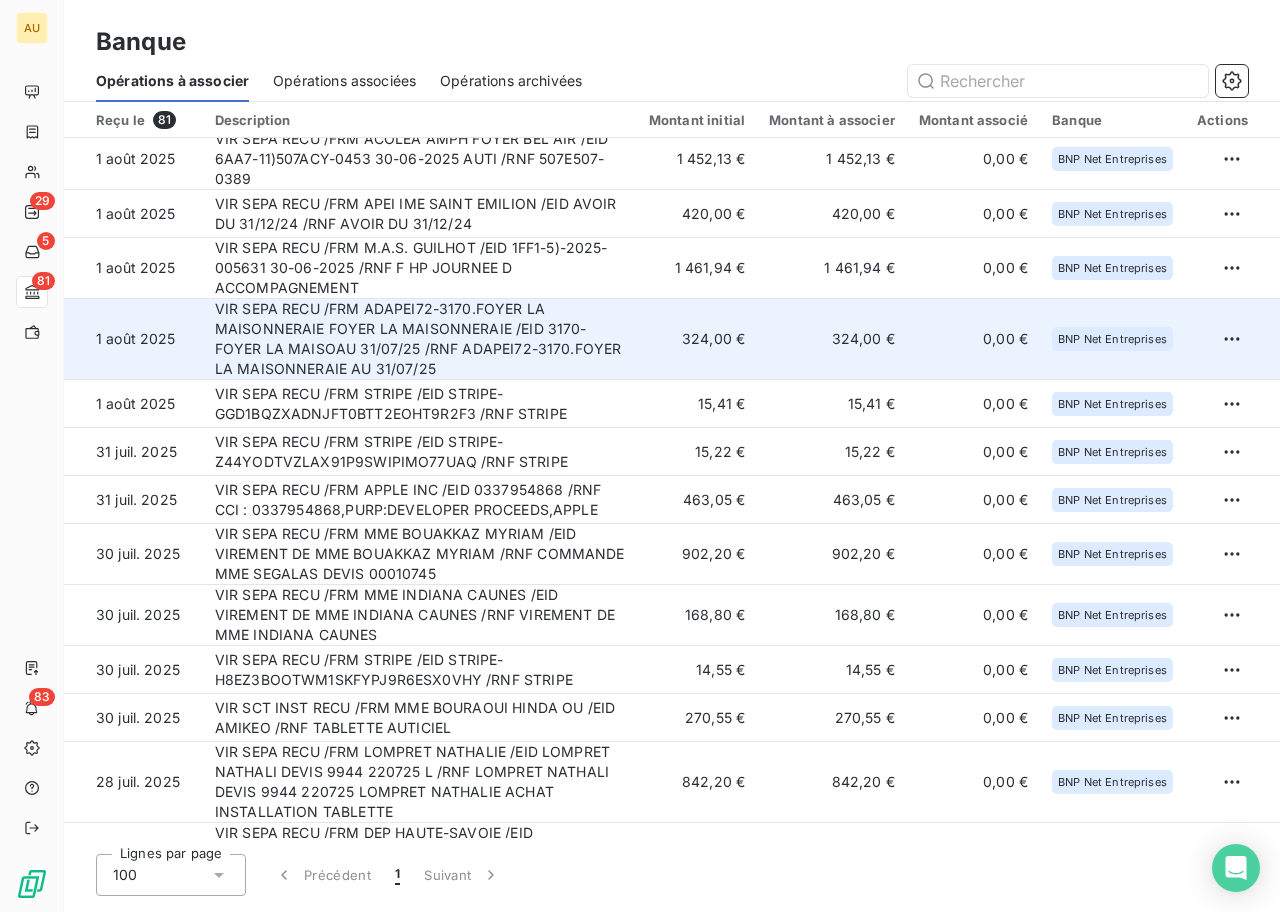 click on "VIR SEPA RECU /FRM ADAPEI72-3170.FOYER LA MAISONNERAIE FOYER LA MAISONNERAIE /EID 3170-FOYER LA MAISOAU 31/07/25 /RNF ADAPEI72-3170.FOYER LA MAISONNERAIE AU 31/07/25" at bounding box center (420, 339) 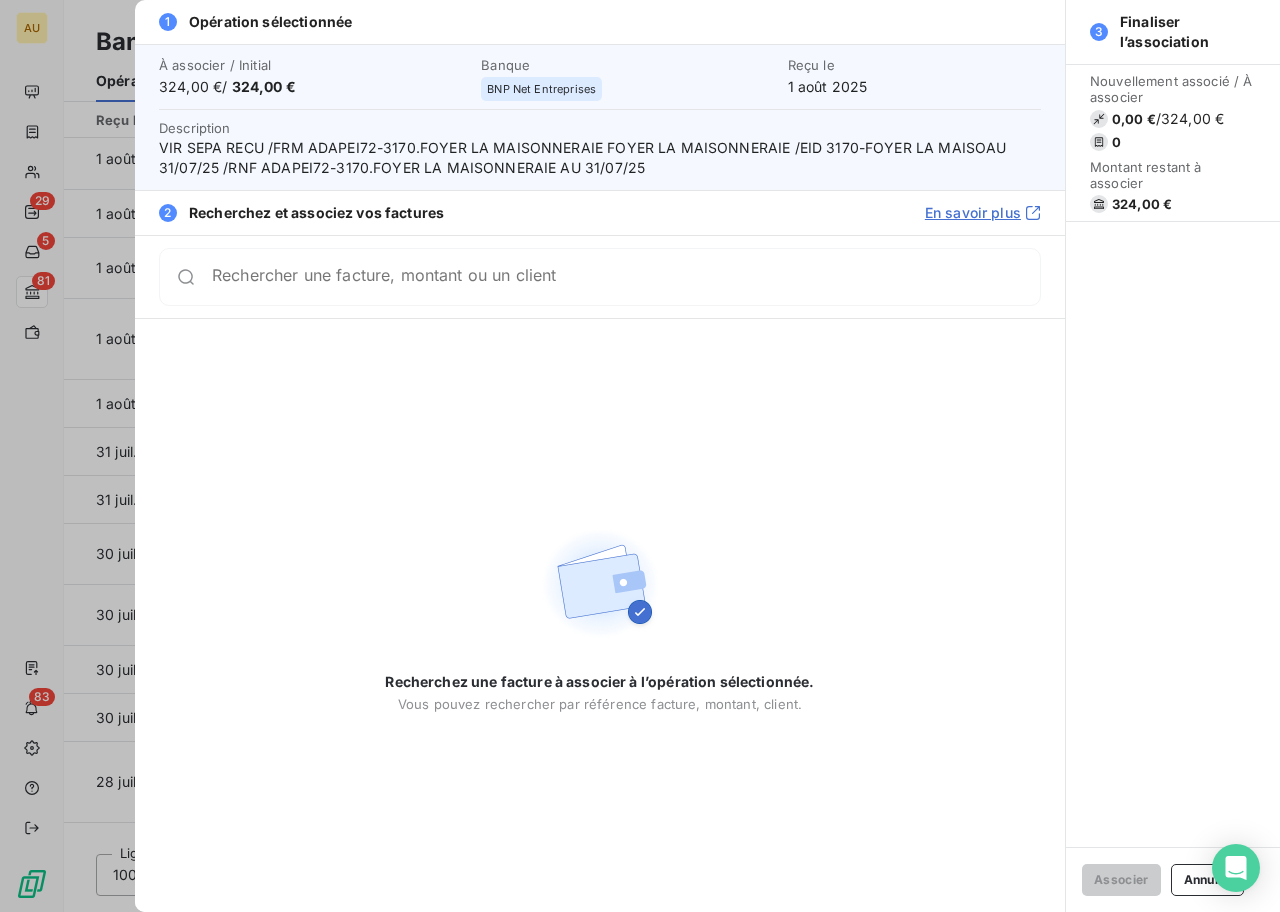 click on "Rechercher une facture, montant ou un client" at bounding box center [626, 277] 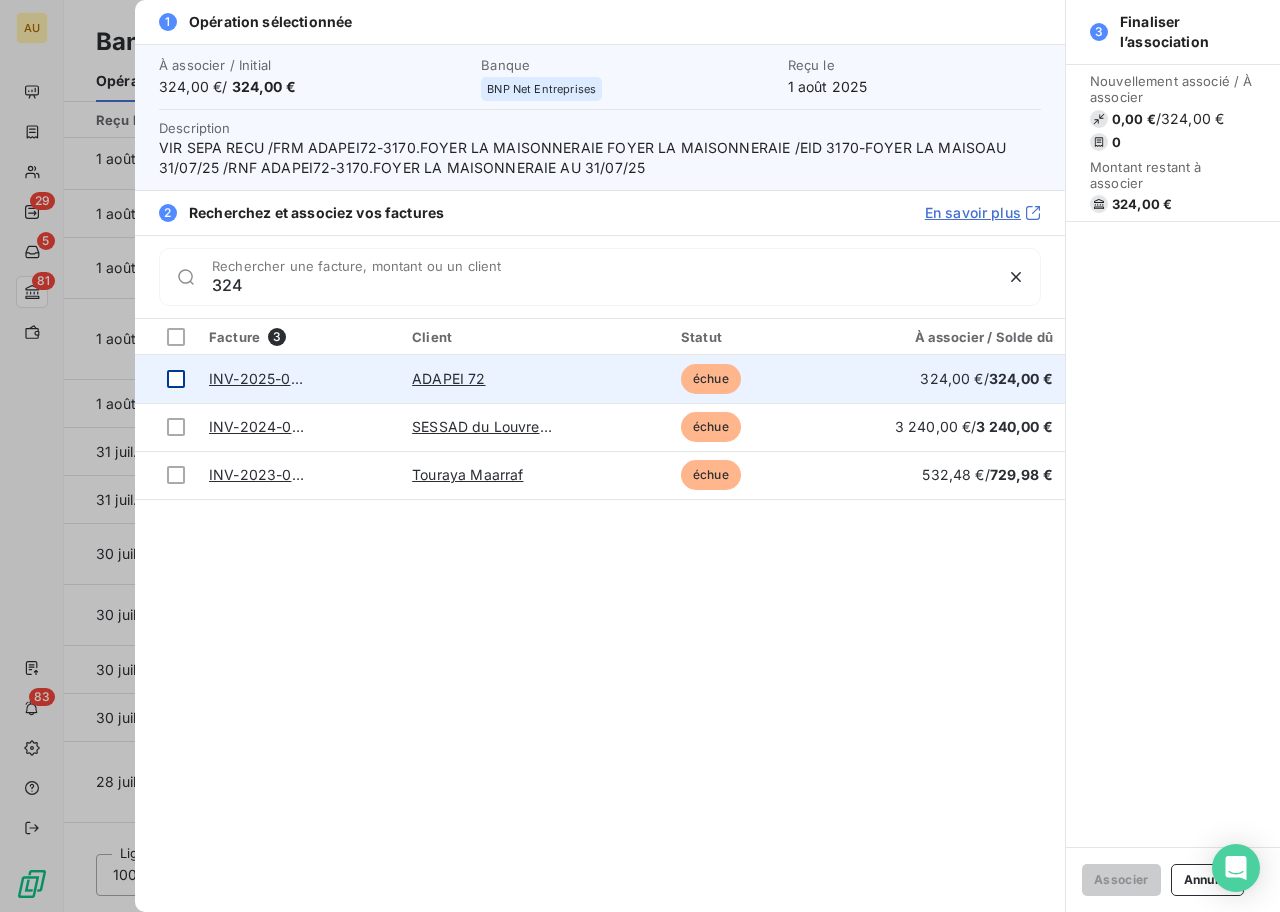type on "324" 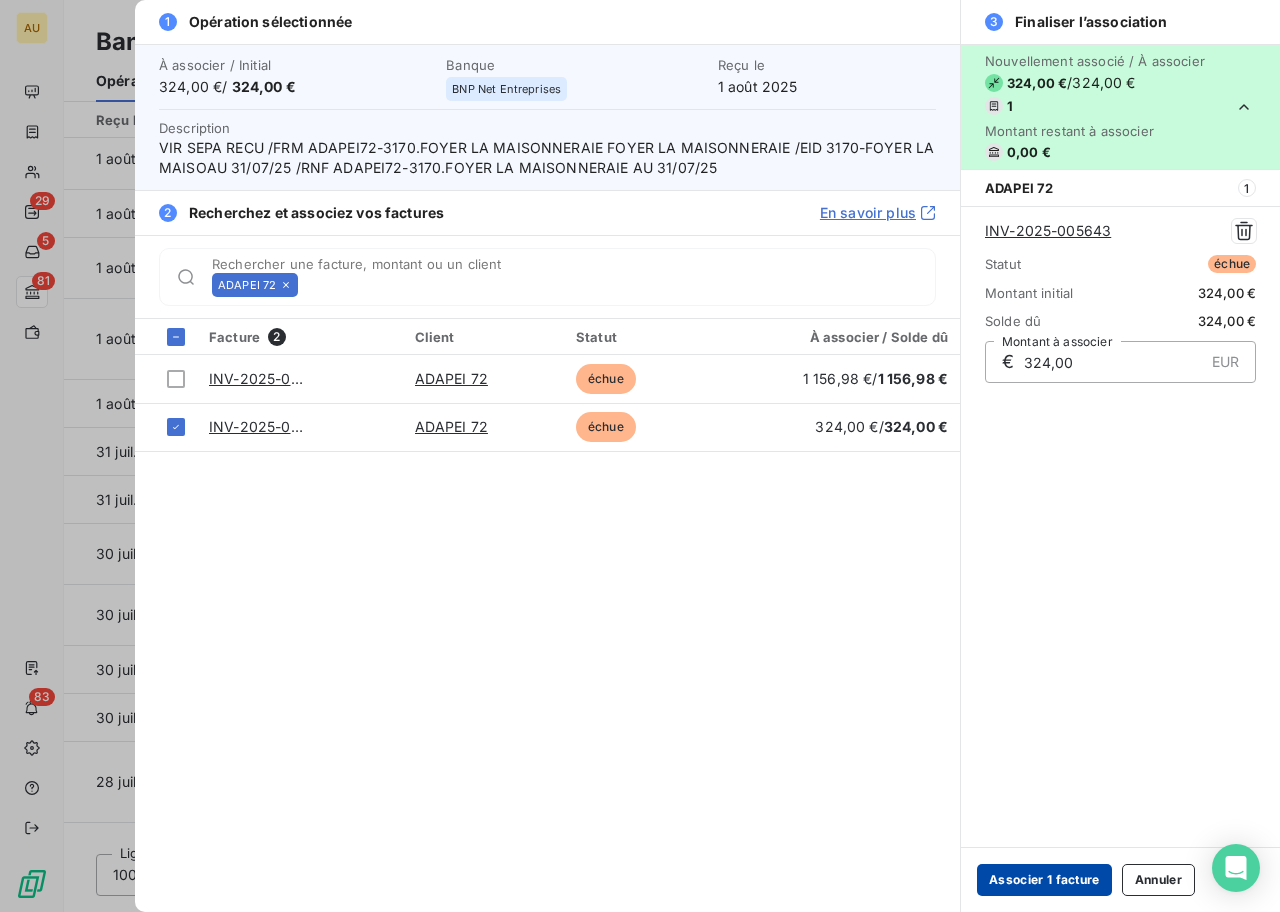 click on "Associer 1 facture" at bounding box center (1044, 880) 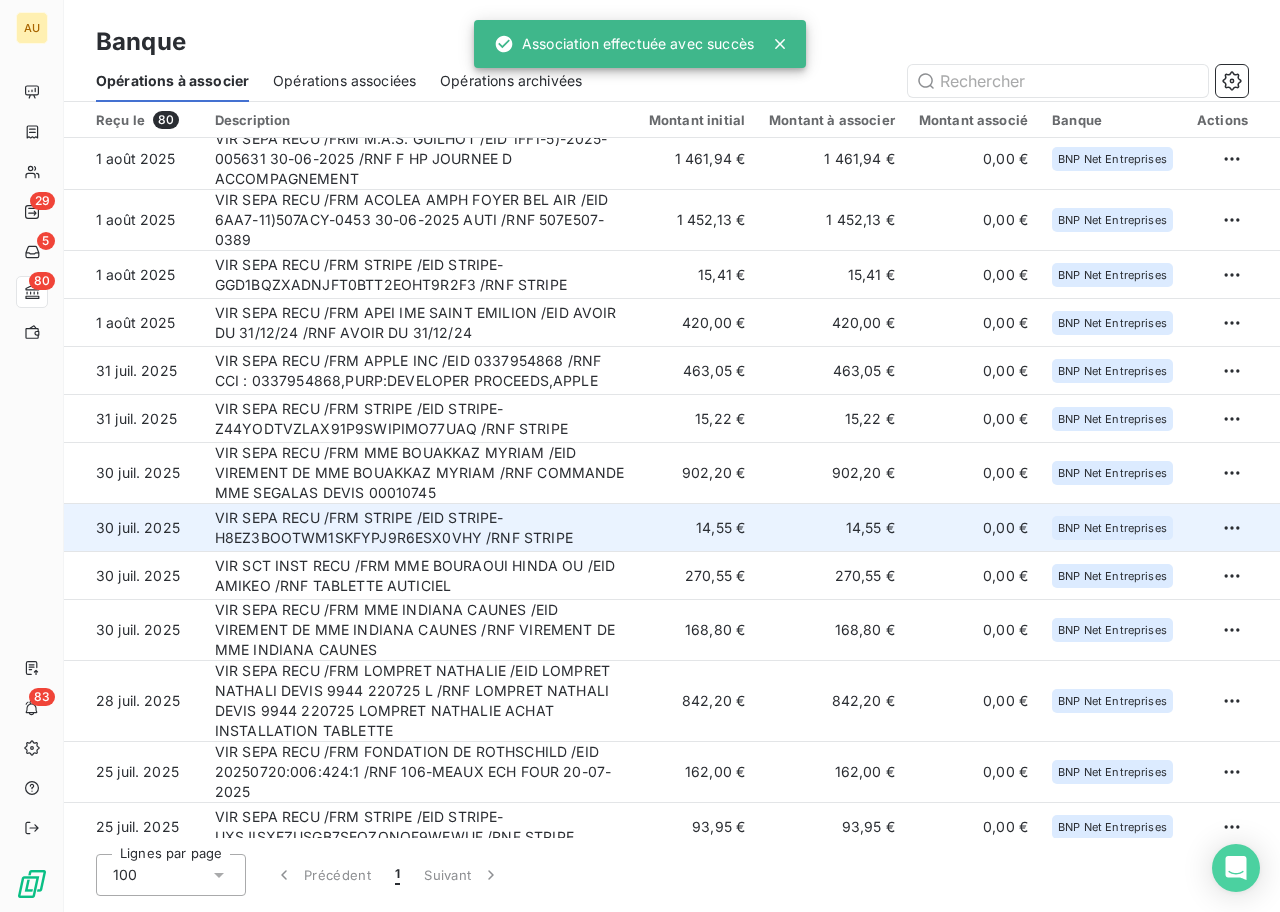 scroll, scrollTop: 0, scrollLeft: 0, axis: both 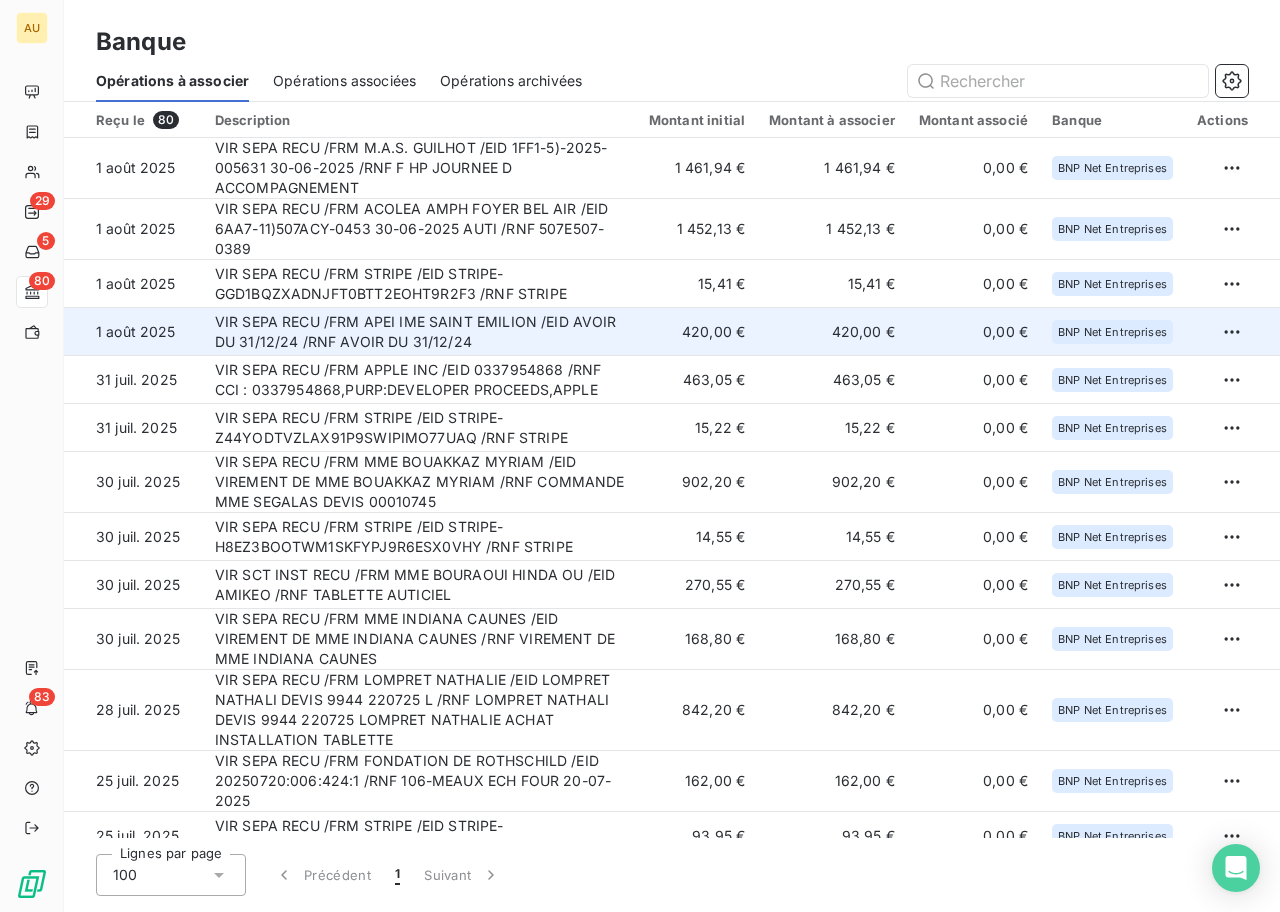 click on "VIR SEPA RECU /FRM APEI IME SAINT EMILION /EID AVOIR DU 31/12/24 /RNF AVOIR DU 31/12/24" at bounding box center [420, 332] 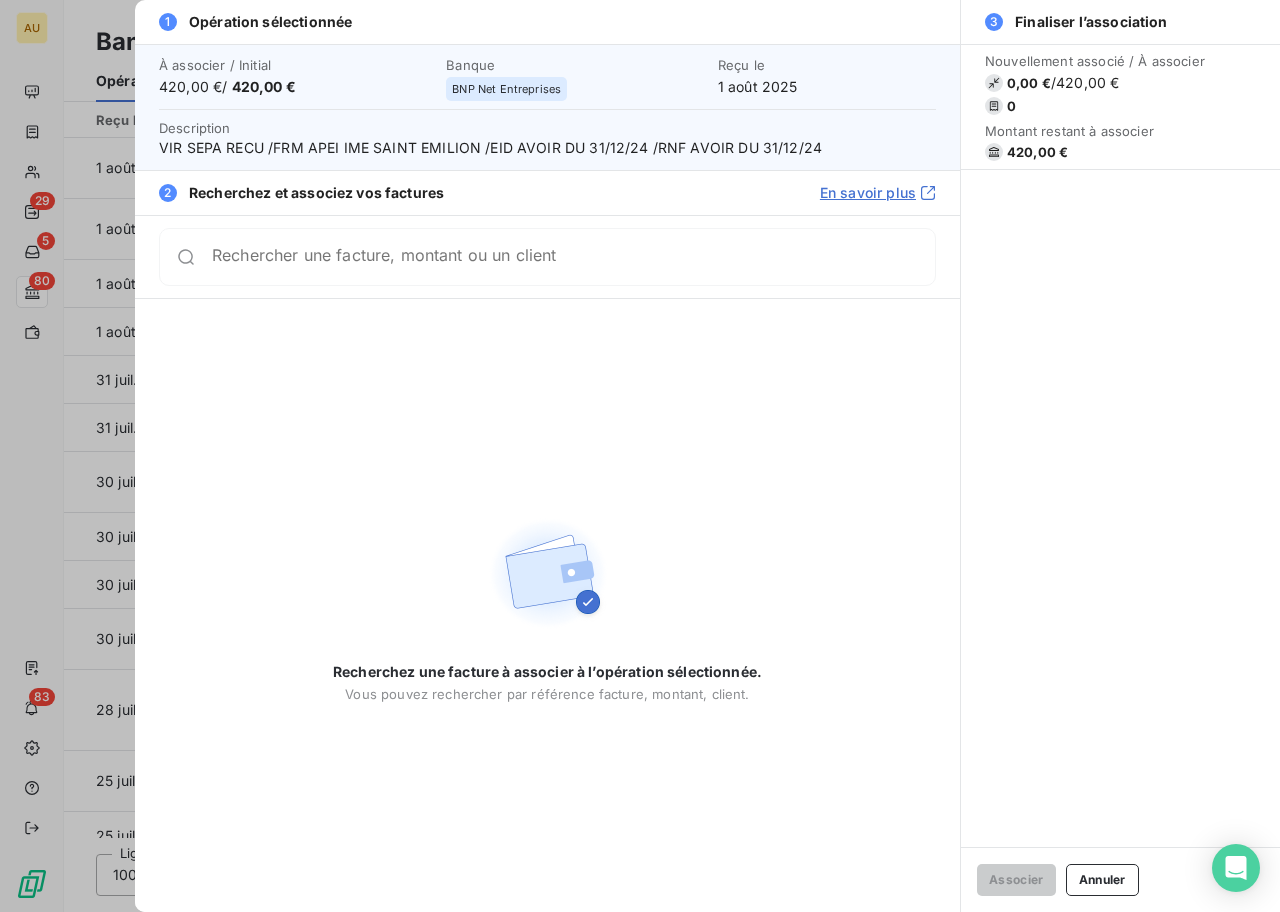 click on "Rechercher une facture, montant ou un client" at bounding box center [573, 257] 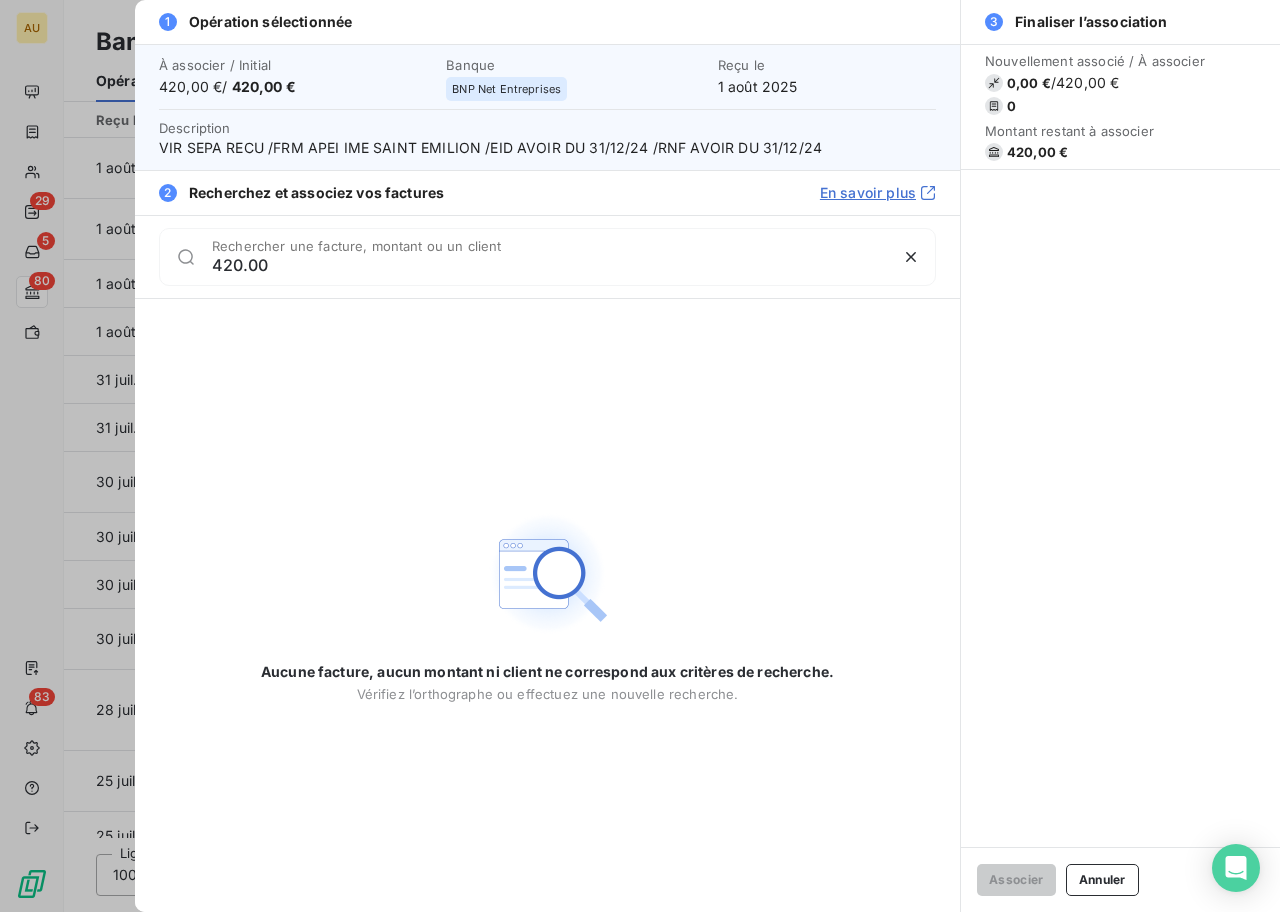 type on "420.00A" 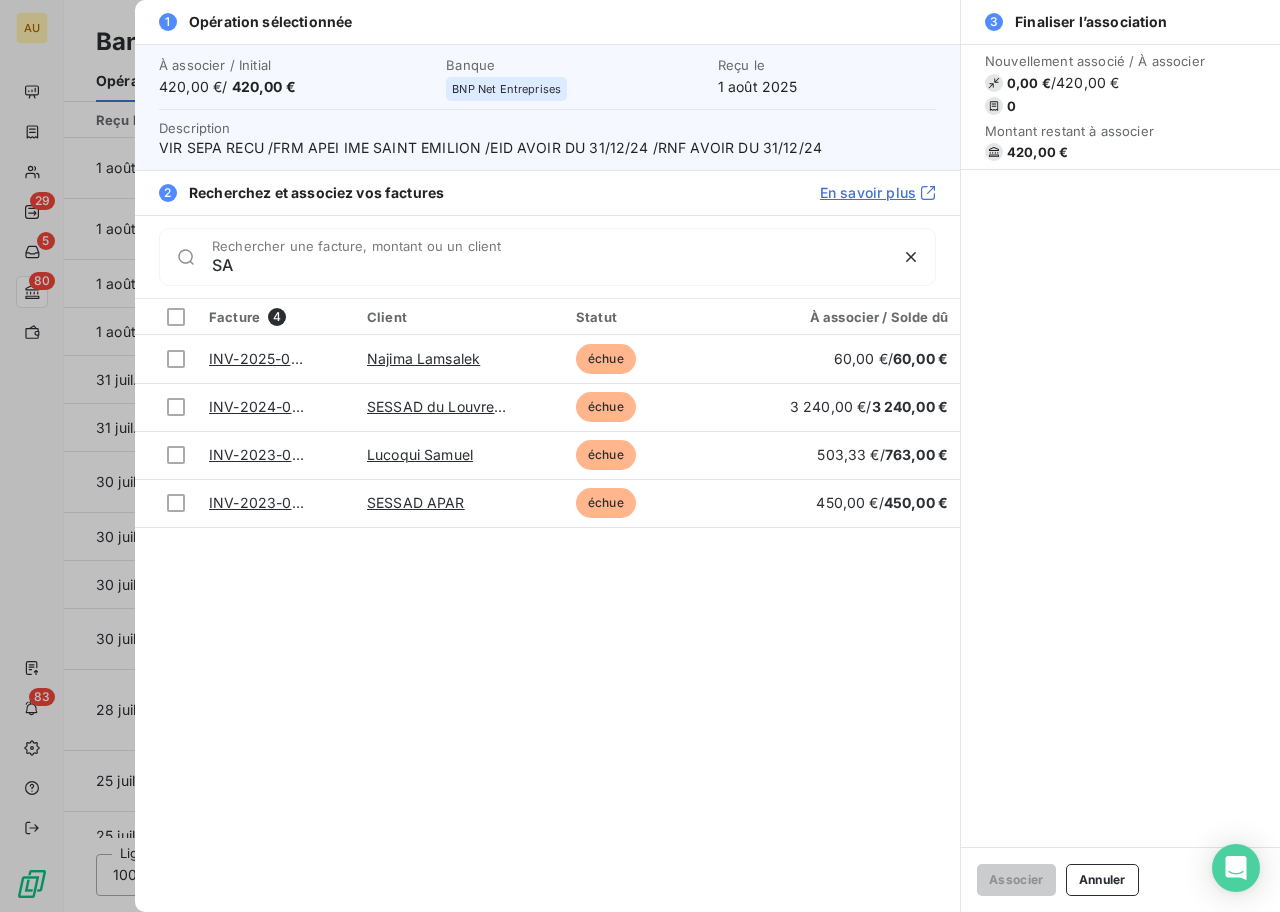 type on "S" 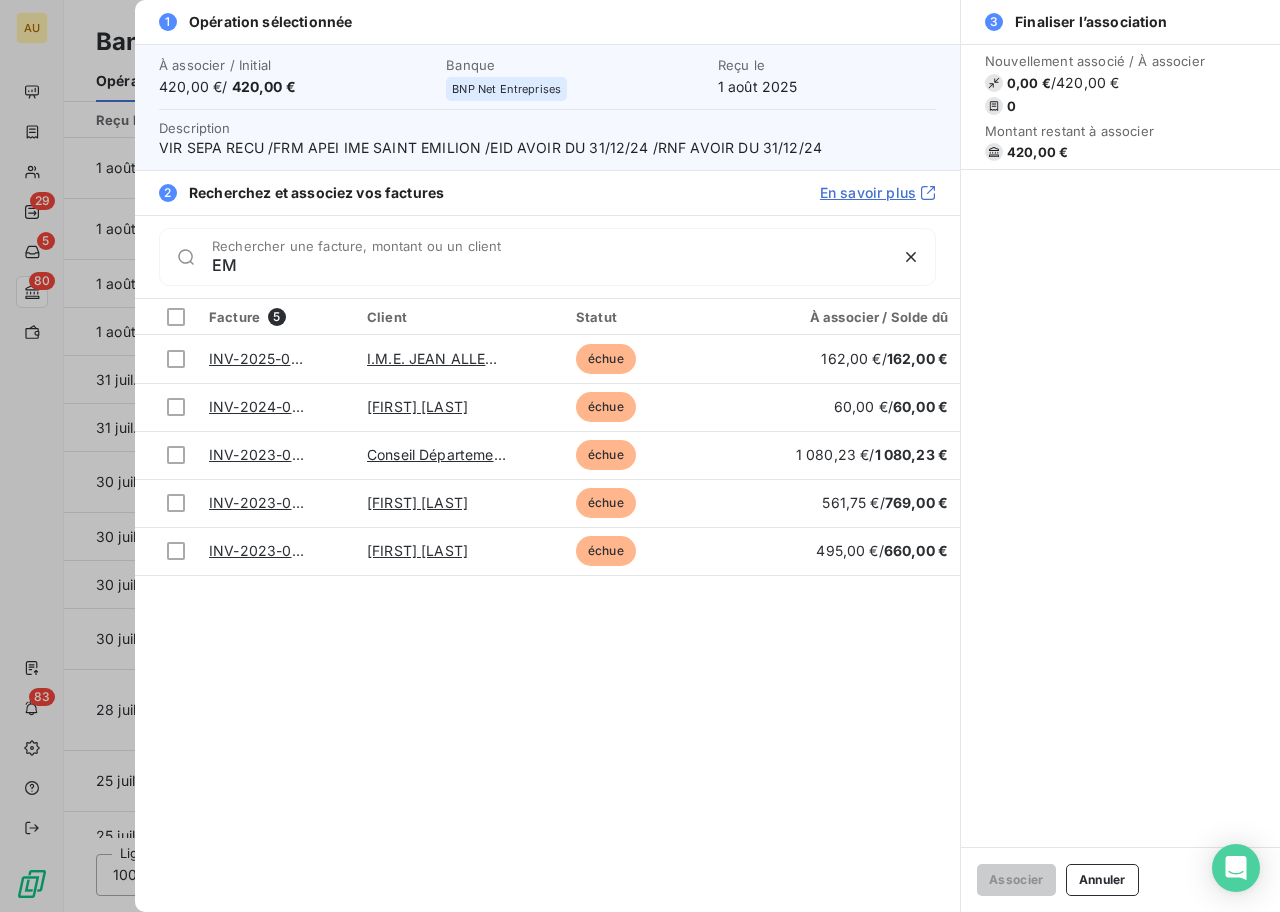 type on "E" 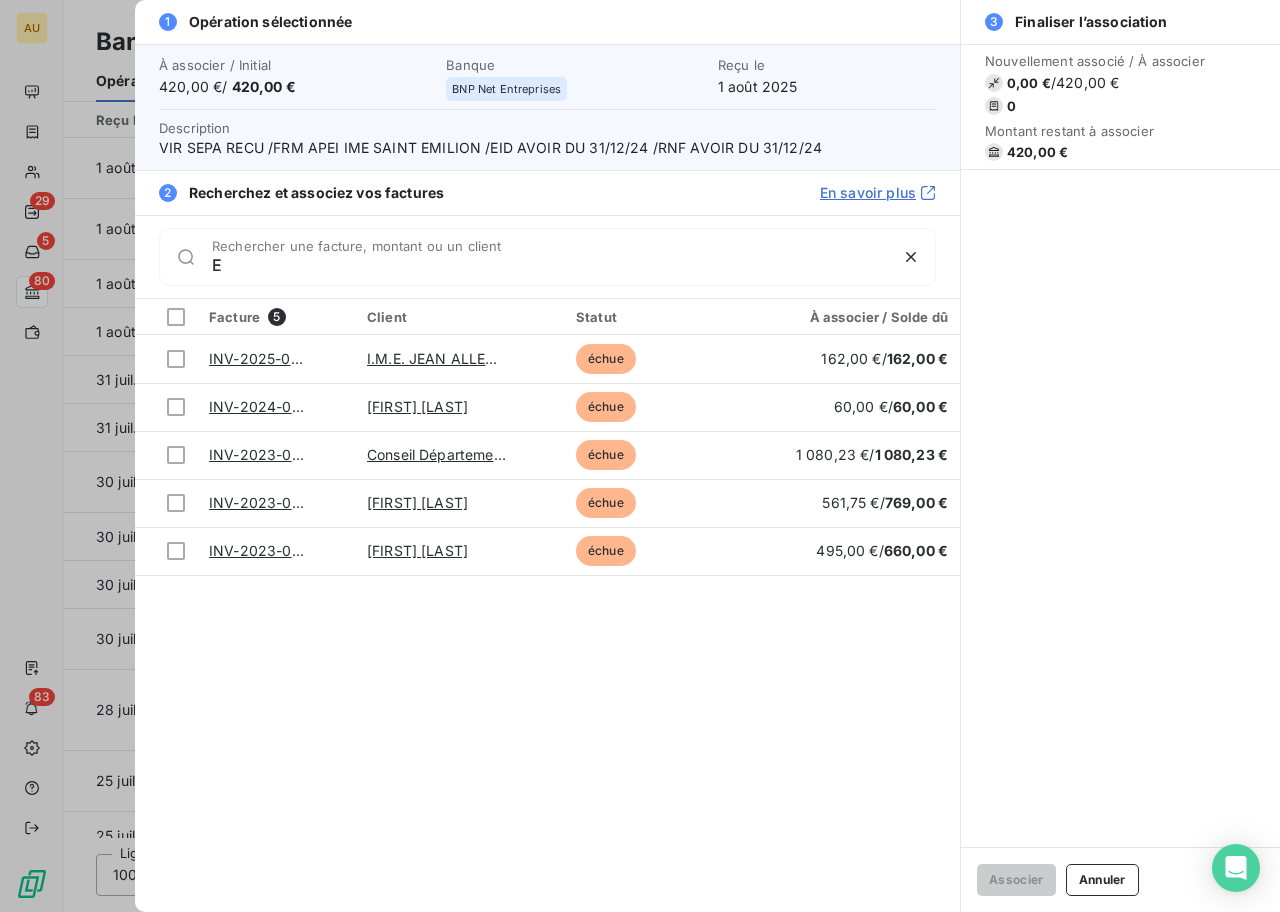 type 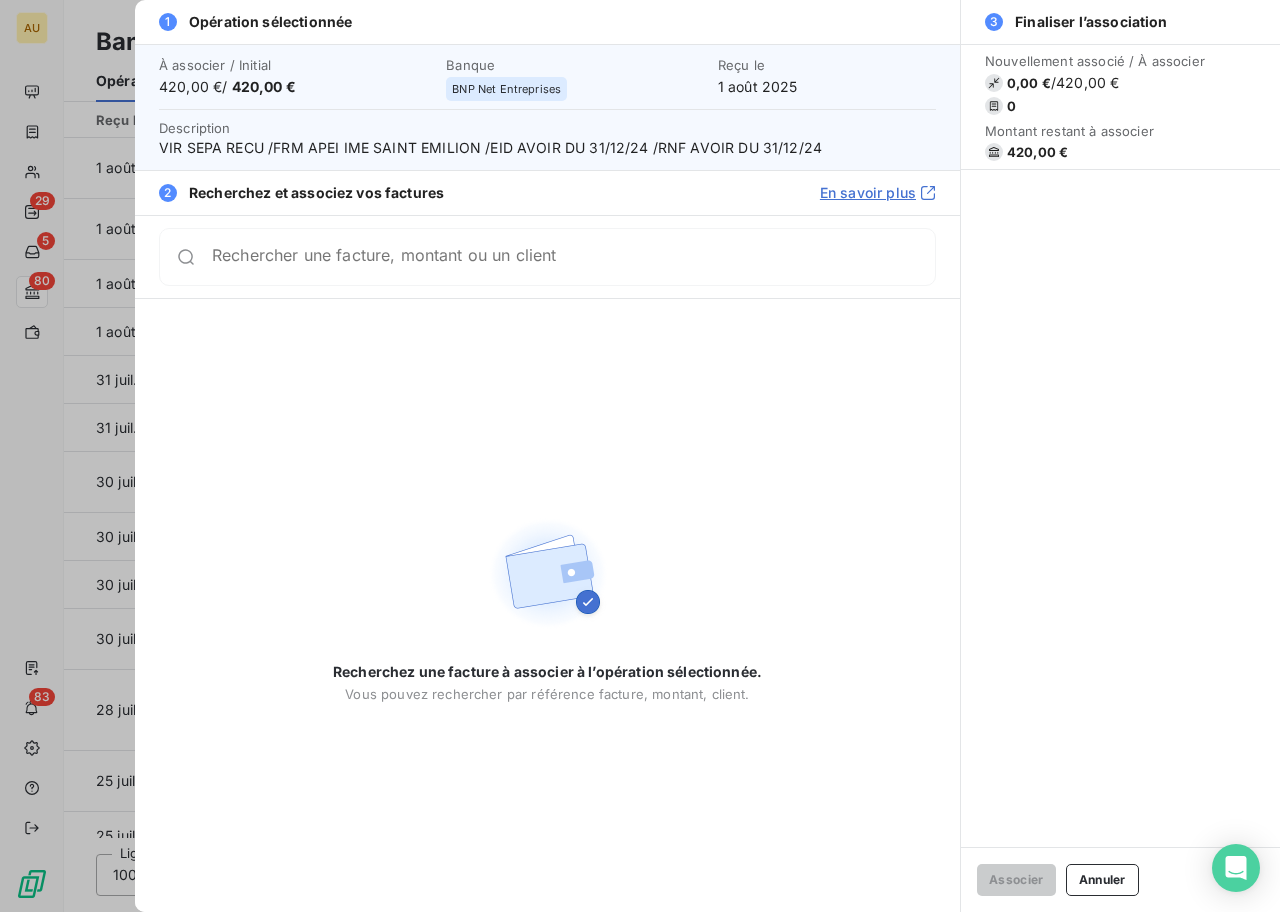 click at bounding box center (640, 456) 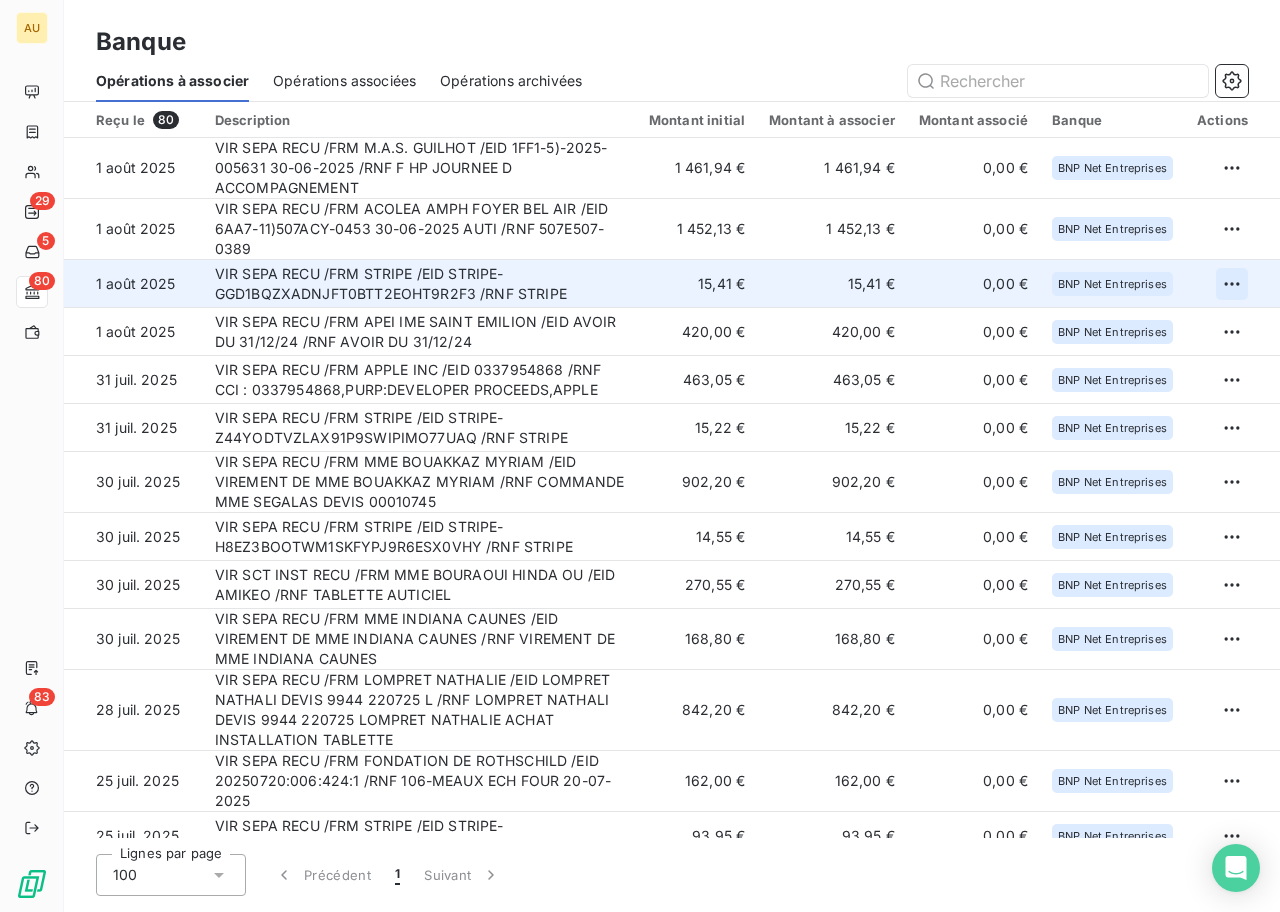 click on "AU 29 5 80 83 Banque Opérations à associer Opérations associées Opérations archivées Reçu le 80 Description Montant initial Montant à associer Montant associé Banque Actions 1 août 2025 VIR SEPA RECU /FRM M.A.S. GUILHOT /EID 1FF1-5)-2025-005631 30-06-2025 /RNF F HP JOURNEE D ACCOMPAGNEMENT 1 461,94 € 1 461,94 € 0,00 € BNP Net Entreprises 1 août 2025 VIR SEPA RECU /FRM ACOLEA AMPH FOYER BEL AIR /EID 6AA7-11)507ACY-0453 30-06-2025 AUTI /RNF 507E507-0389 1 452,13 € 1 452,13 € 0,00 € BNP Net Entreprises 1 août 2025 VIR SEPA RECU /FRM STRIPE /EID STRIPE-GGD1BQZXADNJFT0BTT2EOHT9R2F3 /RNF STRIPE 15,41 € 15,41 € 0,00 € BNP Net Entreprises 1 août 2025 VIR SEPA RECU /FRM APEI IME SAINT EMILION /EID AVOIR DU 31/12/24 /RNF AVOIR DU 31/12/24 420,00 € 420,00 € 0,00 € BNP Net Entreprises 31 juil. 2025 VIR SEPA RECU /FRM APPLE INC /EID 0337954868 /RNF CCI : 0337954868,PURP:DEVELOPER PROCEEDS,APPLE 463,05 € 463,05 € 0,00 € BNP Net Entreprises 100 1" at bounding box center [640, 456] 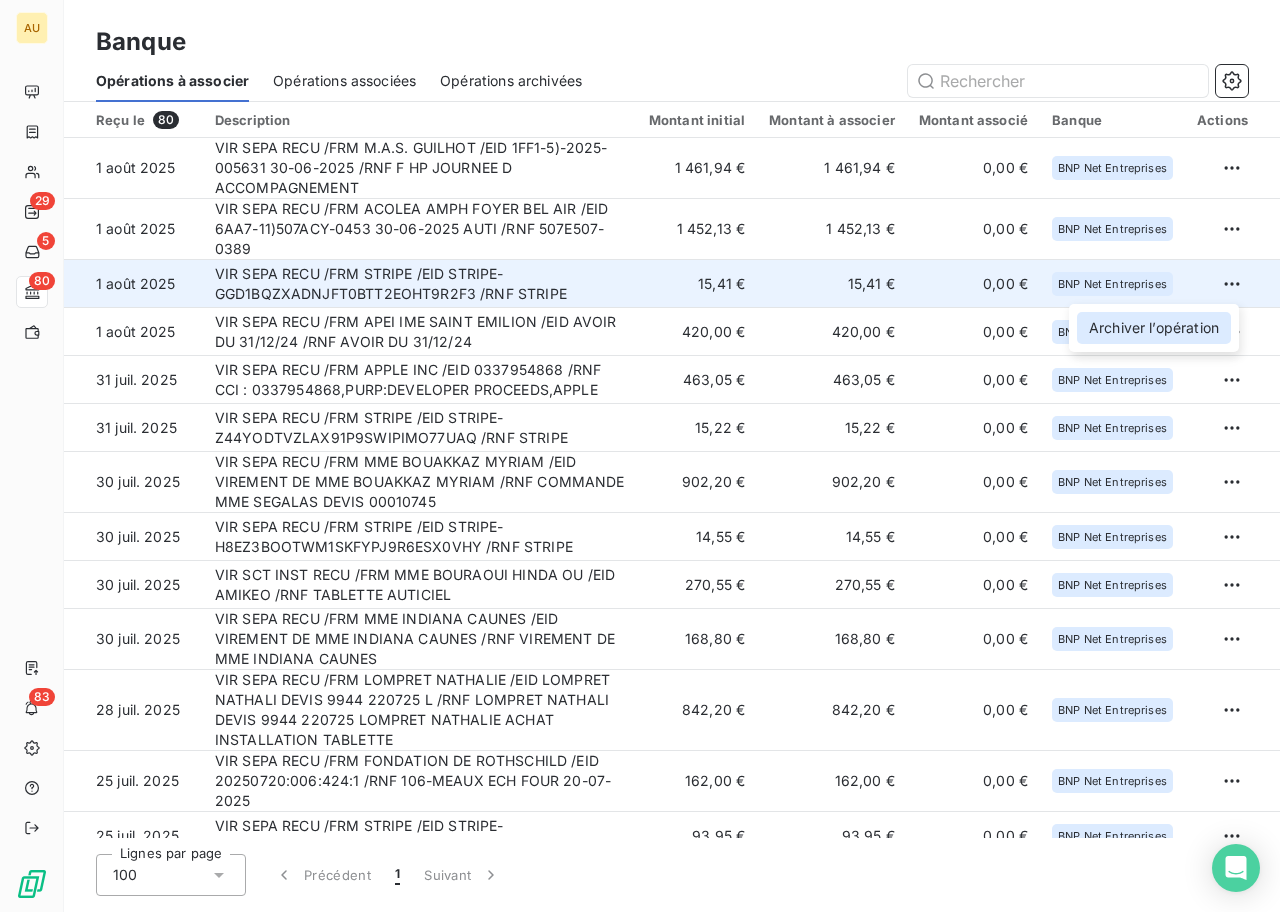 click on "Archiver l’opération" at bounding box center (1154, 328) 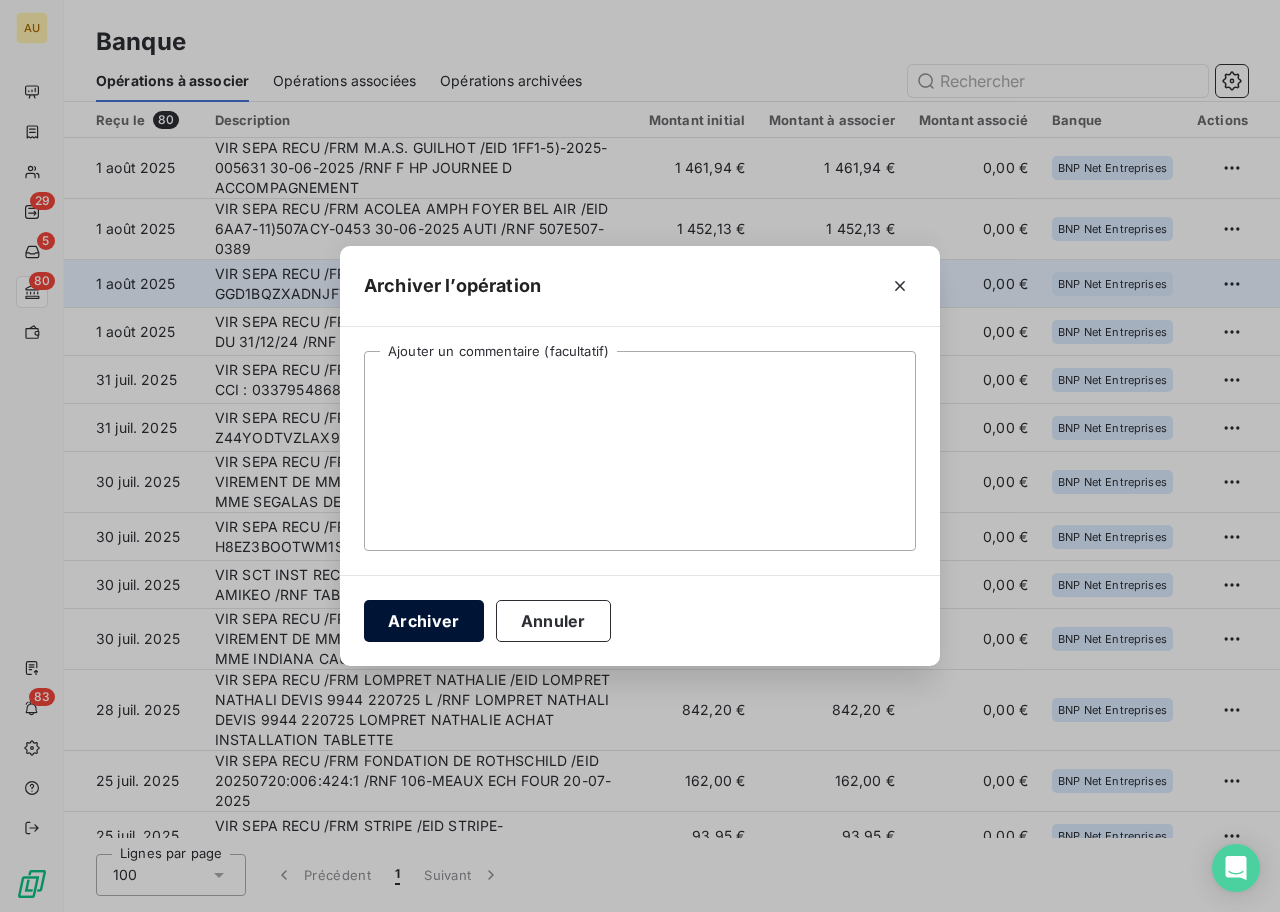 click on "Archiver" at bounding box center (424, 621) 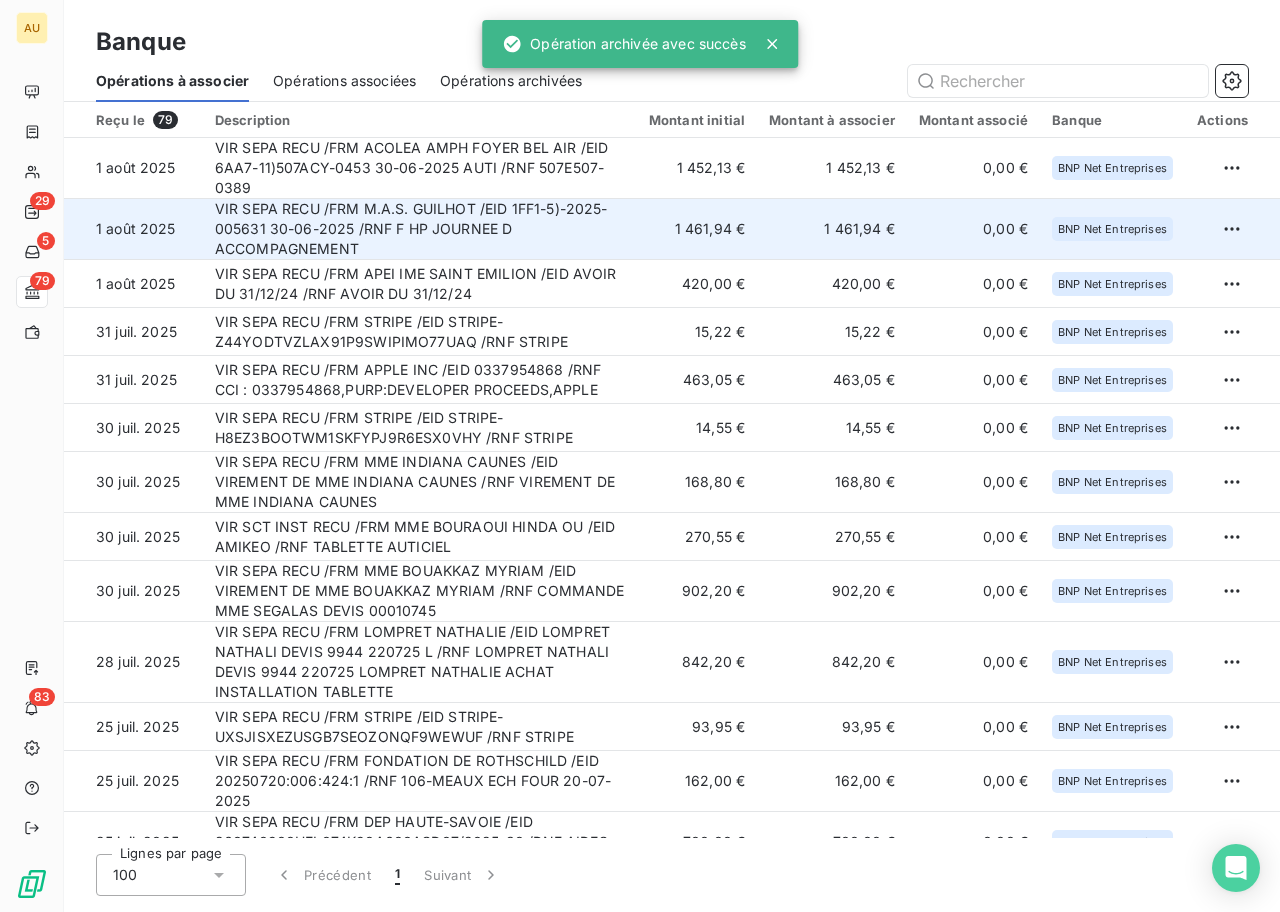 click on "VIR SEPA RECU /FRM M.A.S. GUILHOT /EID 1FF1-5)-2025-005631 30-06-2025 /RNF F HP JOURNEE D ACCOMPAGNEMENT" at bounding box center [420, 229] 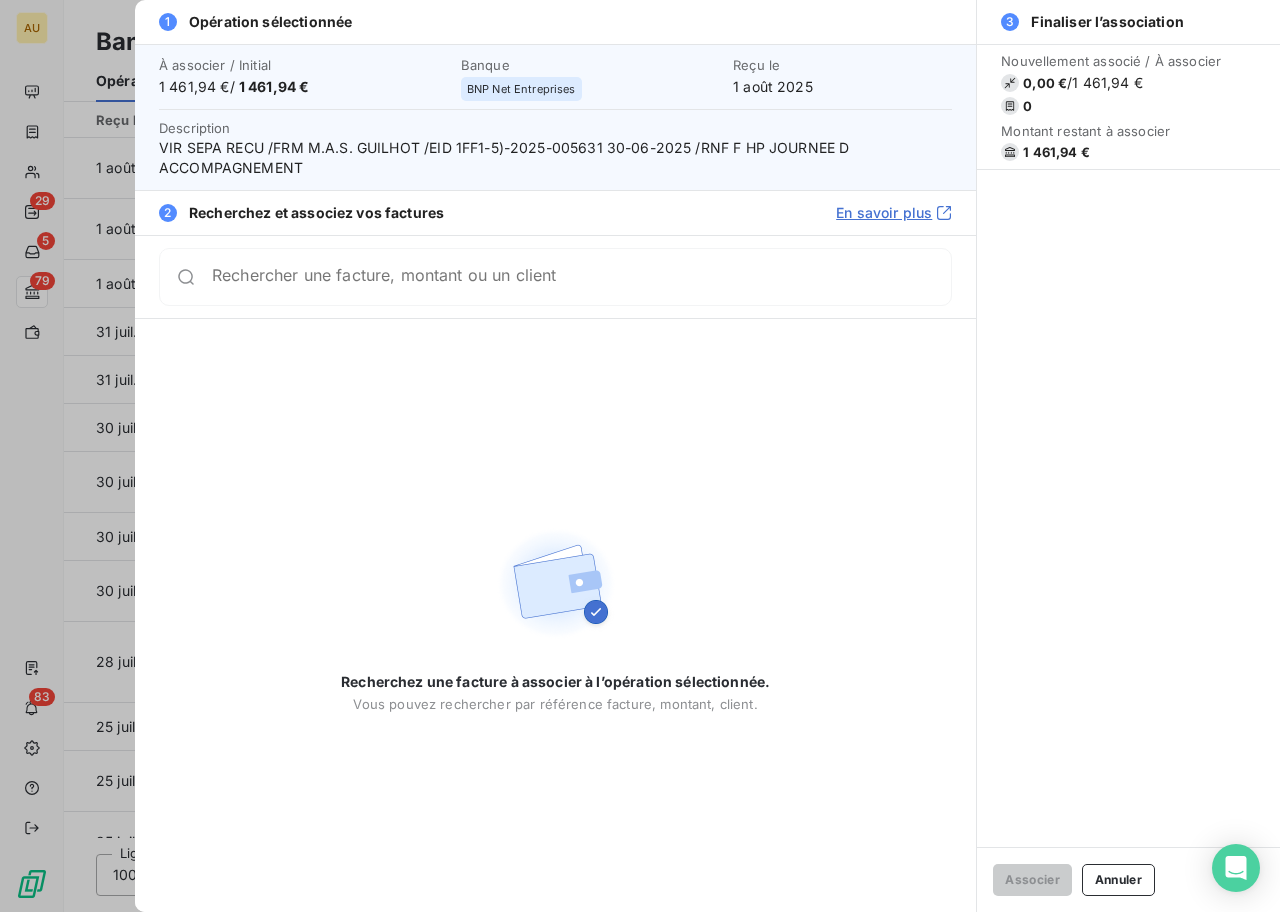 click on "Rechercher une facture, montant ou un client" at bounding box center (581, 277) 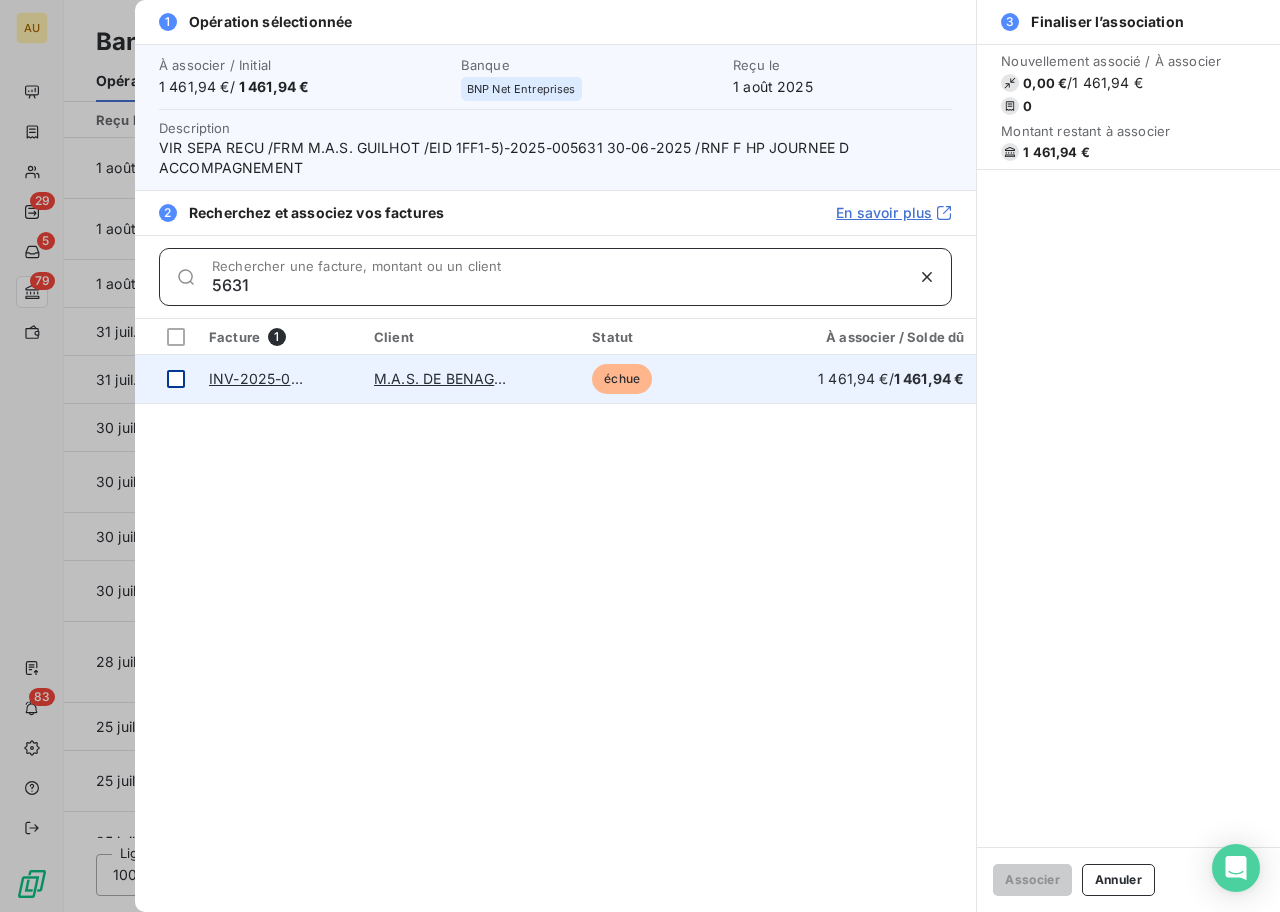 type on "5631" 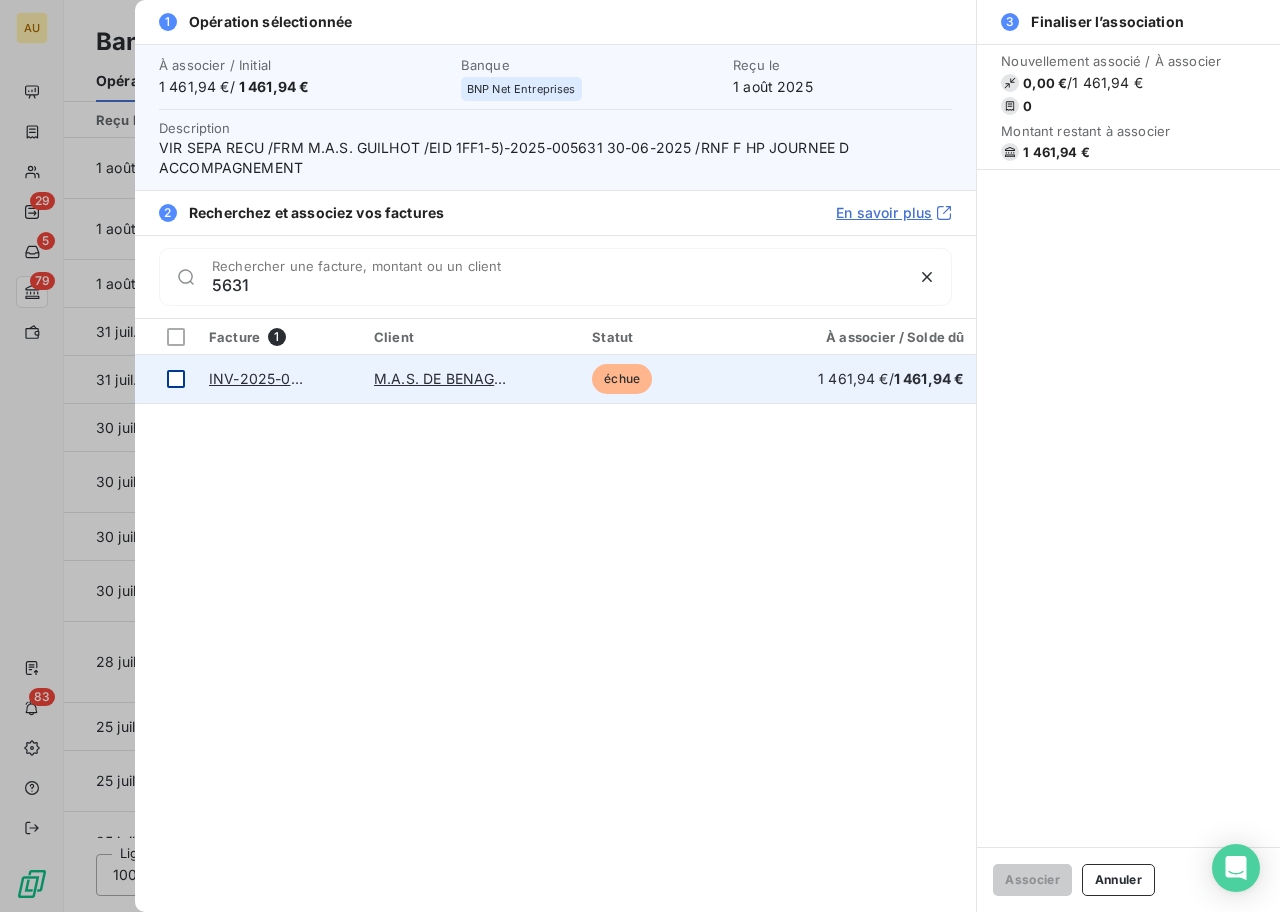 click at bounding box center (176, 379) 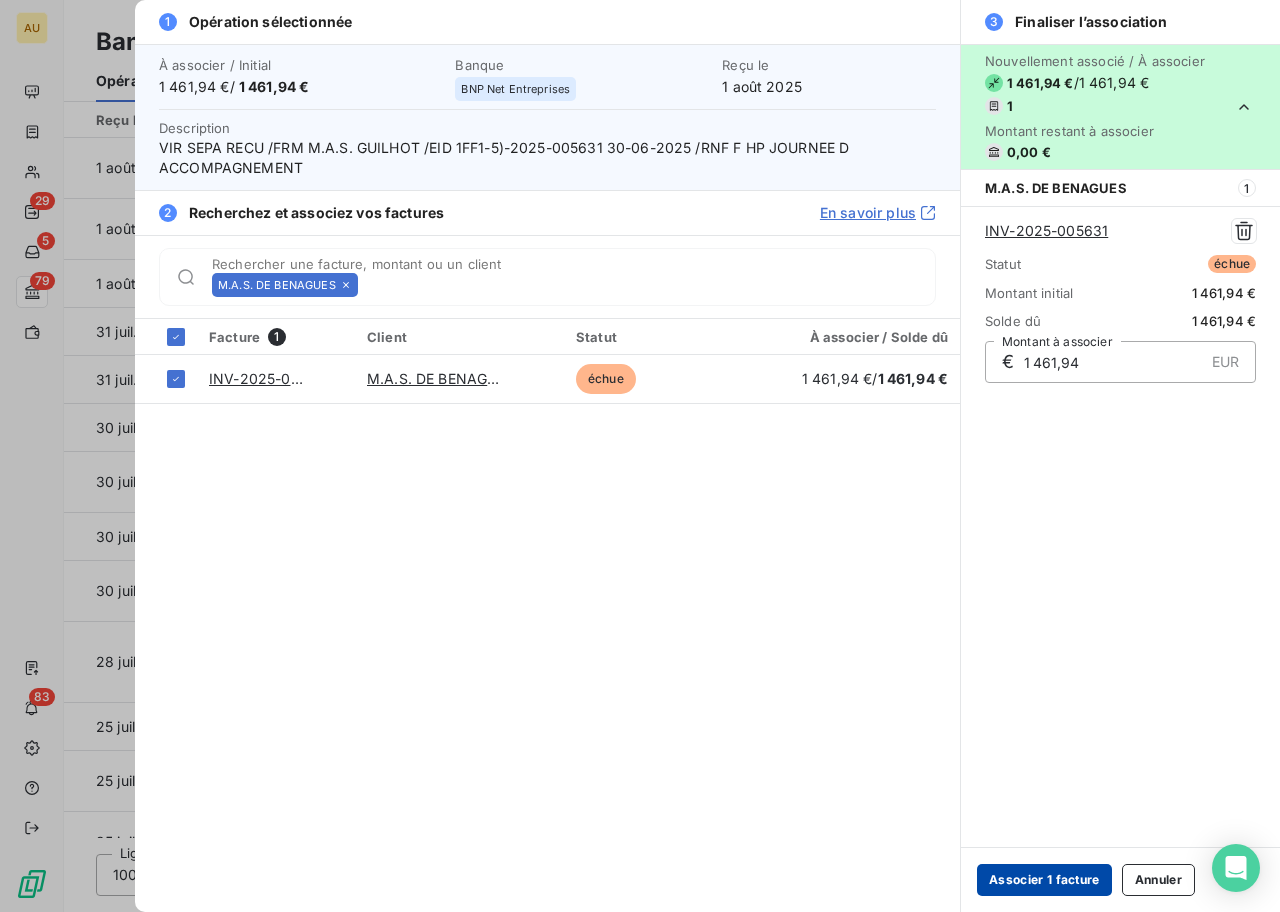 click on "Associer 1 facture" at bounding box center [1044, 880] 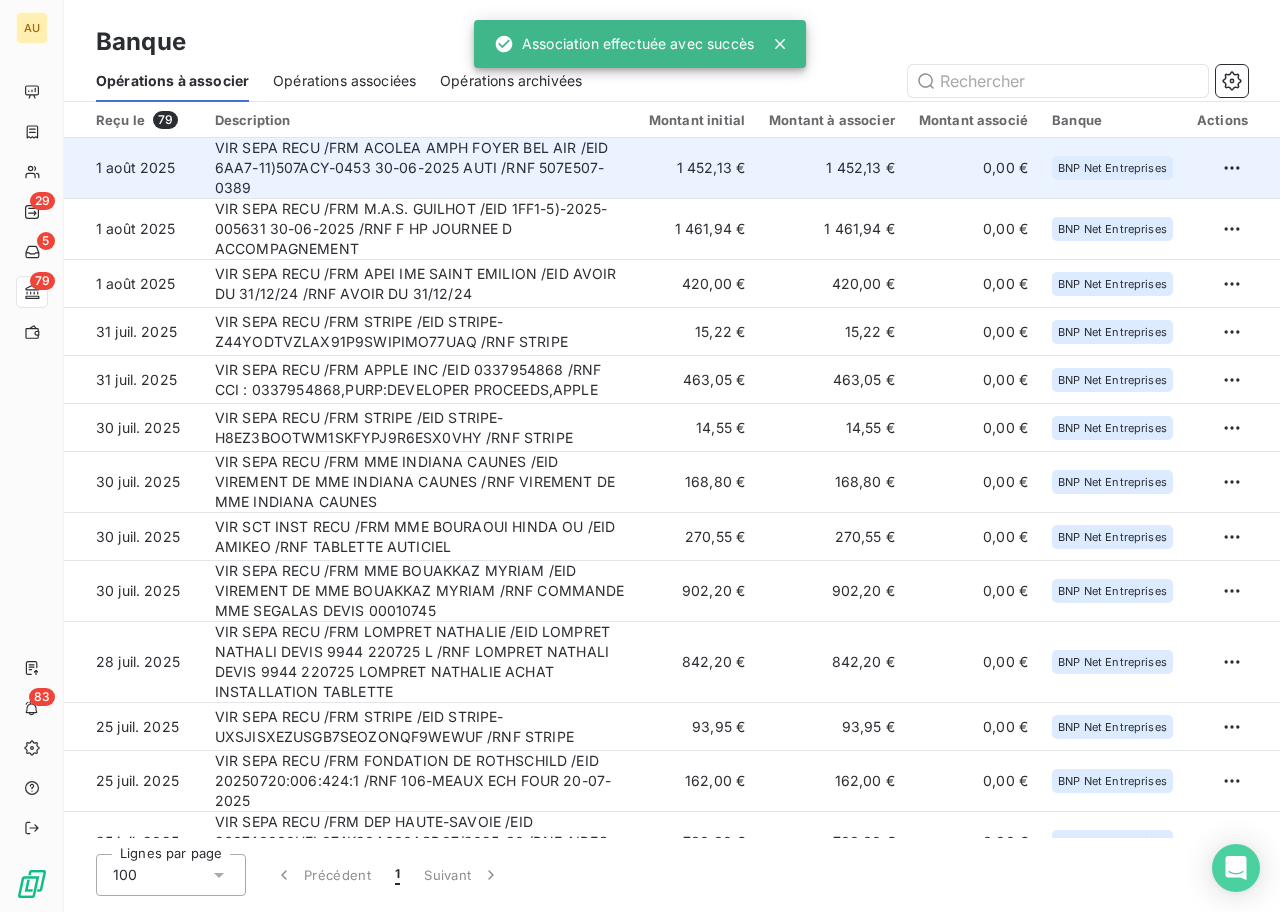 click on "VIR SEPA RECU /FRM ACOLEA AMPH FOYER BEL AIR /EID 6AA7-11)507ACY-0453 30-06-2025 AUTI /RNF 507E507-0389" at bounding box center (420, 168) 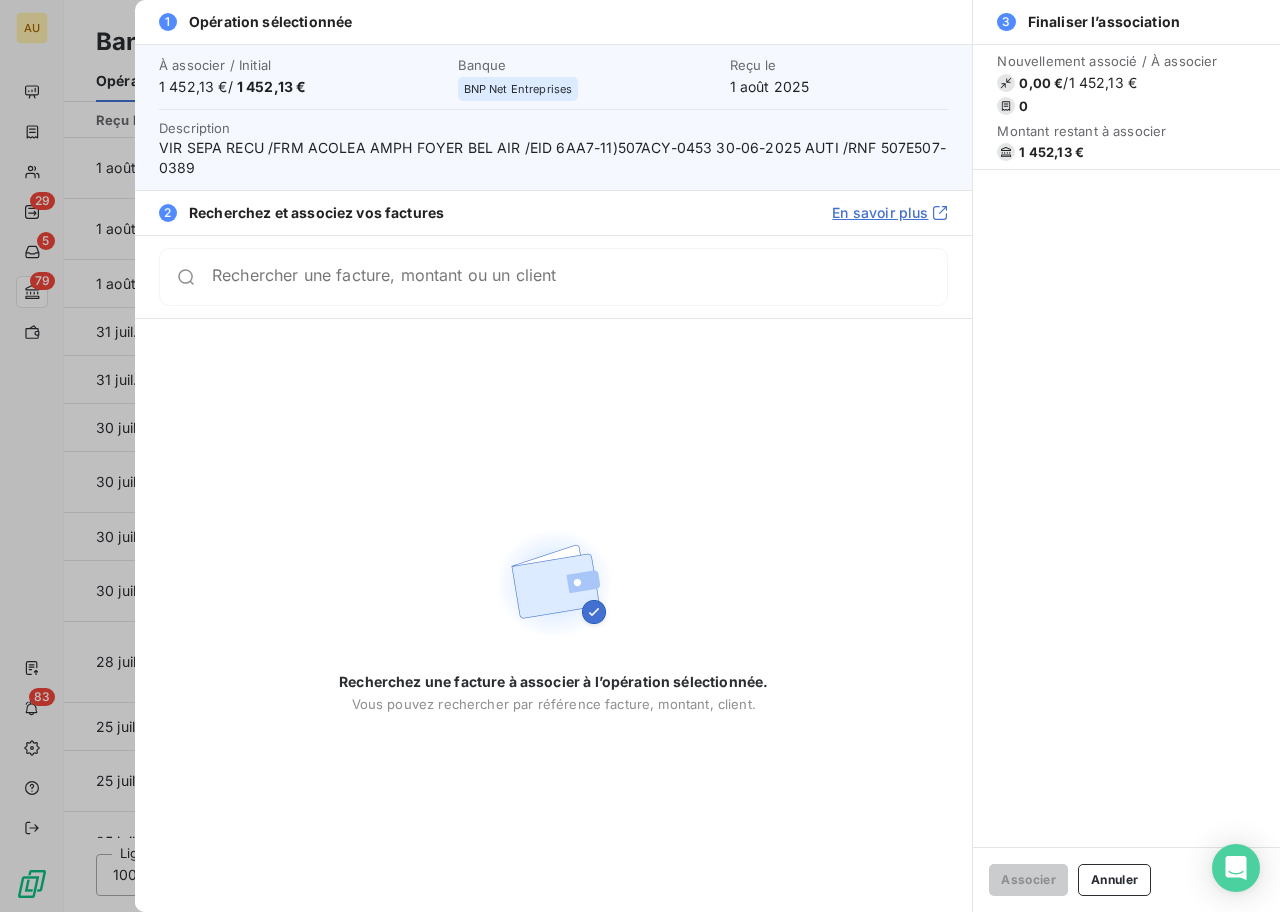 click on "Rechercher une facture, montant ou un client" at bounding box center (579, 277) 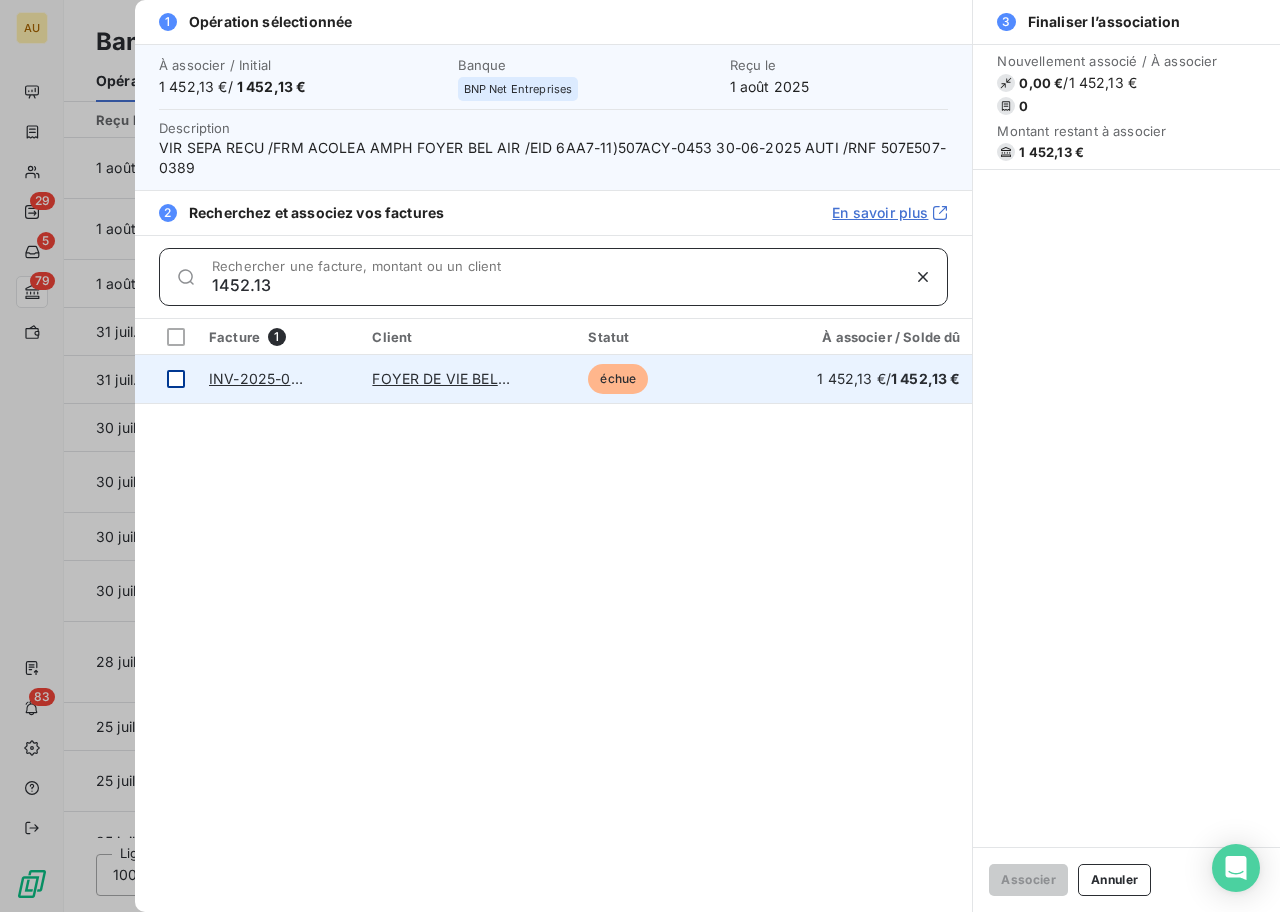 type on "1452.13" 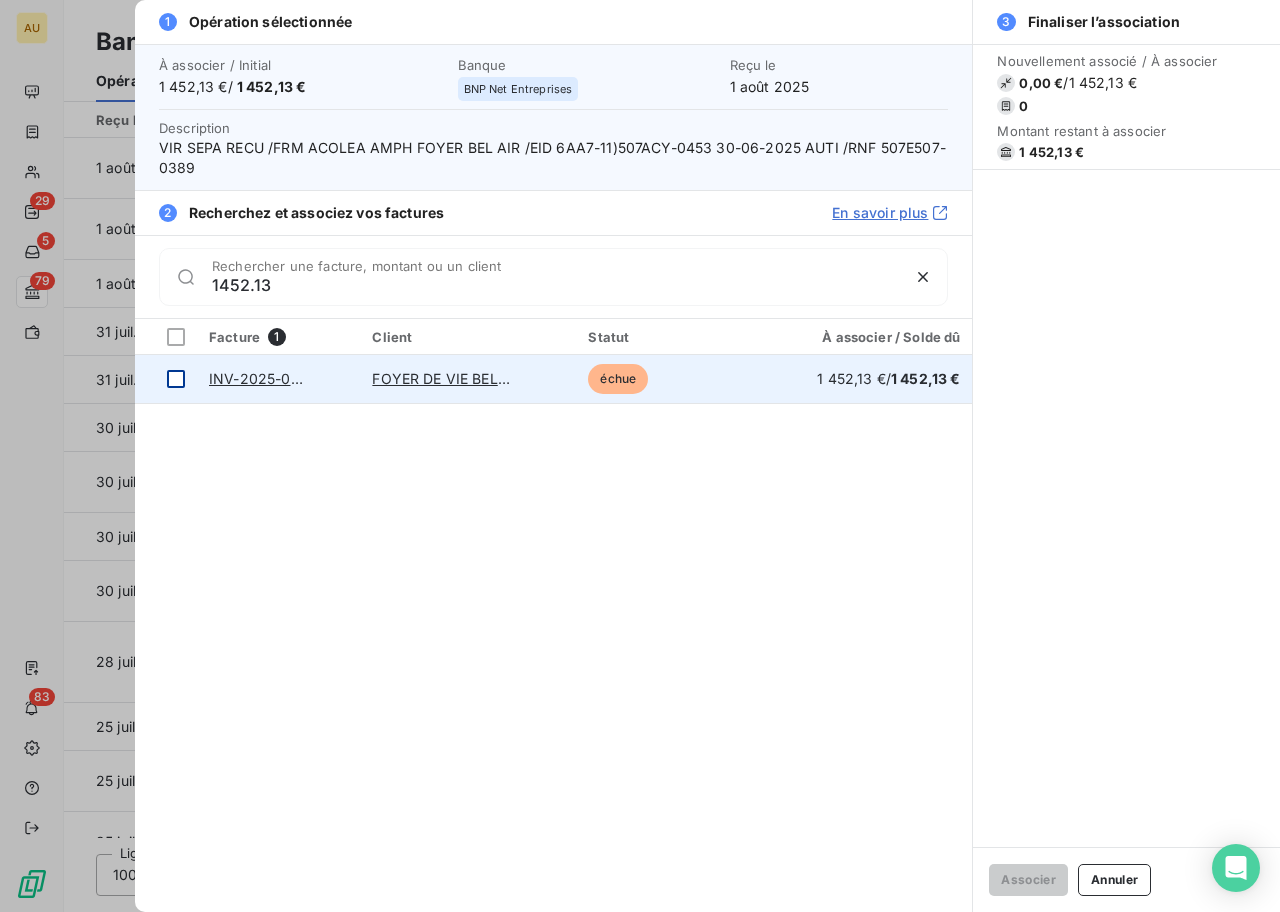 click at bounding box center [176, 379] 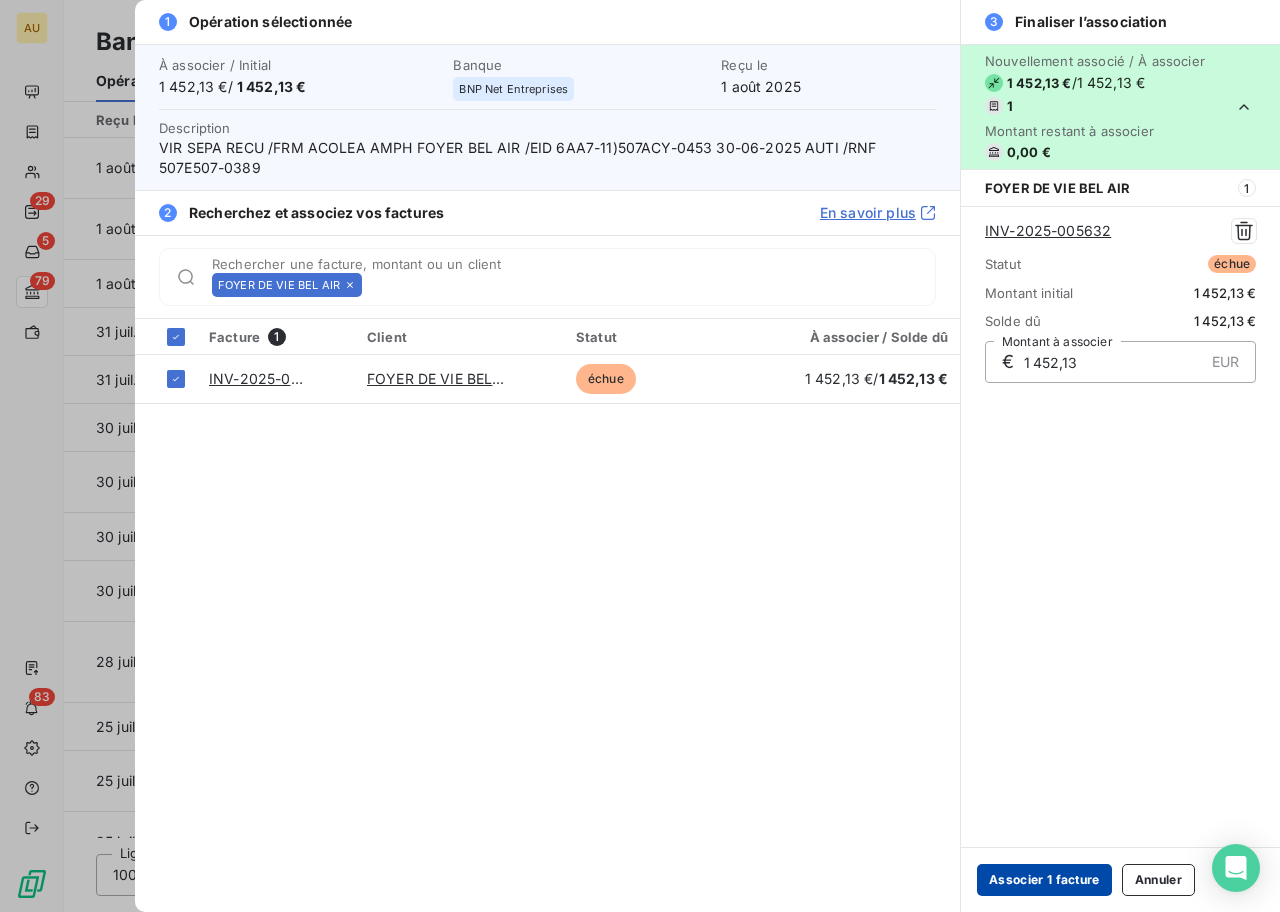 click on "Associer 1 facture" at bounding box center [1044, 880] 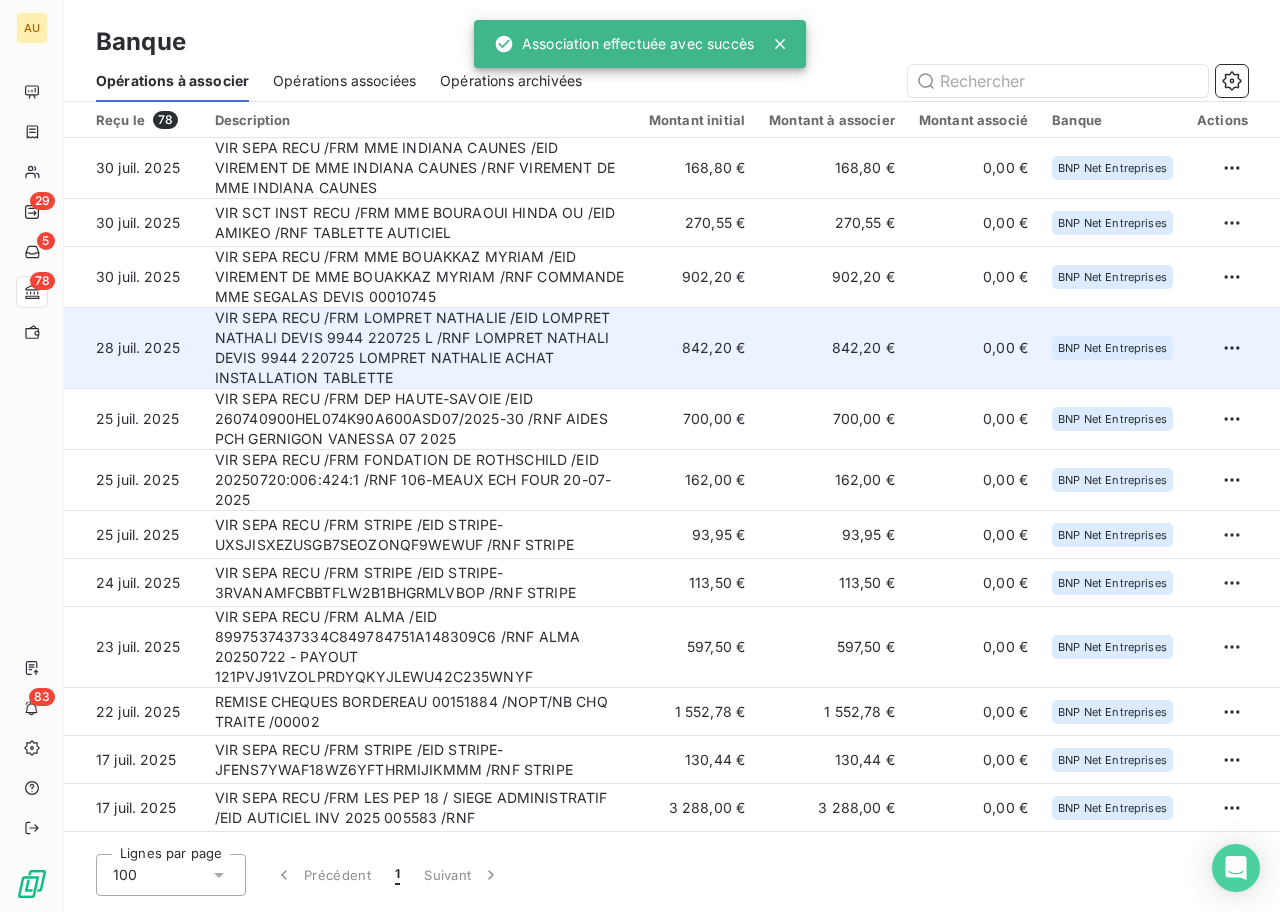 scroll, scrollTop: 0, scrollLeft: 0, axis: both 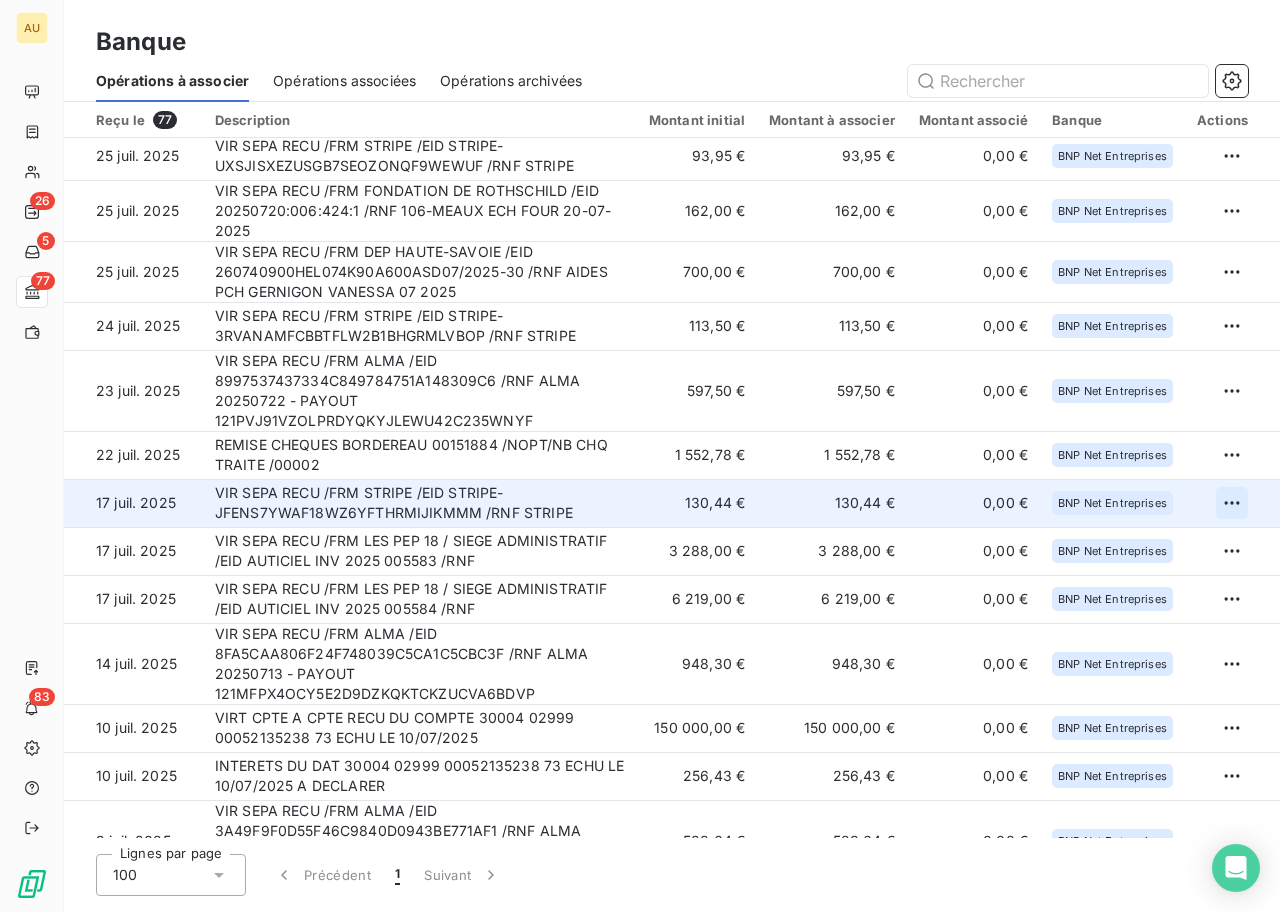 click on "AU 26 5 77 83 Banque Opérations à associer Opérations associées Opérations archivées Reçu le 77 Description Montant initial Montant à associer Montant associé Banque Actions 1 août 2025 VIR SEPA RECU /FRM APEI IME SAINT EMILION /EID AVOIR DU 31/12/24 /RNF AVOIR DU 31/12/24 420,00 € 420,00 € 0,00 € BNP Net Entreprises 31 juil. 2025 VIR SEPA RECU /FRM APPLE INC /EID 0337954868 /RNF CCI : 0337954868,PURP:DEVELOPER PROCEEDS,APPLE 463,05 € 463,05 € 0,00 € BNP Net Entreprises 31 juil. 2025 VIR SEPA RECU /FRM STRIPE /EID STRIPE-Z44YODTVZLAX91P9SWIPIMO77UAQ /RNF STRIPE 15,22 € 15,22 € 0,00 € BNP Net Entreprises 30 juil. 2025 VIR SCT INST RECU /FRM MME BOURAOUI HINDA OU /EID AMIKEO /RNF TABLETTE AUTICIEL 270,55 € 270,55 € 0,00 € BNP Net Entreprises 30 juil. 2025 VIR SEPA RECU /FRM MME BOUAKKAZ MYRIAM /EID VIREMENT DE MME BOUAKKAZ MYRIAM /RNF COMMANDE MME SEGALAS DEVIS 00010745 902,20 € 902,20 € 0,00 € BNP Net Entreprises 30 juil. 2025 14,55 € 1" at bounding box center (640, 456) 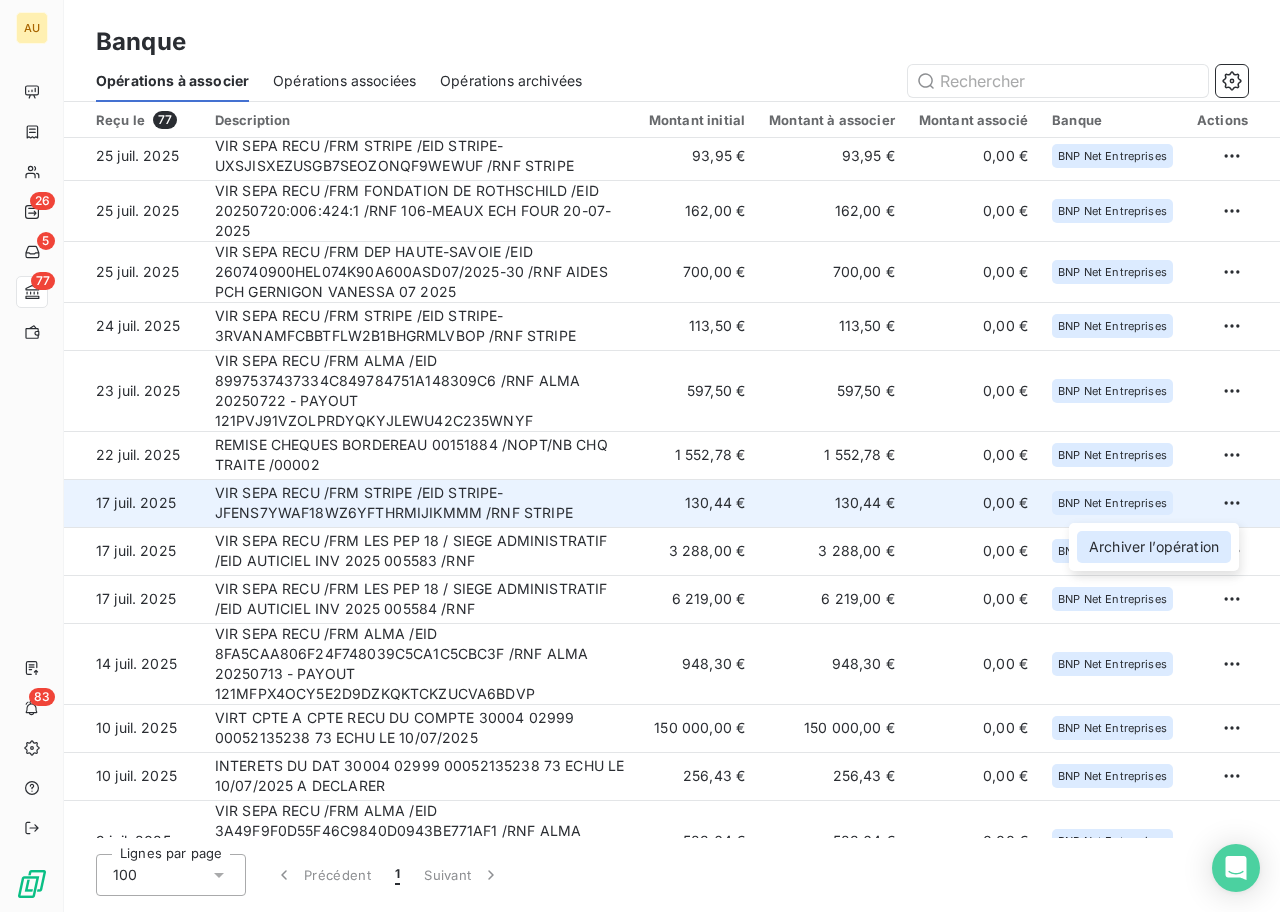 click on "Archiver l’opération" at bounding box center [1154, 547] 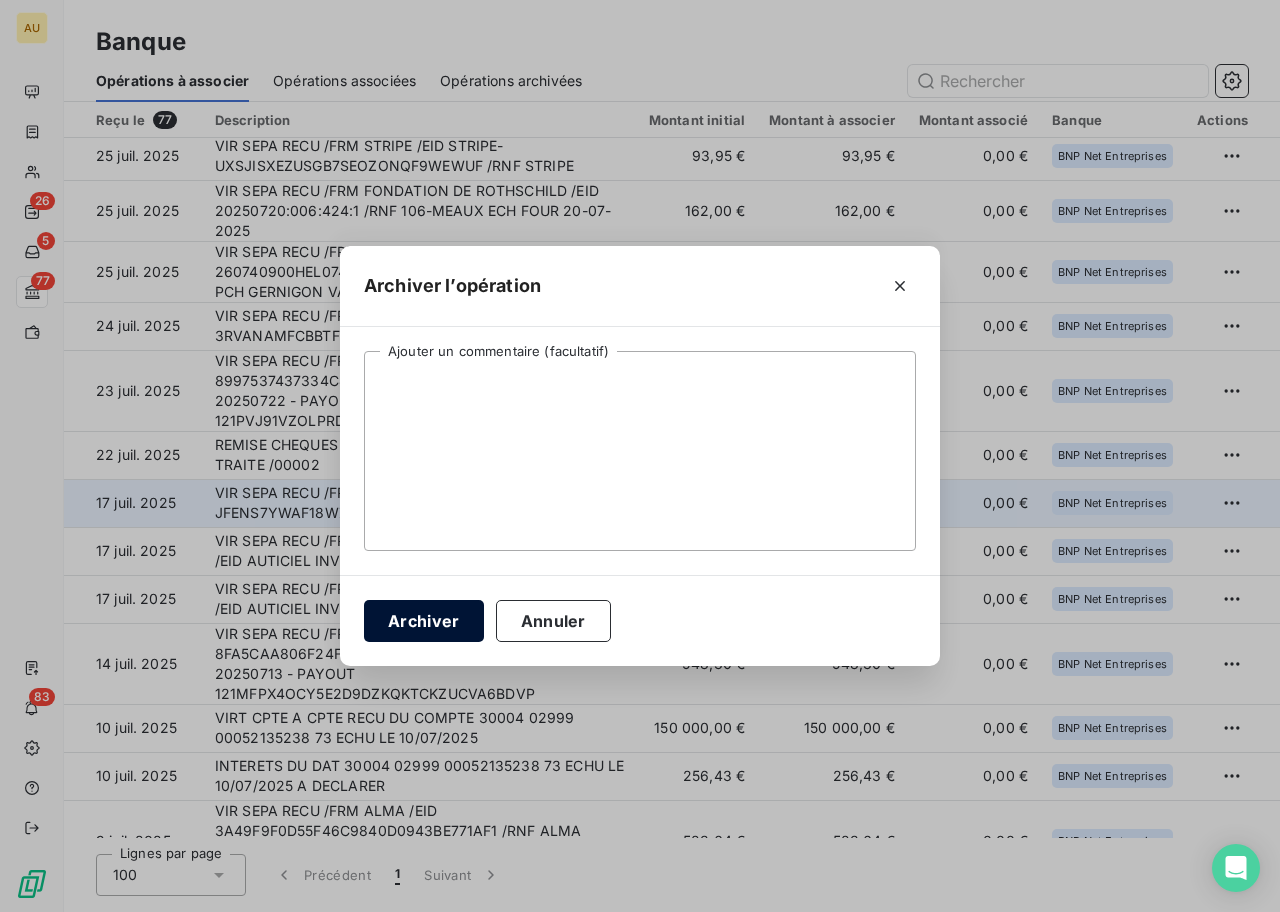 click on "Archiver" at bounding box center (424, 621) 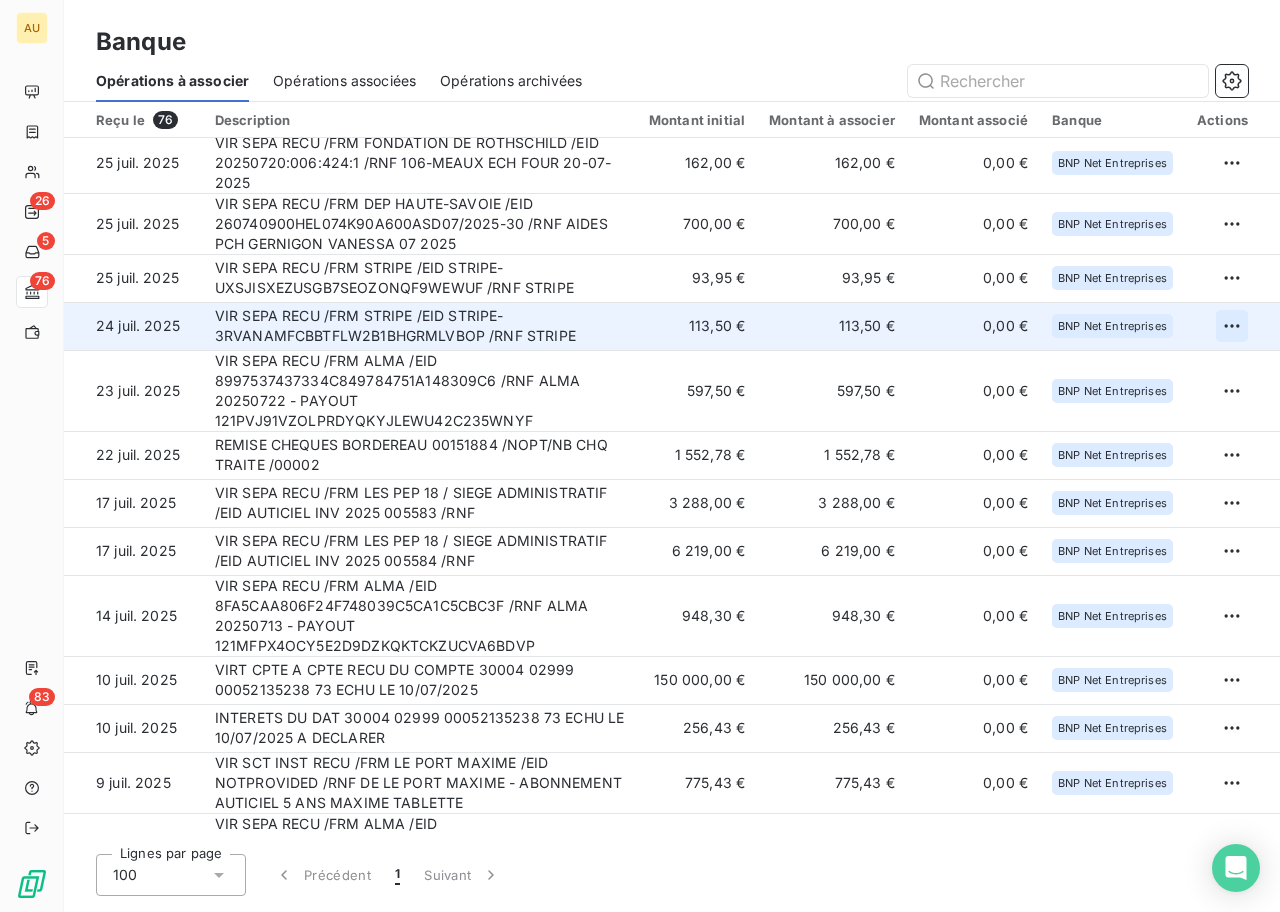 click on "AU 26 5 76 83 Banque Opérations à associer Opérations associées Opérations archivées Reçu le 76 Description Montant initial Montant à associer Montant associé Banque Actions 1 août 2025 VIR SEPA RECU /FRM APEI IME SAINT EMILION /EID AVOIR DU 31/12/24 /RNF AVOIR DU 31/12/24 420,00 € 420,00 € 0,00 € BNP Net Entreprises 31 juil. 2025 VIR SEPA RECU /FRM APPLE INC /EID 0337954868 /RNF CCI : 0337954868,PURP:DEVELOPER PROCEEDS,APPLE 463,05 € 463,05 € 0,00 € BNP Net Entreprises 31 juil. 2025 VIR SEPA RECU /FRM STRIPE /EID STRIPE-H8EZ3BOOTWM1SKFYPJ9R6ESX0VHY /RNF STRIPE 14,55 € 14,55 € 0,00 € BNP Net Entreprises 30 juil. 2025 902,20 € 902,20 € 0,00 € 30 juil. 2025 100" at bounding box center [640, 456] 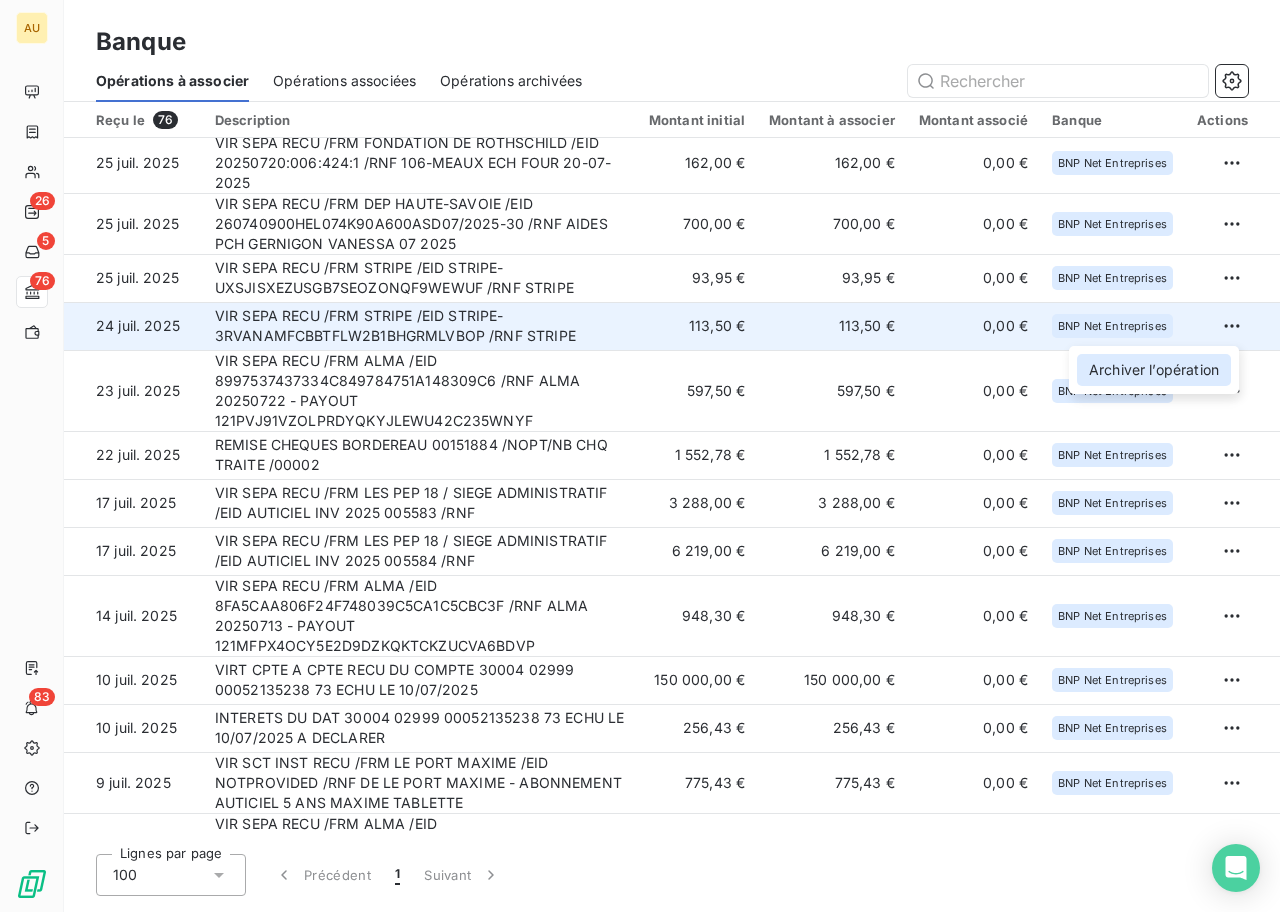 click on "Archiver l’opération" at bounding box center (1154, 370) 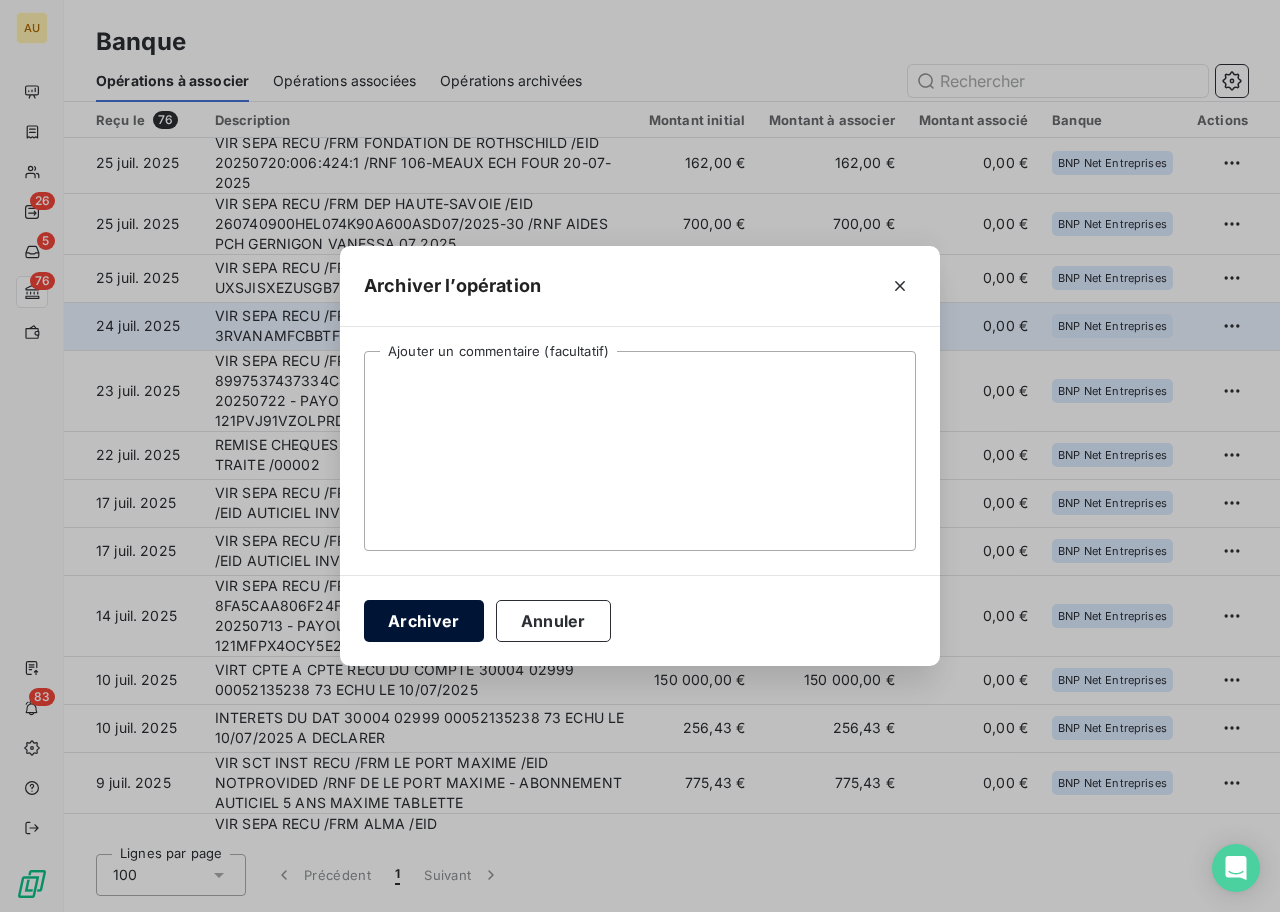 click on "Archiver" at bounding box center (424, 621) 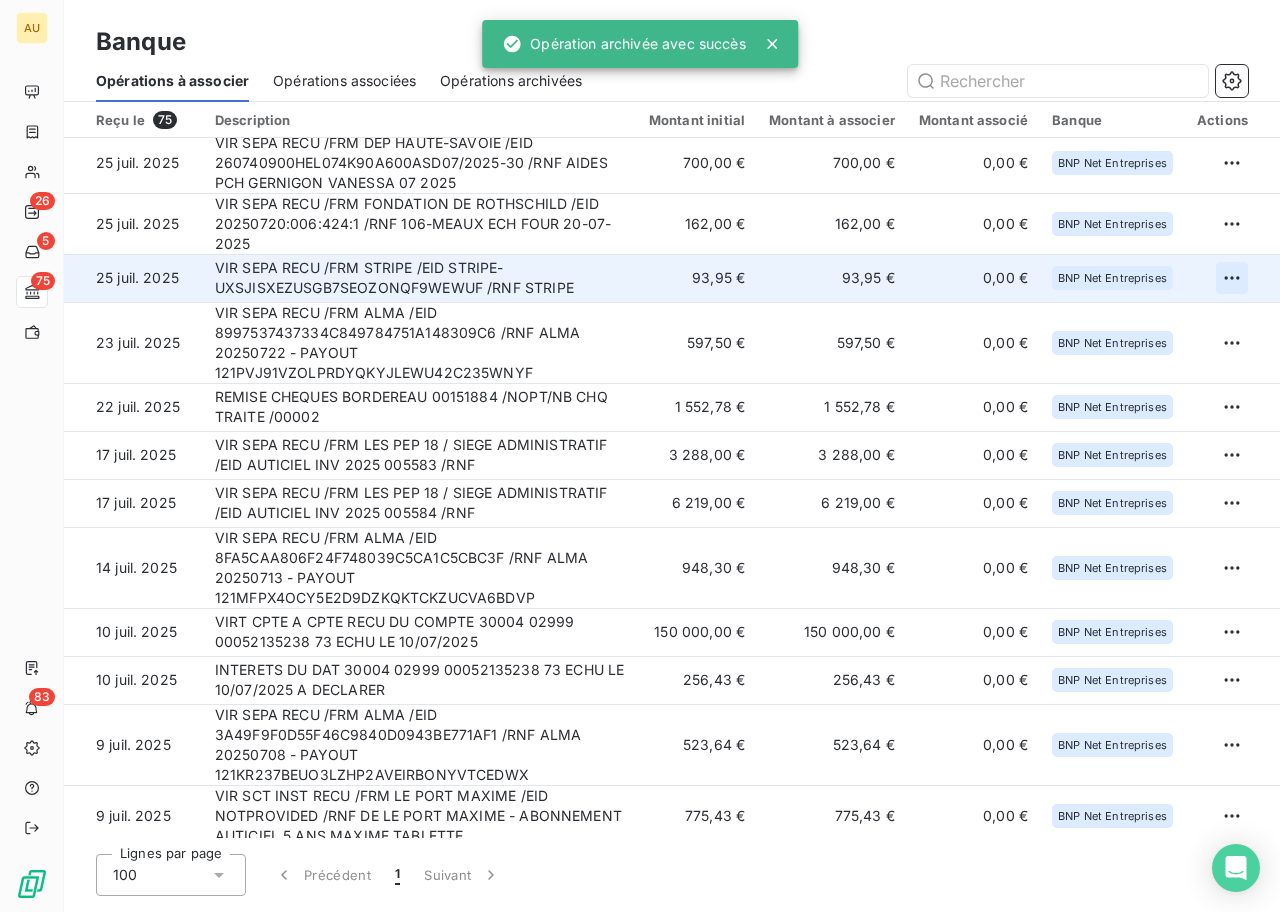 click on "AU 26 5 75 83 Banque Opérations à associer Opérations associées Opérations archivées Reçu le 75 Description Montant initial Montant à associer Montant associé Banque Actions 1 août 2025 VIR SEPA RECU /FRM APEI IME SAINT EMILION /EID AVOIR DU 31/12/24 /RNF AVOIR DU 31/12/24 420,00 € 420,00 € 0,00 € BNP Net Entreprises 31 juil. 2025 VIR SEPA RECU /FRM APPLE INC /EID 0337954868 /RNF CCI : 0337954868,PURP:DEVELOPER PROCEEDS,APPLE 463,05 € 463,05 € 0,00 € BNP Net Entreprises 31 juil. 2025 VIR SEPA RECU /FRM STRIPE /EID STRIPE-Z44YODTVZLAX91P9SWIPIMO77UAQ /RNF STRIPE 15,22 € 15,22 € 0,00 € BNP Net Entreprises 30 juil. 2025 VIR SCT INST RECU /FRM MME BOURAOUI HINDA OU /EID AMIKEO /RNF TABLETTE AUTICIEL 270,55 € 270,55 € 0,00 € BNP Net Entreprises 30 juil. 2025 VIR SEPA RECU /FRM STRIPE /EID STRIPE-H8EZ3BOOTWM1SKFYPJ9R6ESX0VHY /RNF STRIPE 14,55 € 14,55 € 0,00 € BNP Net Entreprises 30 juil. 2025 902,20 € 902,20 € 0,00 € 30 juil. 2025 100" at bounding box center [640, 456] 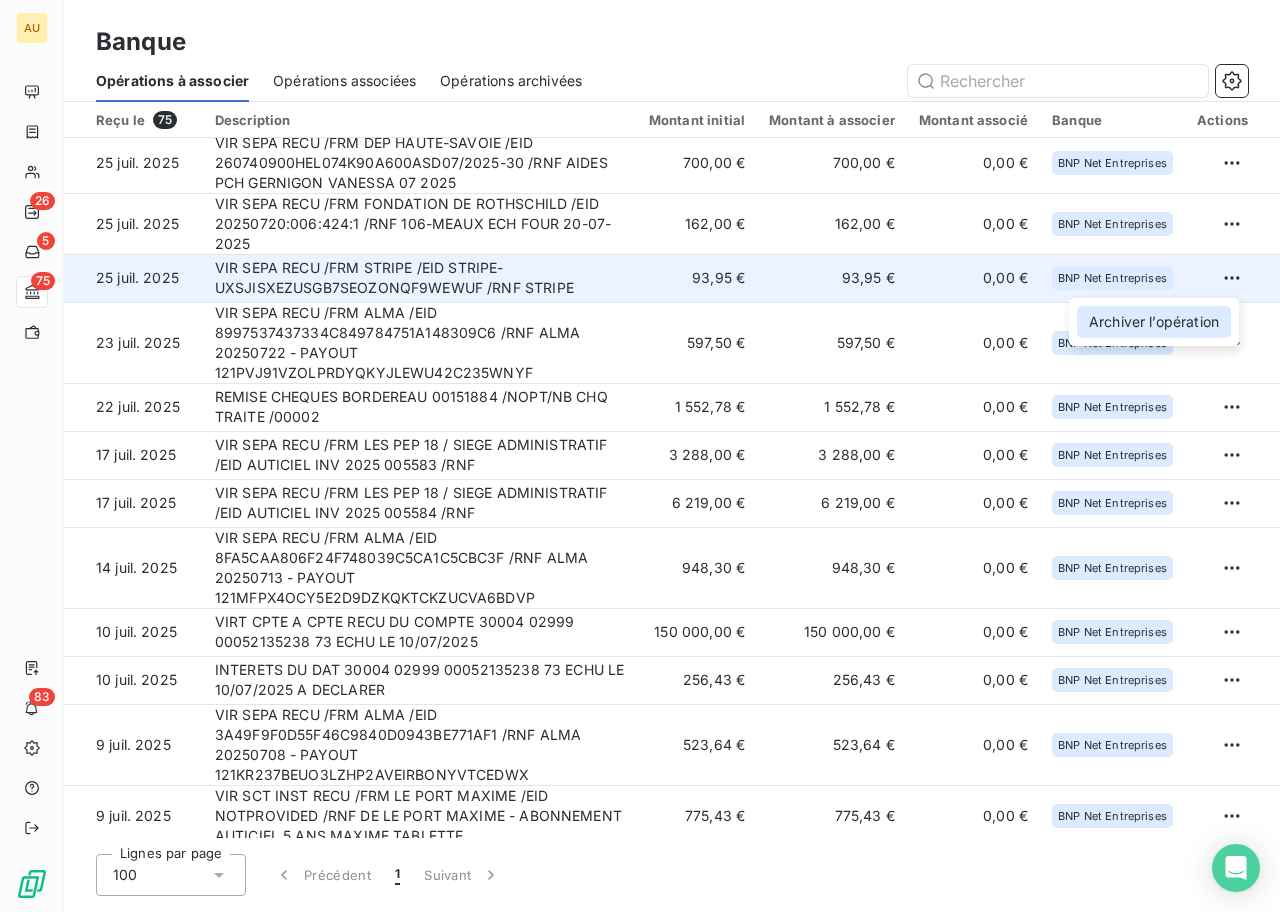 click on "Archiver l’opération" at bounding box center [1154, 322] 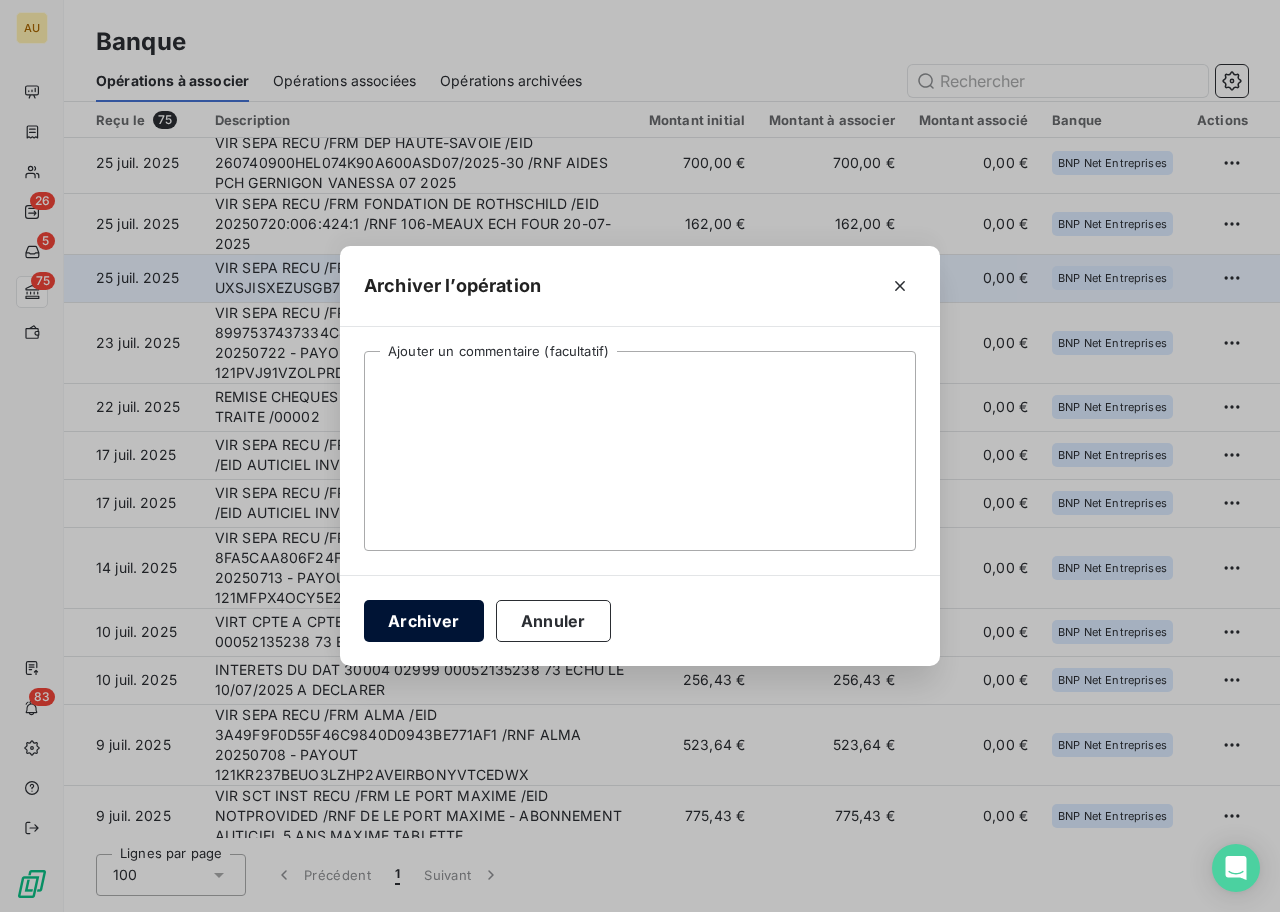 click on "Archiver" at bounding box center [424, 621] 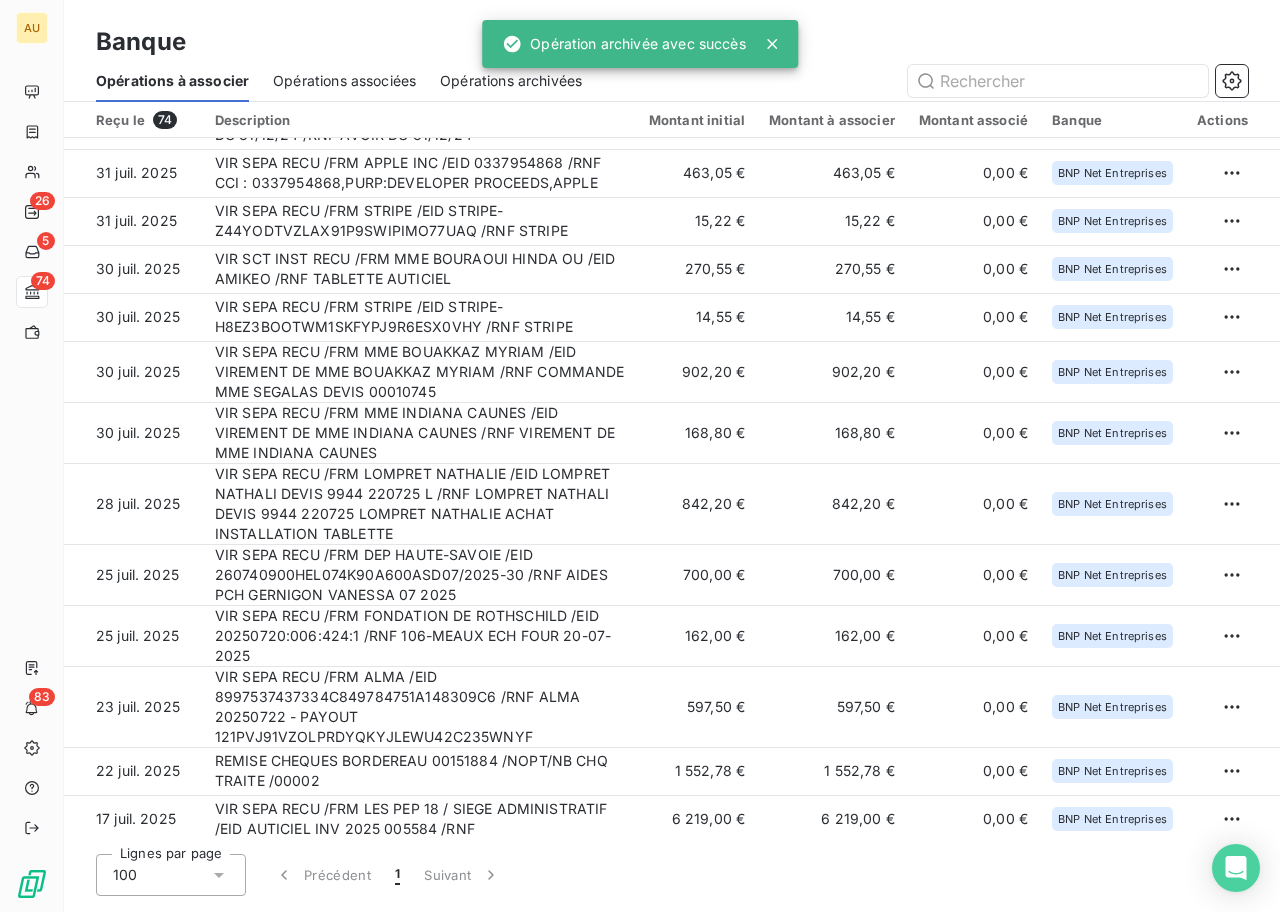 scroll, scrollTop: 0, scrollLeft: 0, axis: both 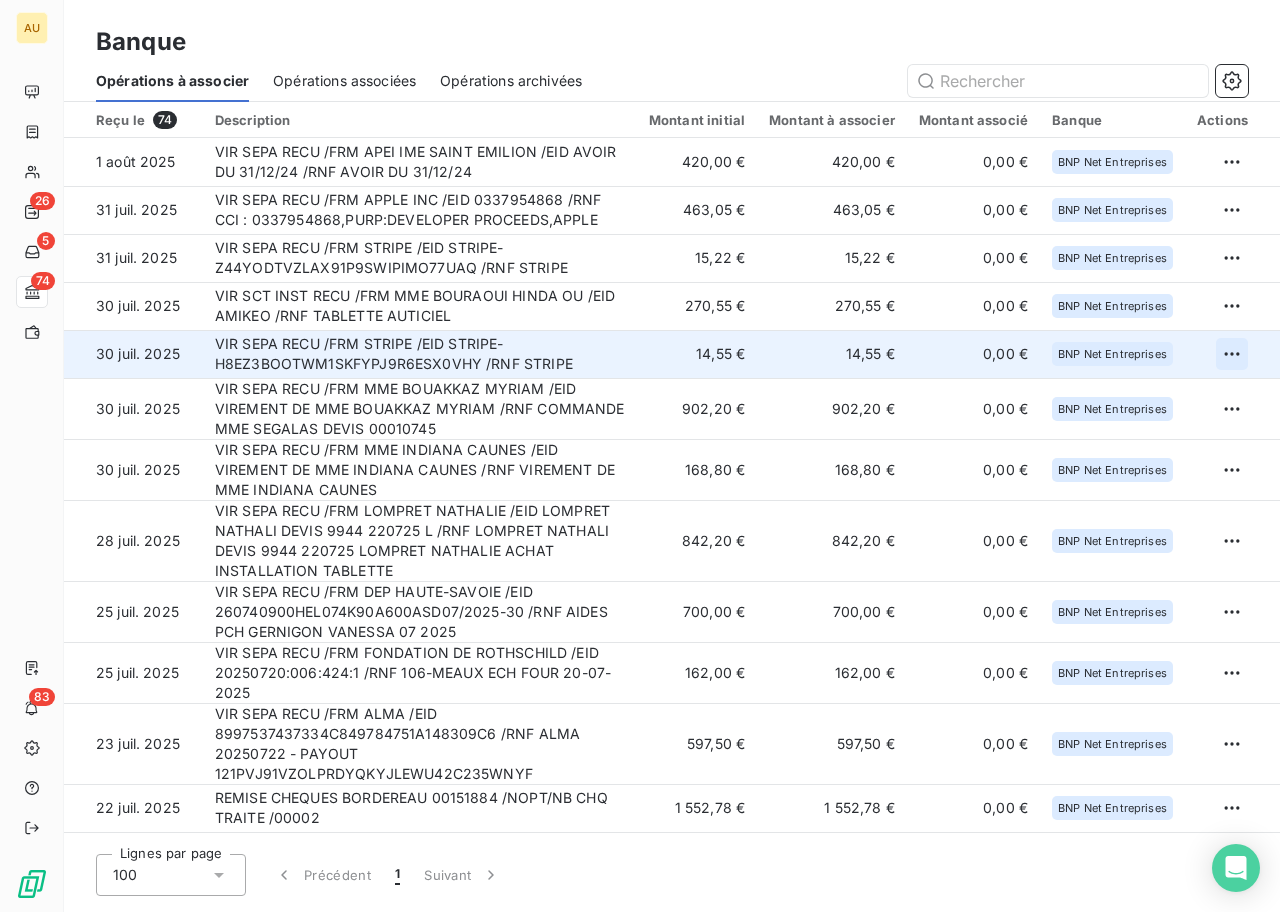 click on "AU 26 5 74 83 Banque Opérations à associer Opérations associées Opérations archivées Reçu le 74 Description Montant initial Montant à associer Montant associé Banque Actions 1 août 2025 VIR SEPA RECU /FRM APEI IME SAINT EMILION /EID AVOIR DU 31/12/24 /RNF AVOIR DU 31/12/24 420,00 € 420,00 € 0,00 € BNP Net Entreprises 31 juil. 2025 VIR SEPA RECU /FRM APPLE INC /EID 0337954868 /RNF CCI : 0337954868,PURP:DEVELOPER PROCEEDS,APPLE 463,05 € 463,05 € 0,00 € BNP Net Entreprises 31 juil. 2025 VIR SEPA RECU /FRM STRIPE /EID STRIPE-Z44YODTVZLAX91P9SWIPIMO77UAQ /RNF STRIPE 15,22 € 15,22 € 0,00 € BNP Net Entreprises 30 juil. 2025 VIR SCT INST RECU /FRM MME BOURAOUI HINDA OU /EID AMIKEO /RNF TABLETTE AUTICIEL 270,55 € 270,55 € 0,00 € BNP Net Entreprises 30 juil. 2025 VIR SEPA RECU /FRM STRIPE /EID STRIPE-H8EZ3BOOTWM1SKFYPJ9R6ESX0VHY /RNF STRIPE 14,55 € 14,55 € 0,00 € BNP Net Entreprises 30 juil. 2025 902,20 € 902,20 € 0,00 € 30 juil. 2025 100" at bounding box center (640, 456) 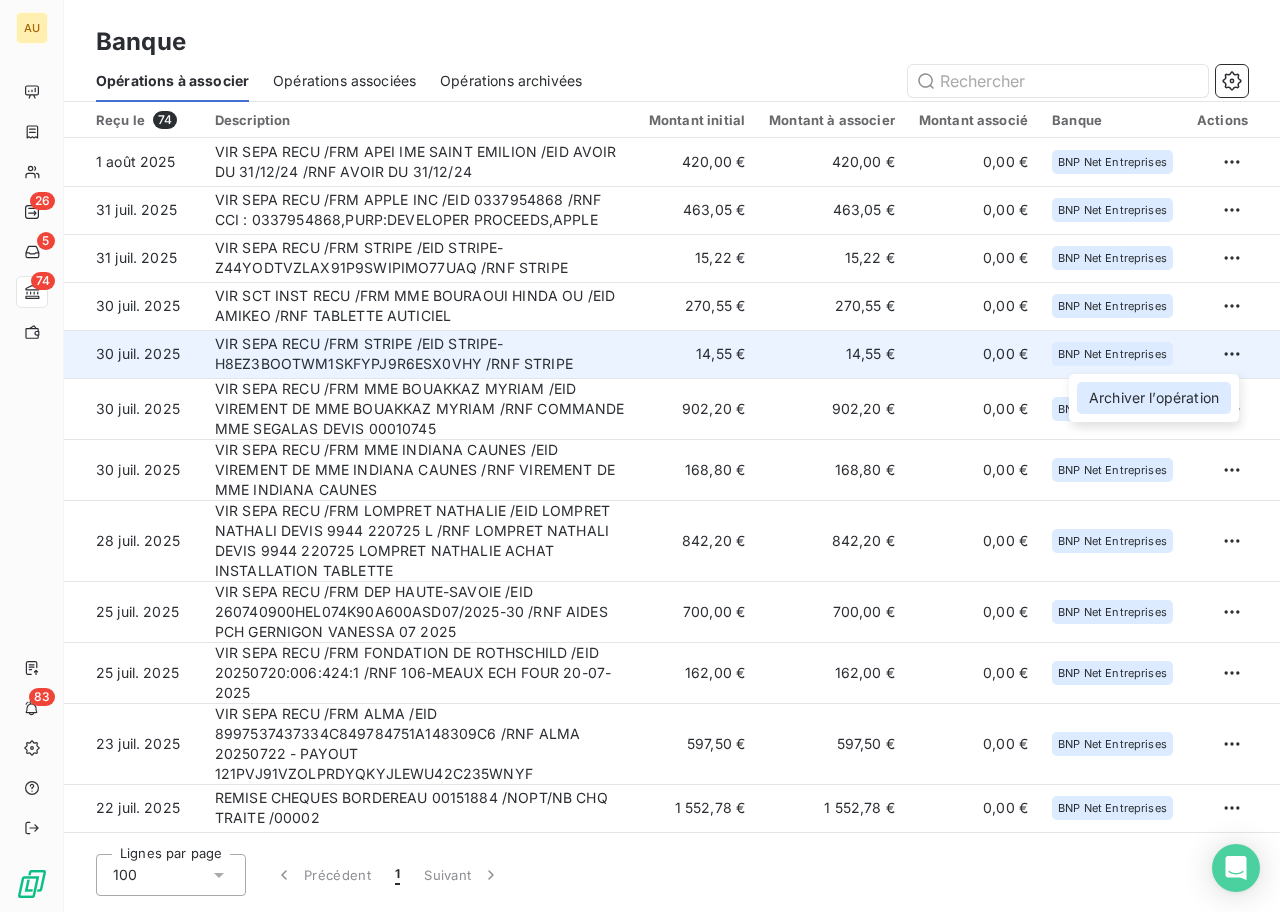 click on "Archiver l’opération" at bounding box center [1154, 398] 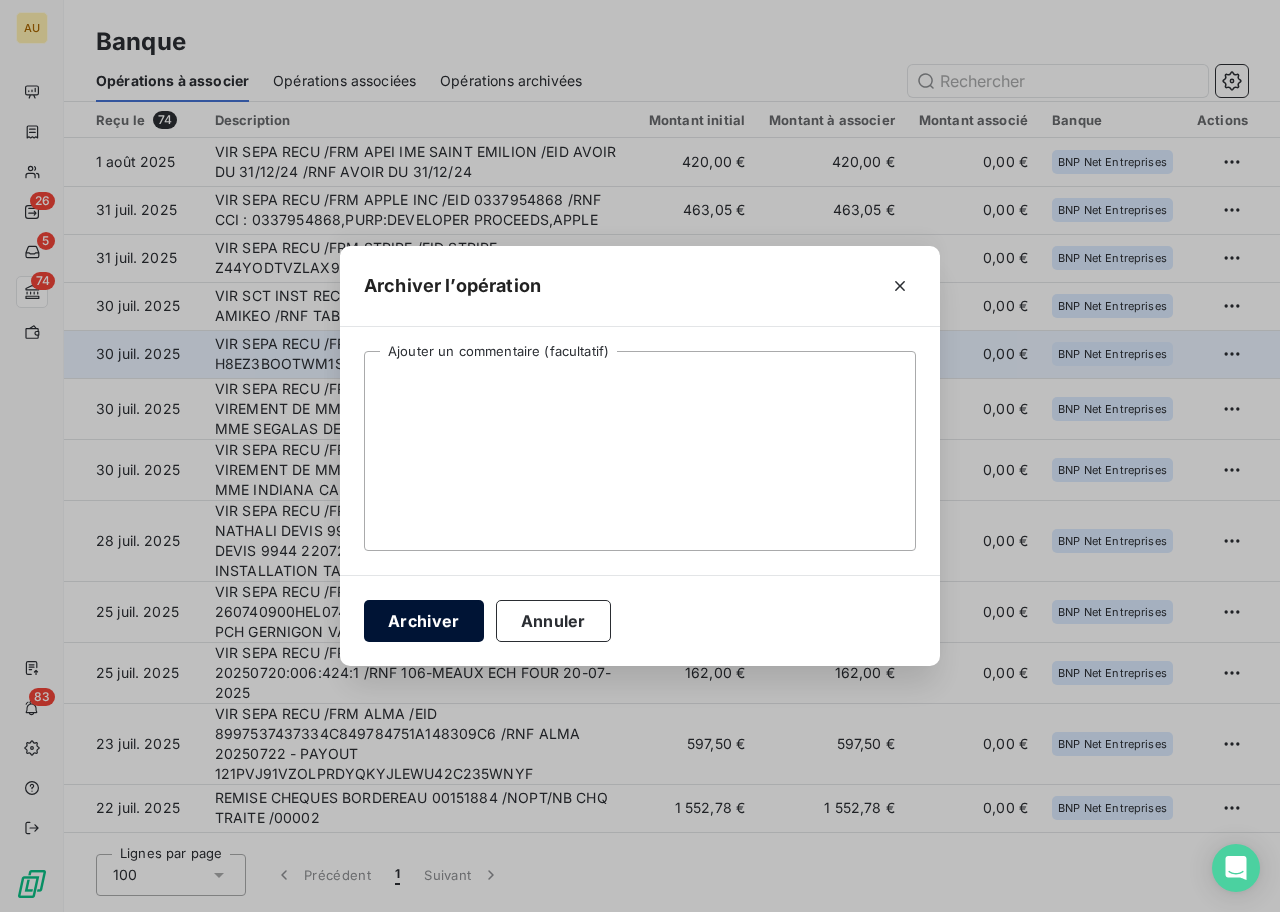 click on "Archiver" at bounding box center [424, 621] 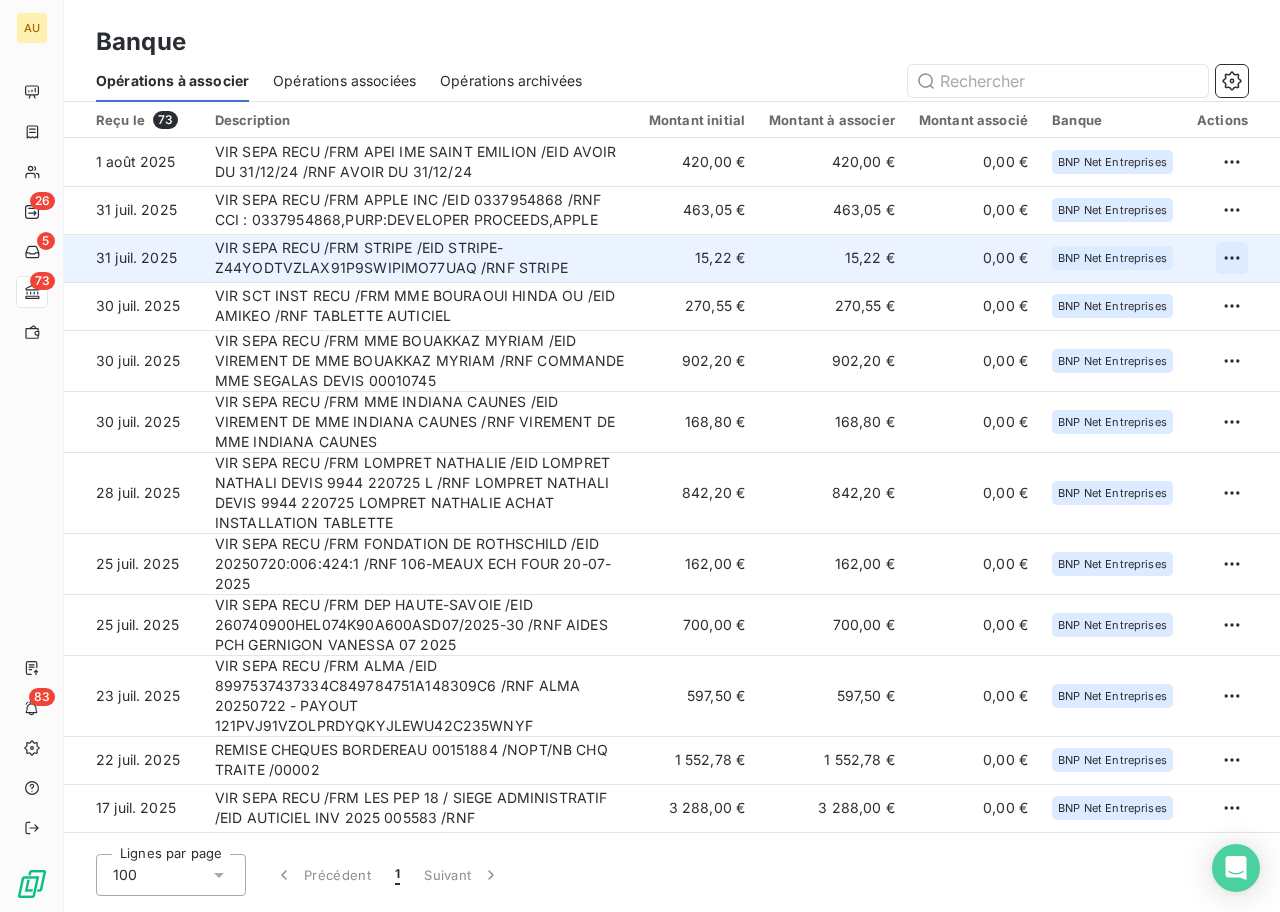 click on "AU 26 5 73 83 Banque Opérations à associer Opérations associées Opérations archivées Reçu le 73 Description Montant initial Montant à associer Montant associé Banque Actions 1 août 2025 VIR SEPA RECU /FRM APEI IME SAINT EMILION /EID AVOIR DU 31/12/24 /RNF AVOIR DU 31/12/24 420,00 € 420,00 € 0,00 € BNP Net Entreprises 31 juil. 2025 VIR SEPA RECU /FRM APPLE INC /EID 0337954868 /RNF CCI : 0337954868,PURP:DEVELOPER PROCEEDS,APPLE 463,05 € 463,05 € 0,00 € BNP Net Entreprises 31 juil. 2025 VIR SEPA RECU /FRM STRIPE /EID STRIPE-Z44YODTVZLAX91P9SWIPIMO77UAQ /RNF STRIPE 15,22 € 15,22 € 0,00 € BNP Net Entreprises 30 juil. 2025 VIR SCT INST RECU /FRM MME [PERSON] [PERSON] OU /EID AMIKEO /RNF TABLETTE AUTICIEL 270,55 € 270,55 € 0,00 € BNP Net Entreprises 30 juil. 2025 VIR SEPA RECU /FRM MME [PERSON] [PERSON] /EID VIREMENT DE MME [PERSON] [PERSON] /RNF COMMANDE MME [PERSON] DEVIS 00010745 902,20 € 902,20 € 0,00 € BNP Net Entreprises 30 juil. 2025 168,80 €" at bounding box center (640, 456) 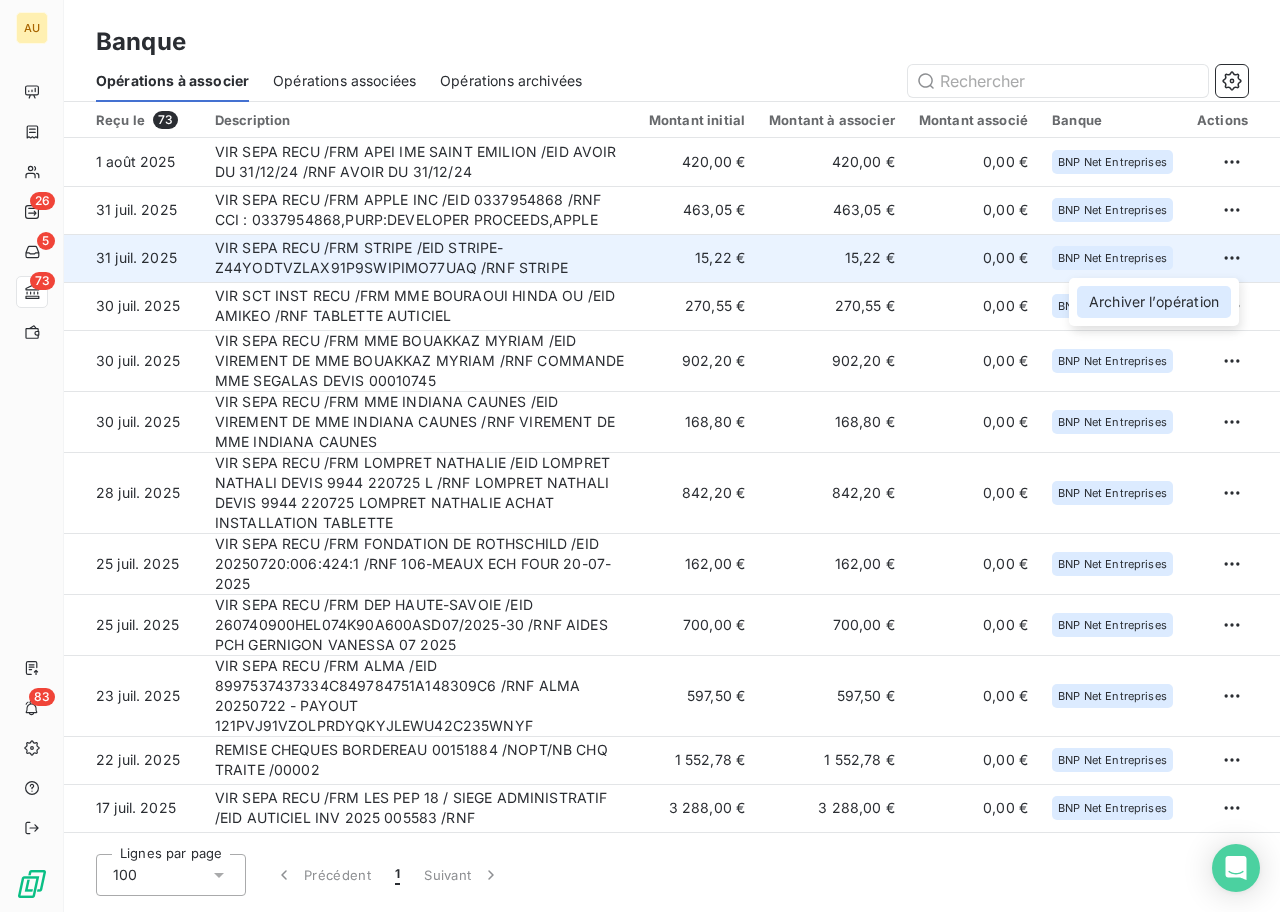 click on "Archiver l’opération" at bounding box center (1154, 302) 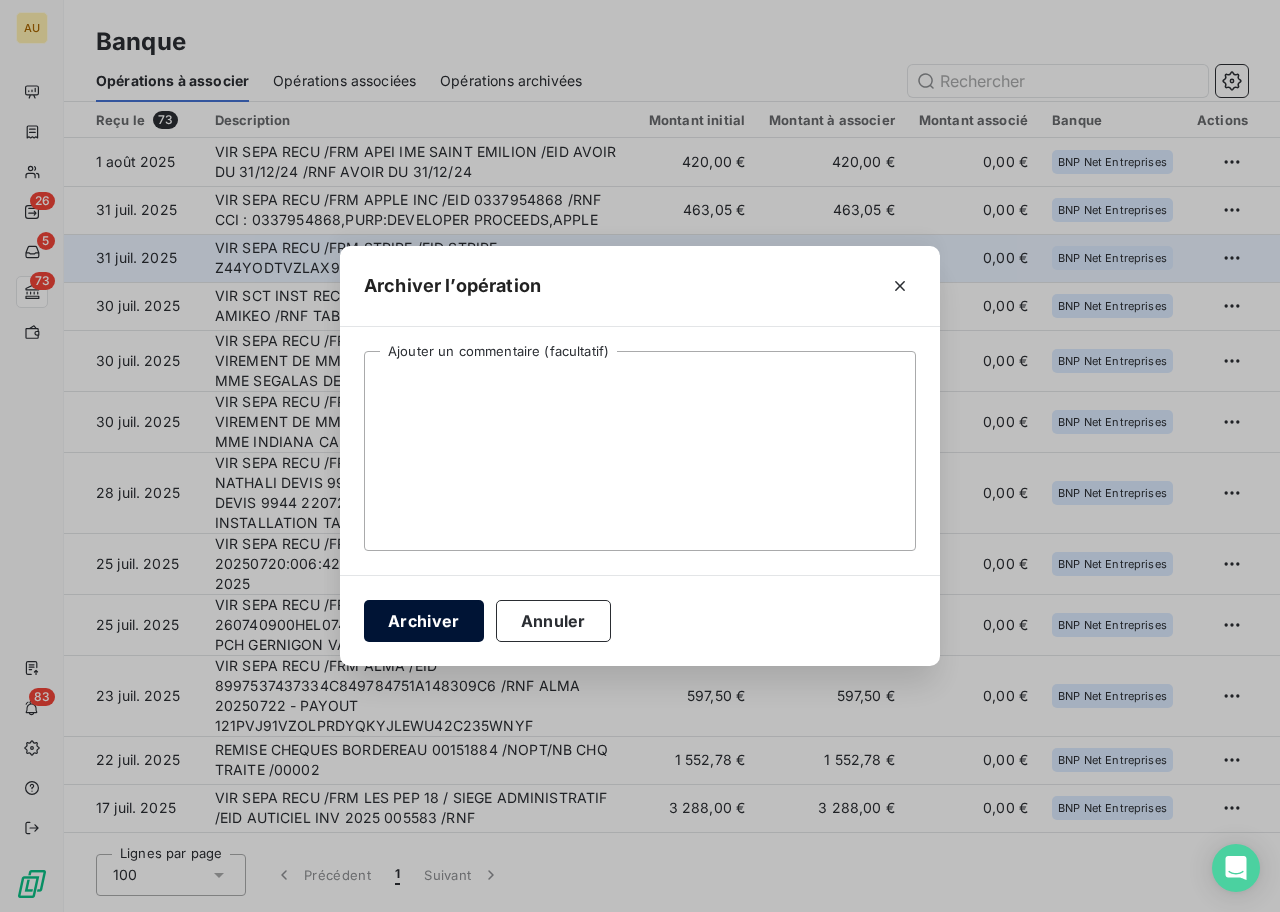 click on "Archiver" at bounding box center [424, 621] 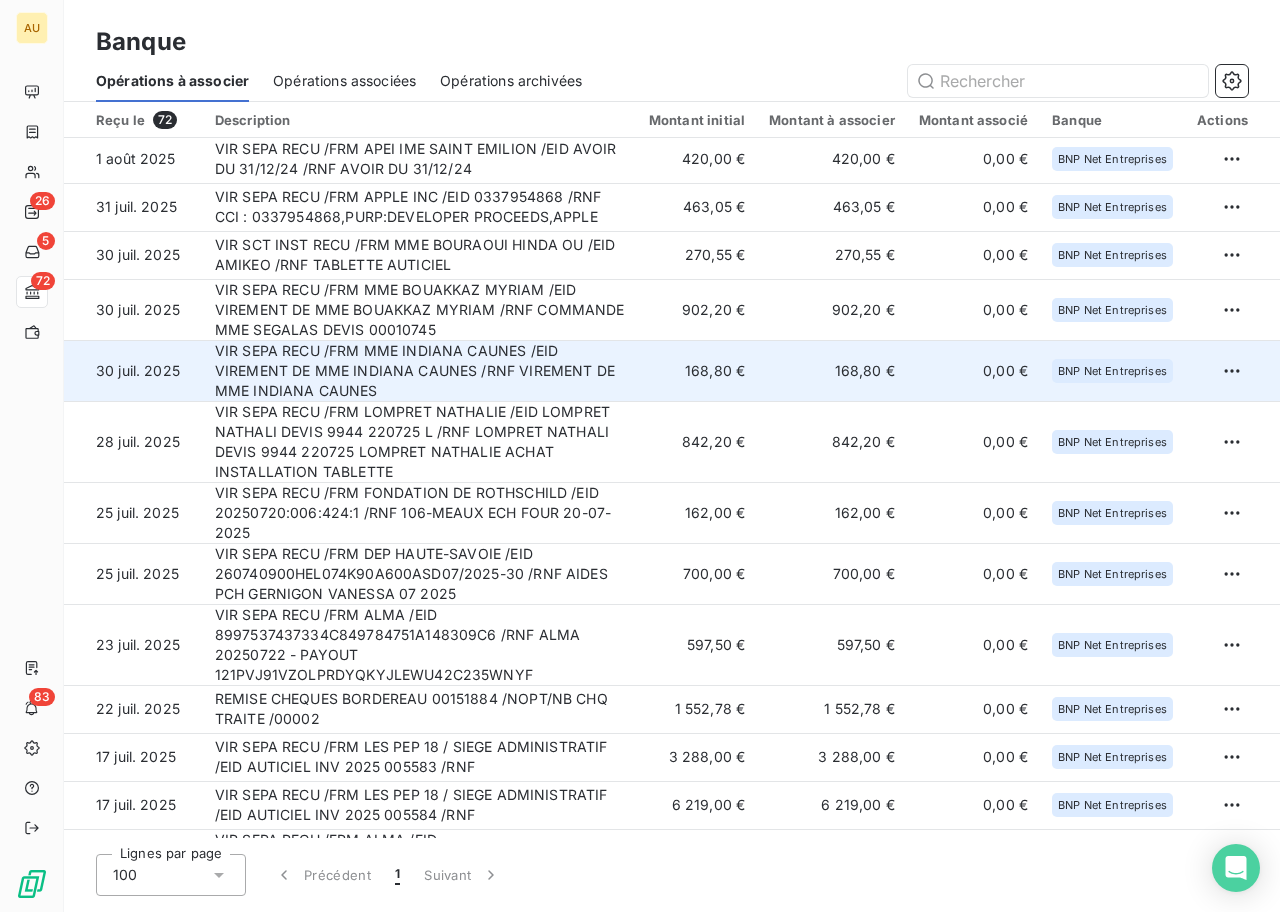 scroll, scrollTop: 0, scrollLeft: 0, axis: both 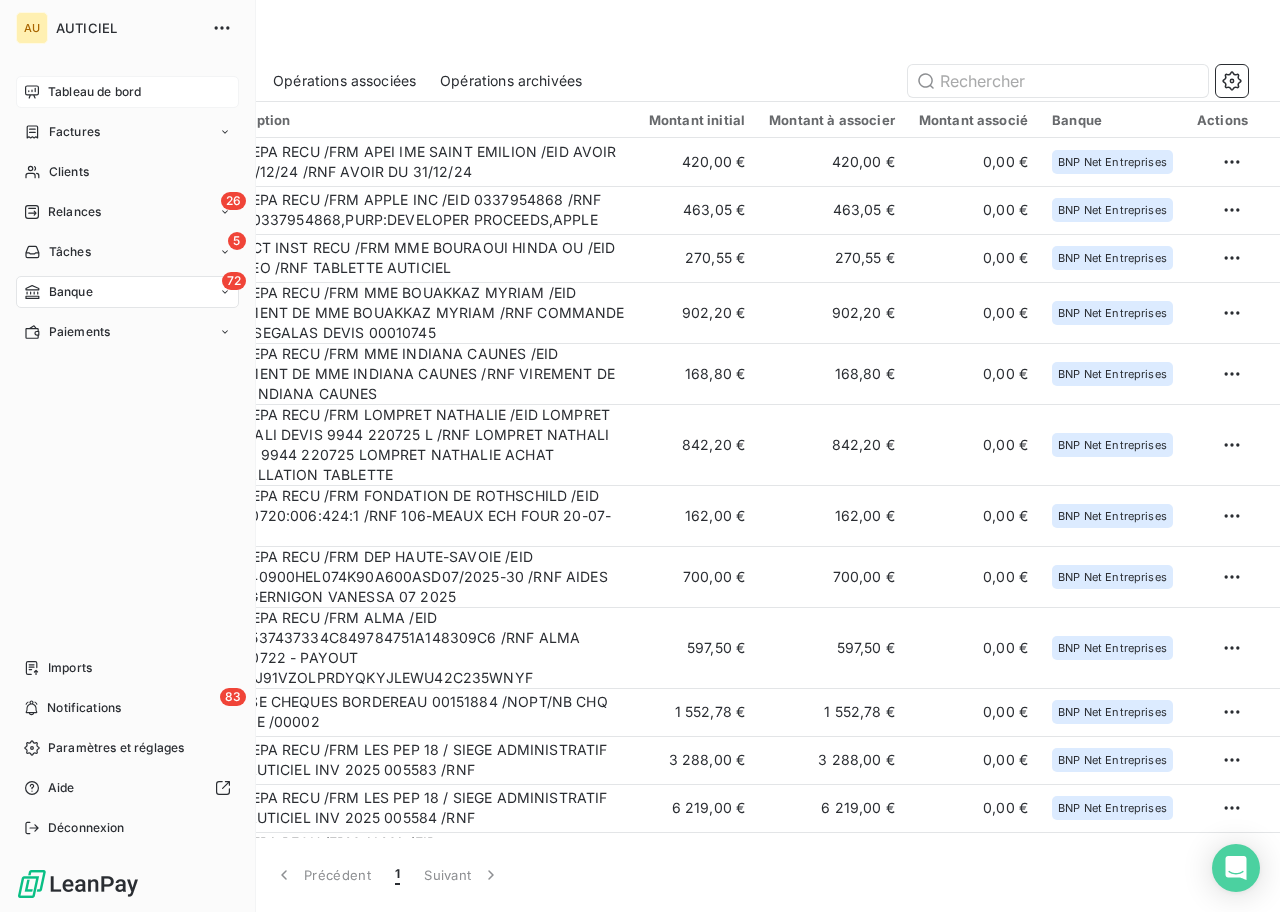 click on "Tableau de bord" at bounding box center [127, 92] 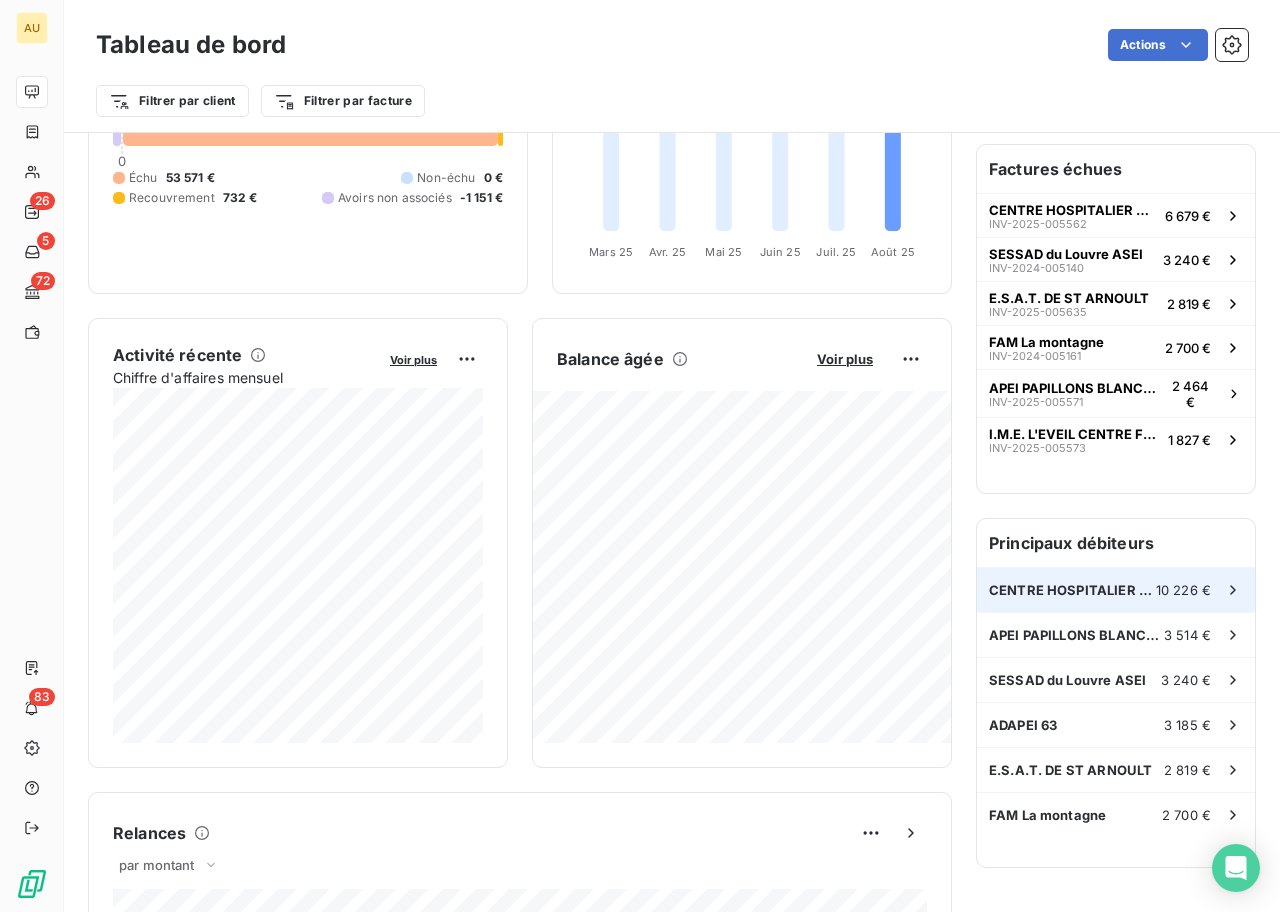 scroll, scrollTop: 202, scrollLeft: 0, axis: vertical 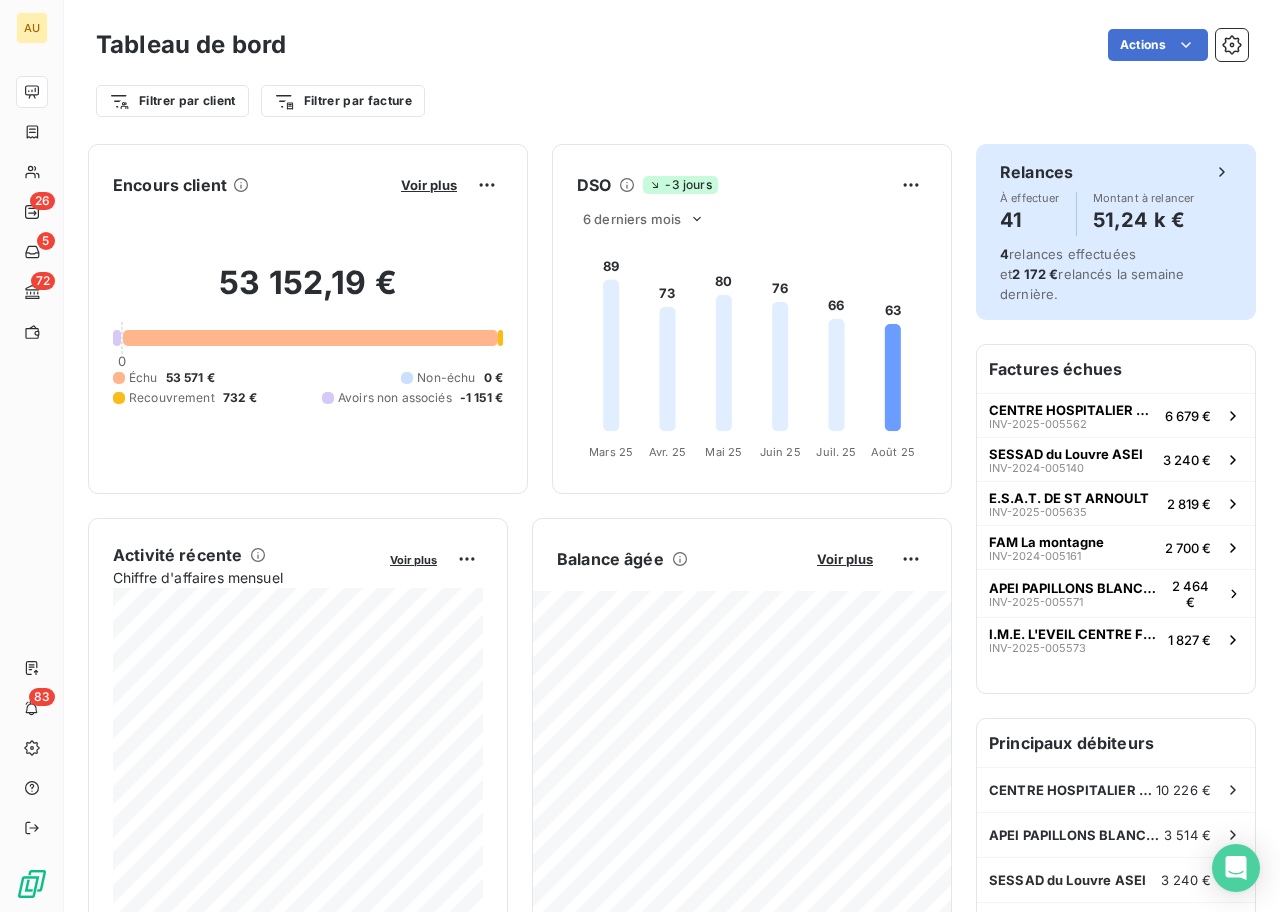 click on "4  relances effectuées et  2 172 €  relancés la semaine dernière." at bounding box center (1092, 274) 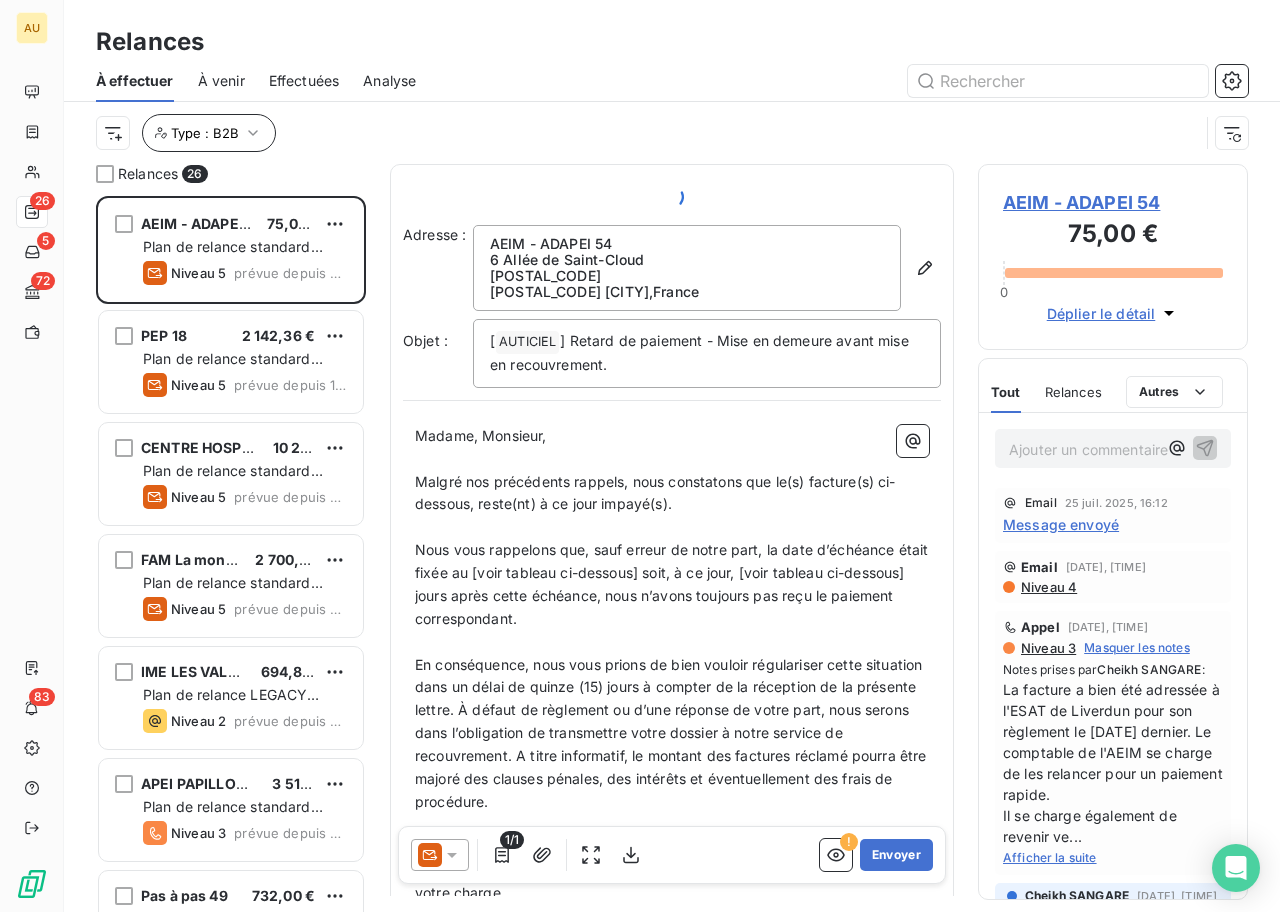 scroll, scrollTop: 1, scrollLeft: 1, axis: both 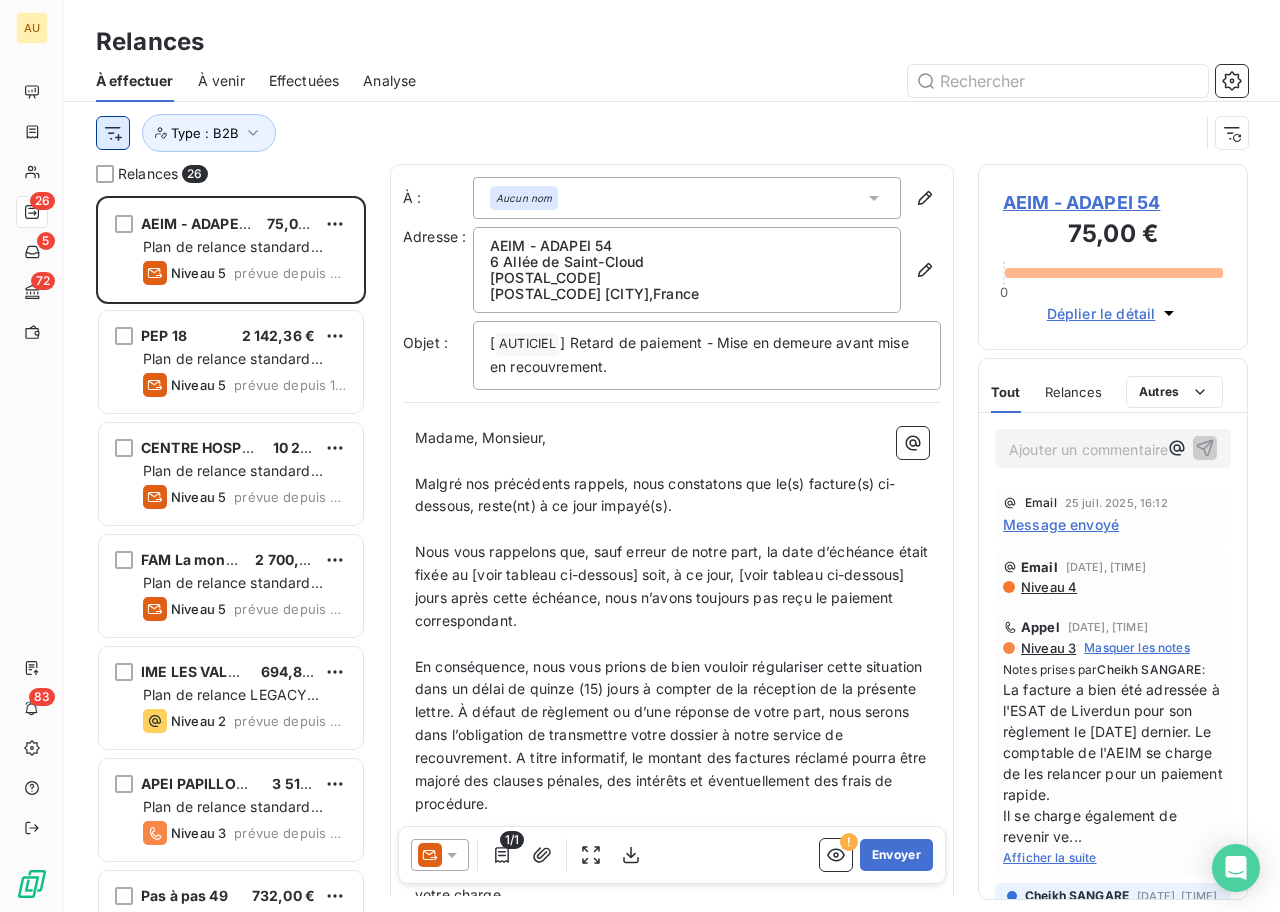click on "AU 26 5 72 83 Relances À effectuer À venir Effectuées Analyse Type  : B2B  Relances 26 AEIM - ADAPEI 54 75,00 € Plan de relance standard (AUTO) Niveau 5 prévue depuis 248 jours PEP 18 2 142,36 € Plan de relance standard (AUTO) Niveau 5 prévue depuis 137 jours CENTRE HOSPITALIER DE DOUAI 10 225,56 € Plan de relance standard (AUTO) Niveau 5 prévue depuis 97 jours FAM La montagne 2 700,30 € Plan de relance standard (AUTO) Niveau 5 prévue depuis 97 jours IME LES VALLEES 694,80 € Plan de relance LEGACY (MANUEL) Niveau 2 prévue depuis 73 jours APEI PAPILLONS BLANCS DU 3 514,45 € Plan de relance standard (AUTO) Niveau 3 prévue depuis 44 jours Pas à pas 49 732,00 € Plan de relance standard (AUTO) Niveau 5 prévue depuis 20 jours FOYER DE VIE L'HERMITAGE LA 426,00 € Plan de relance standard (AUTO) Niveau 5 prévue depuis 11 jours À : Aucun nom Adresse : AEIM - ADAPEI 54 6 Allée de Saint-Cloud CS 90154 54602   Villers Les Nancy ,  France Objet : [ AUTICIEL ﻿" at bounding box center (640, 456) 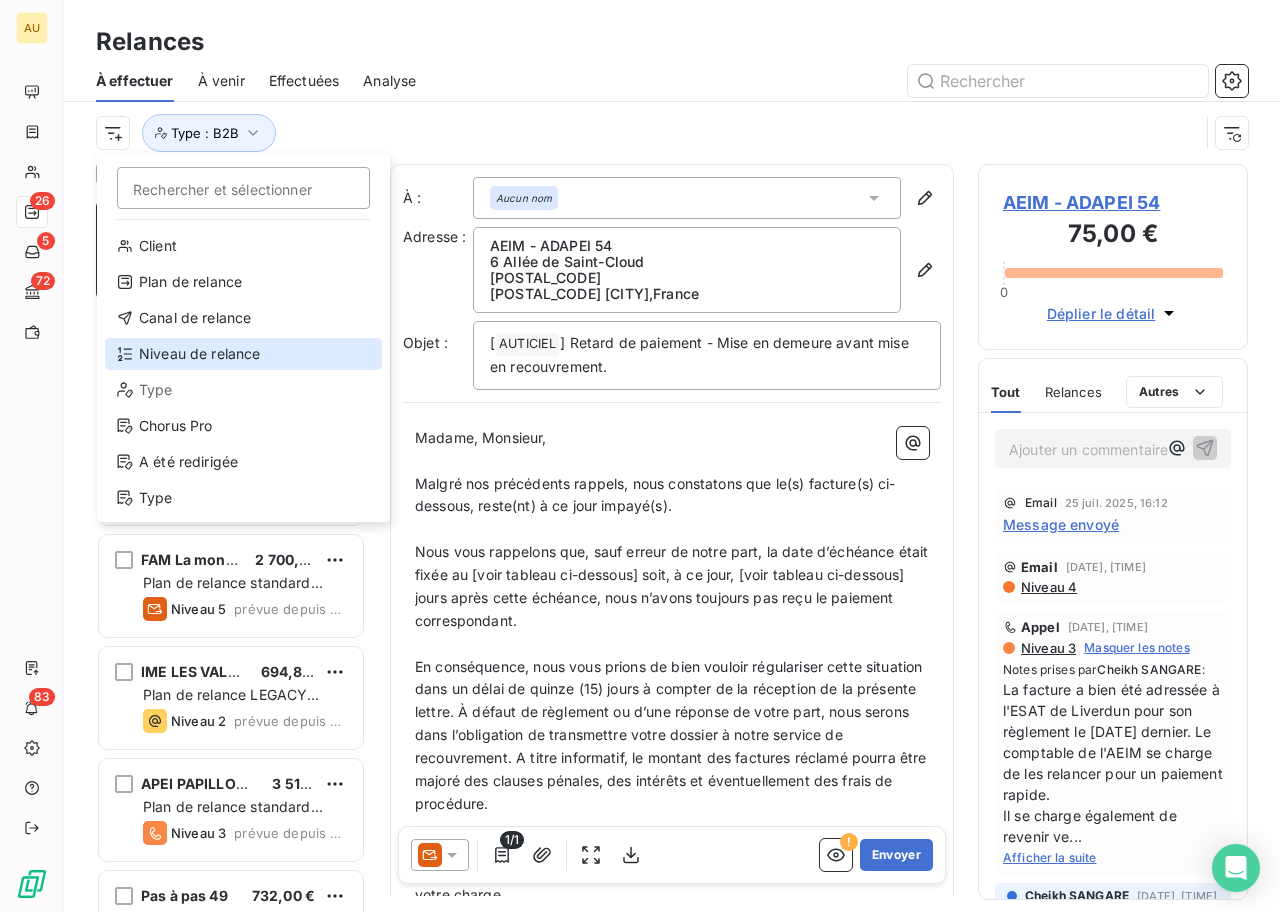 click on "Niveau de relance" at bounding box center [243, 354] 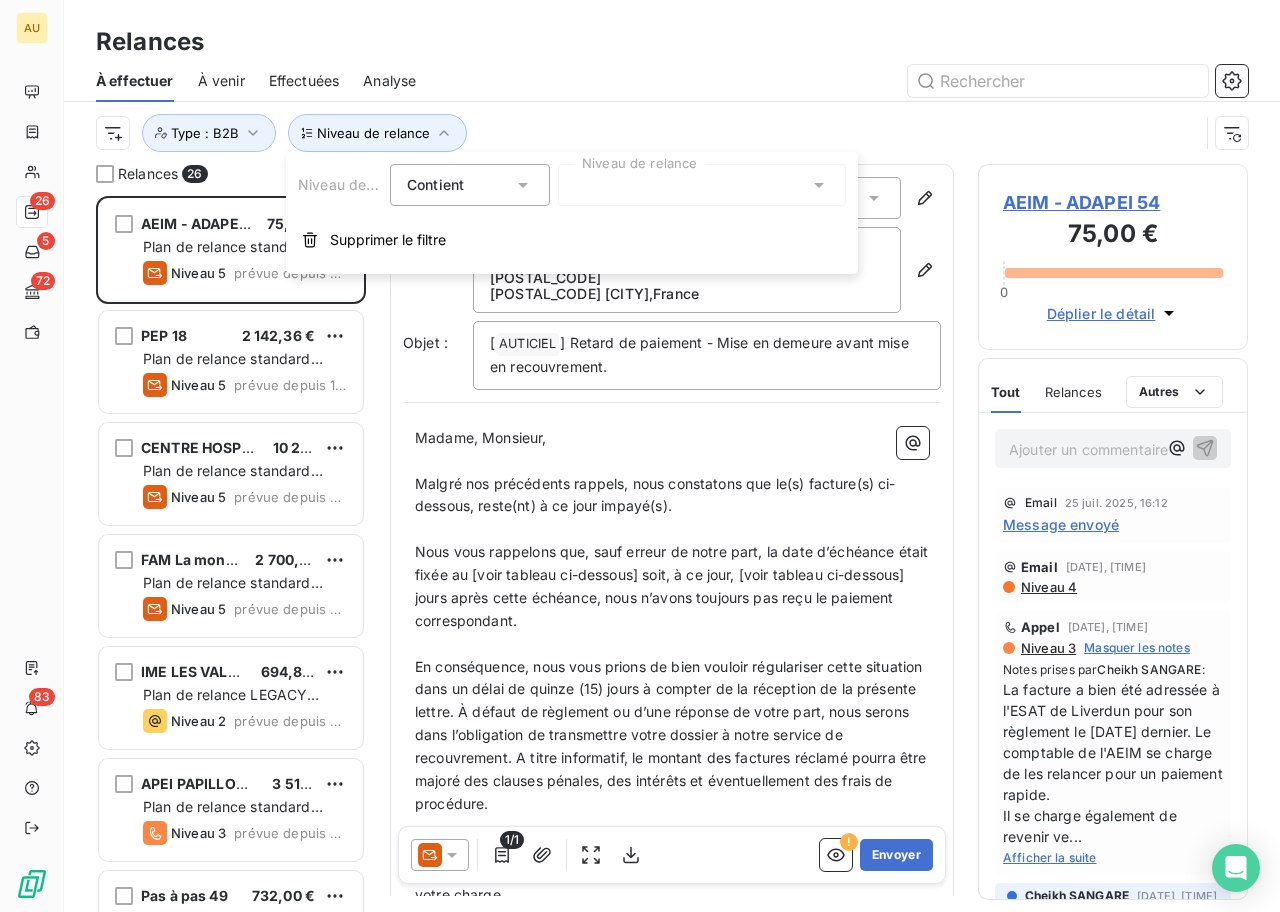click at bounding box center [702, 185] 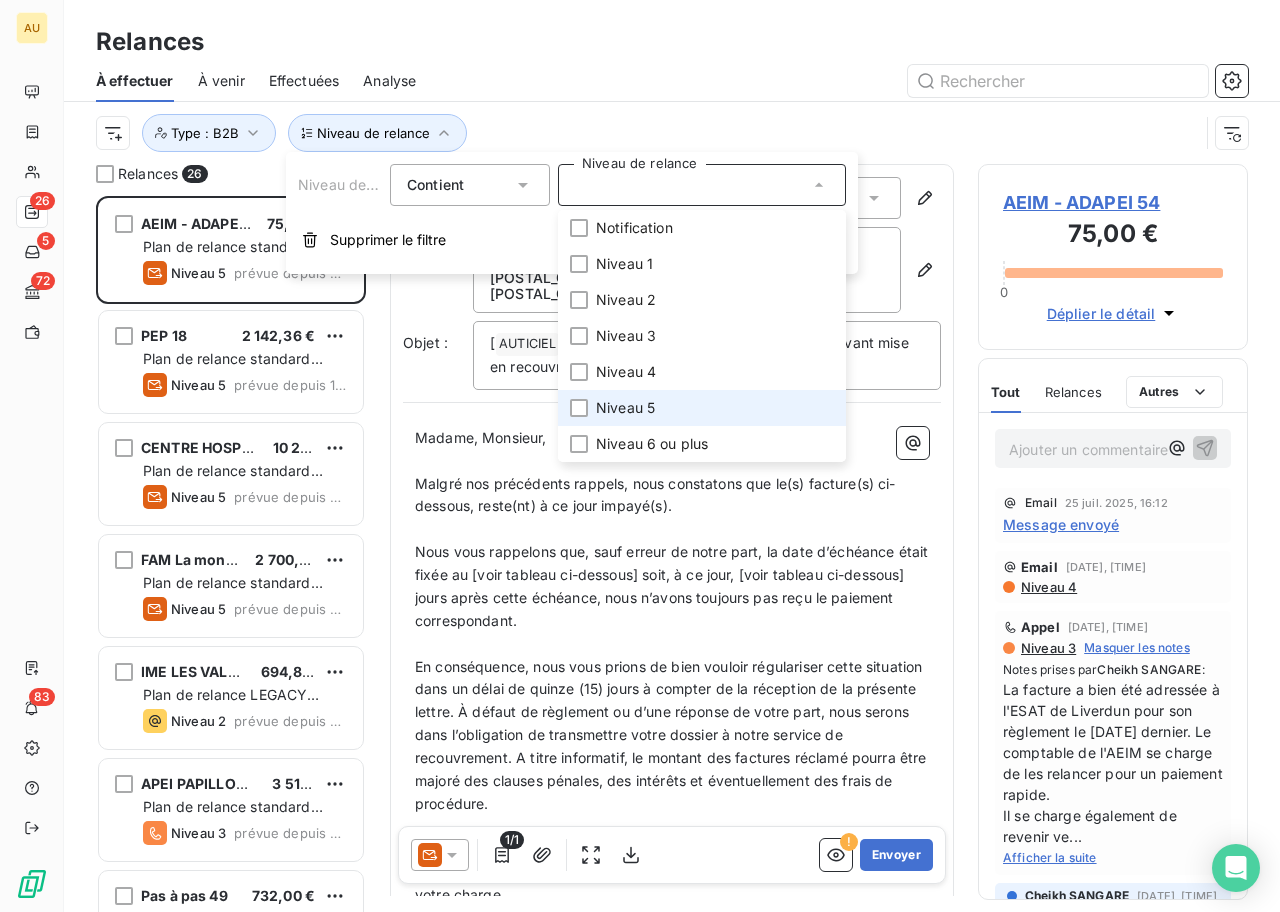 click on "Niveau 5" at bounding box center [625, 408] 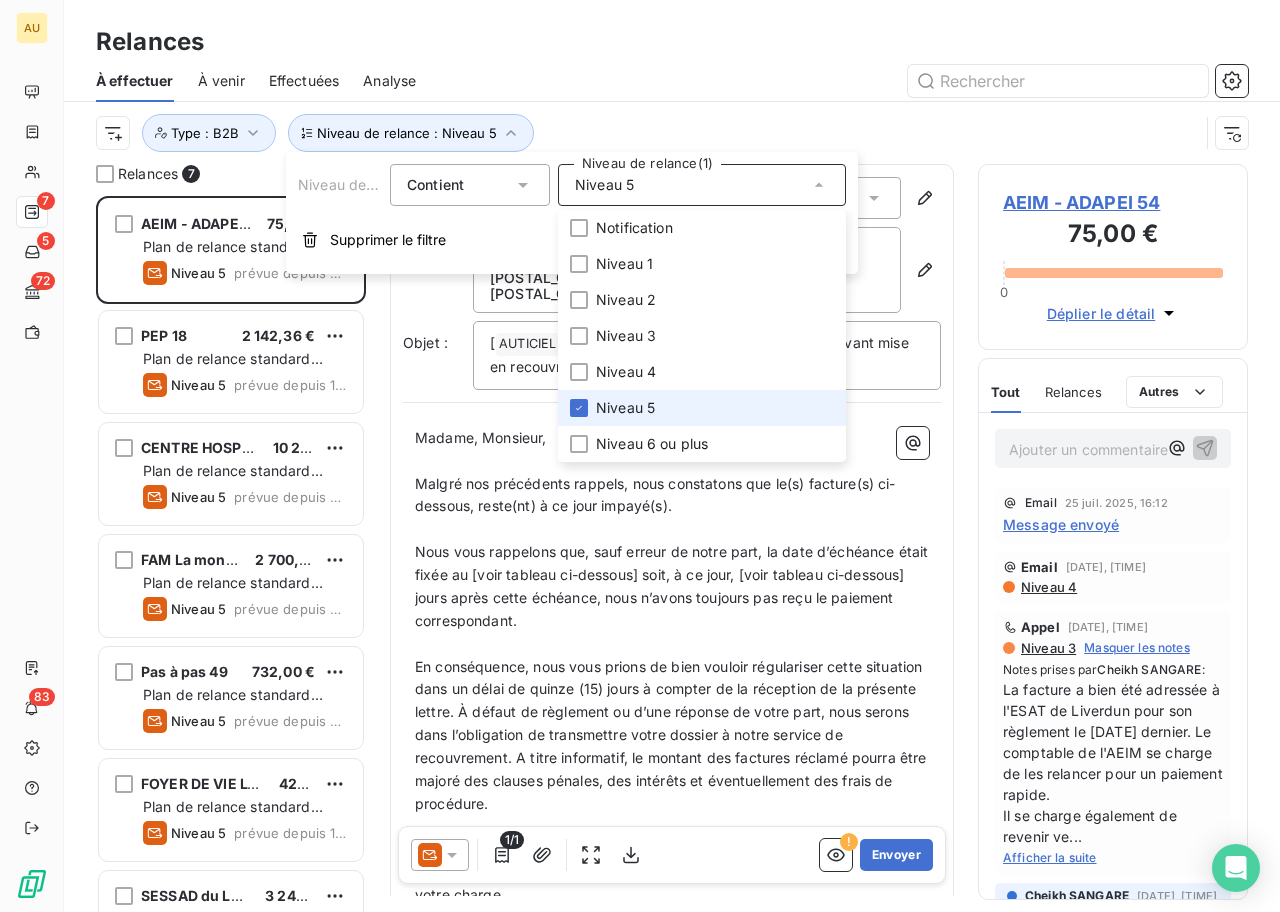 scroll, scrollTop: 1, scrollLeft: 1, axis: both 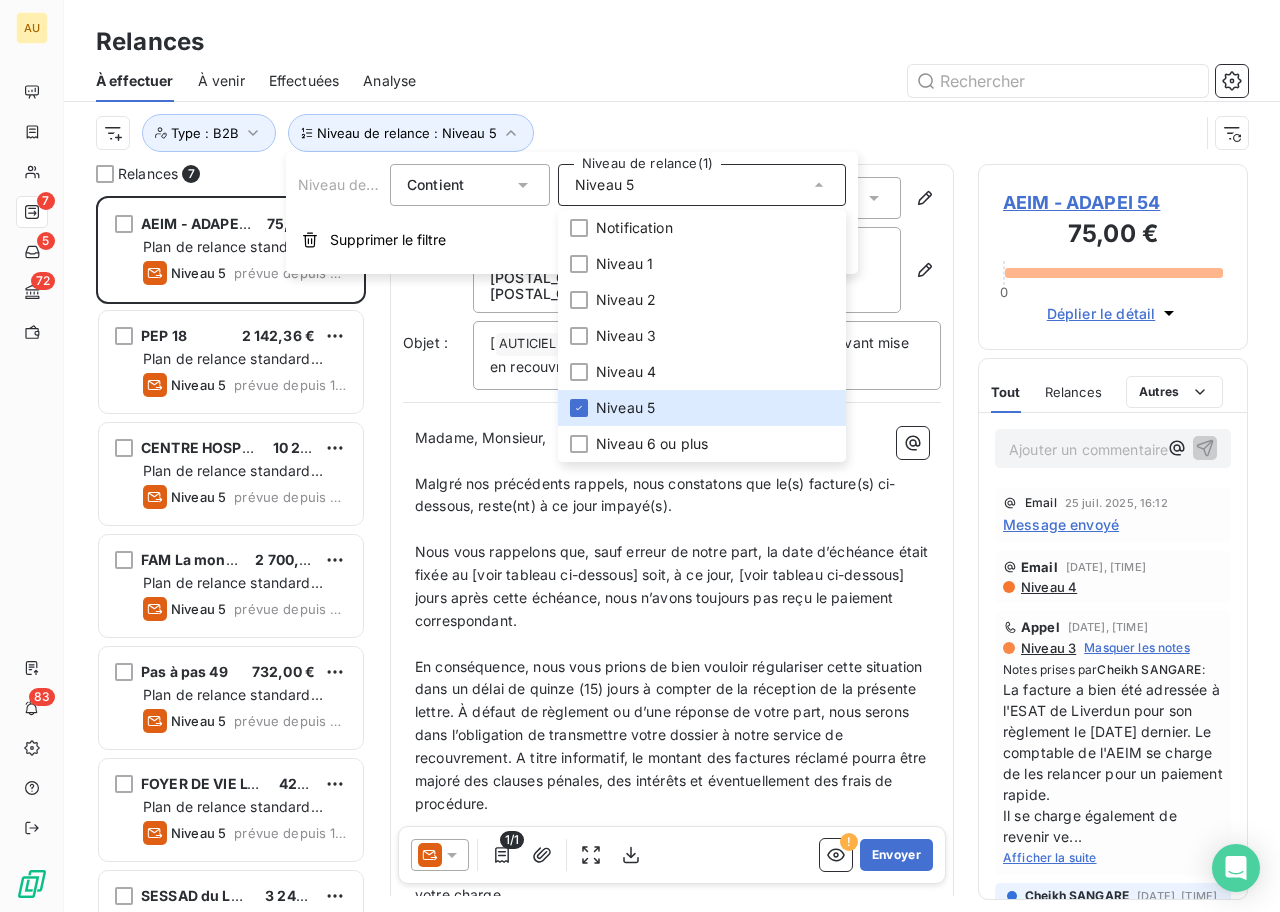 click on "Niveau de relance  : Niveau 5  Type  : B2B" at bounding box center (647, 133) 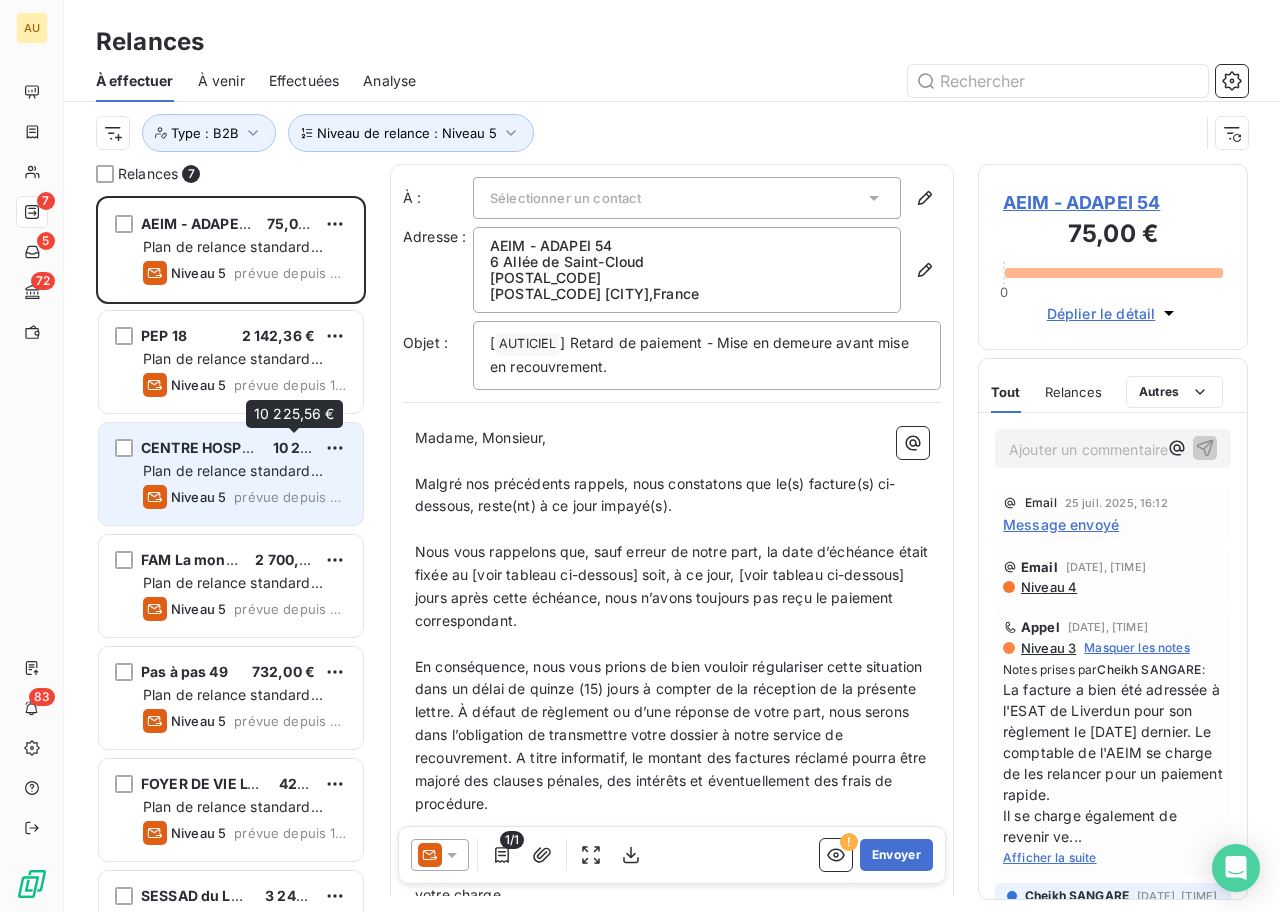 scroll, scrollTop: 69, scrollLeft: 0, axis: vertical 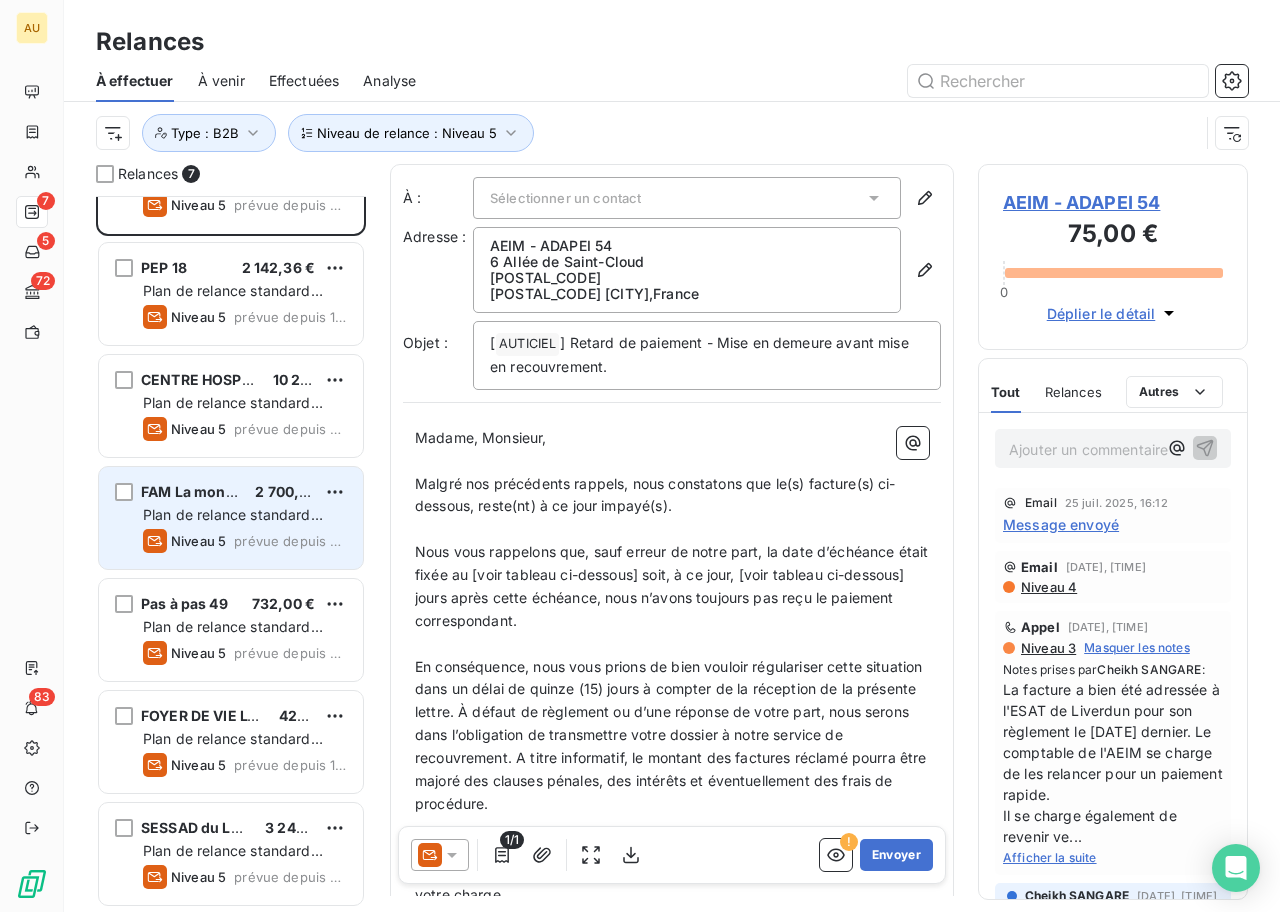 click on "Plan de relance standard (AUTO)" at bounding box center [233, 524] 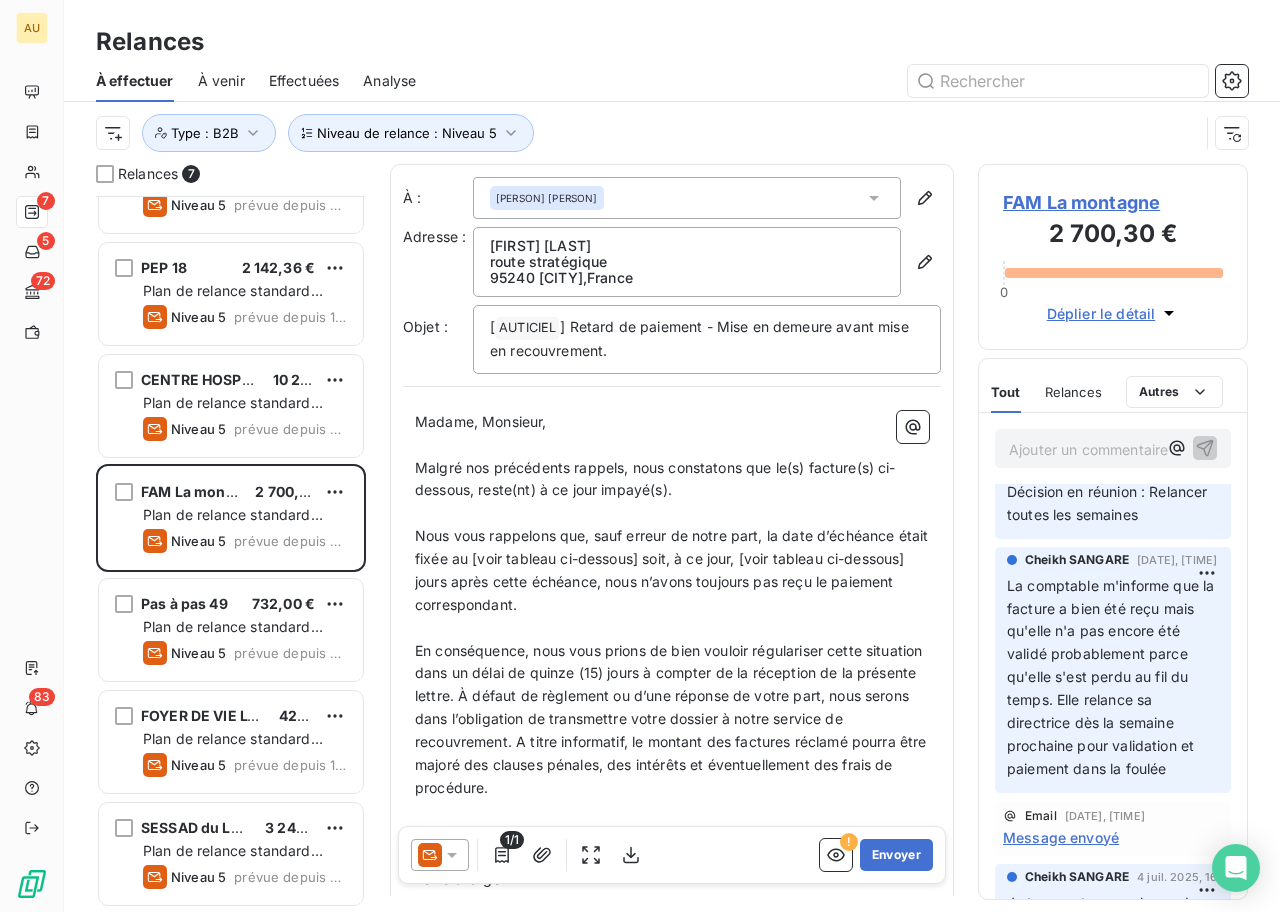 scroll, scrollTop: 37, scrollLeft: 0, axis: vertical 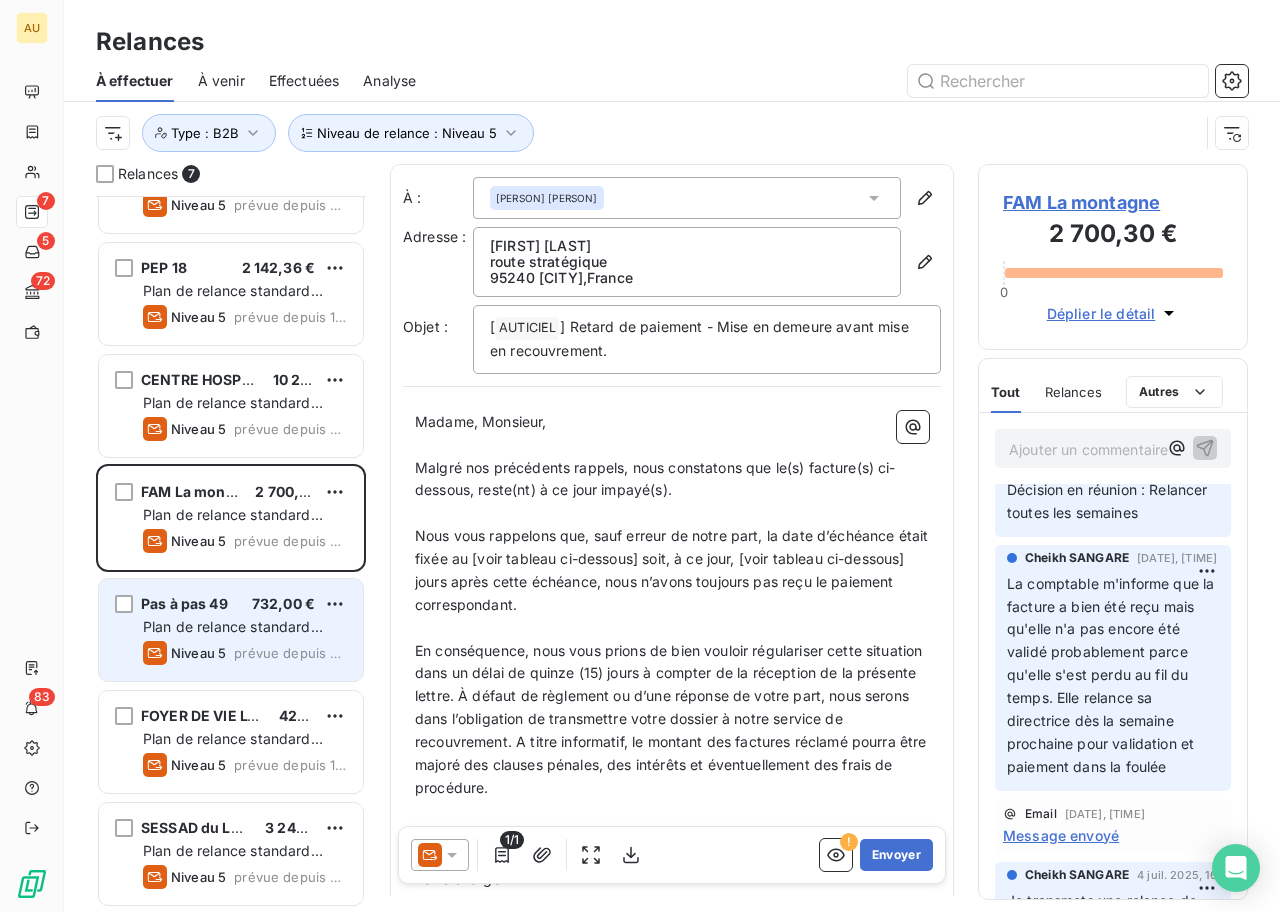 click on "Plan de relance standard (AUTO)" at bounding box center [233, 636] 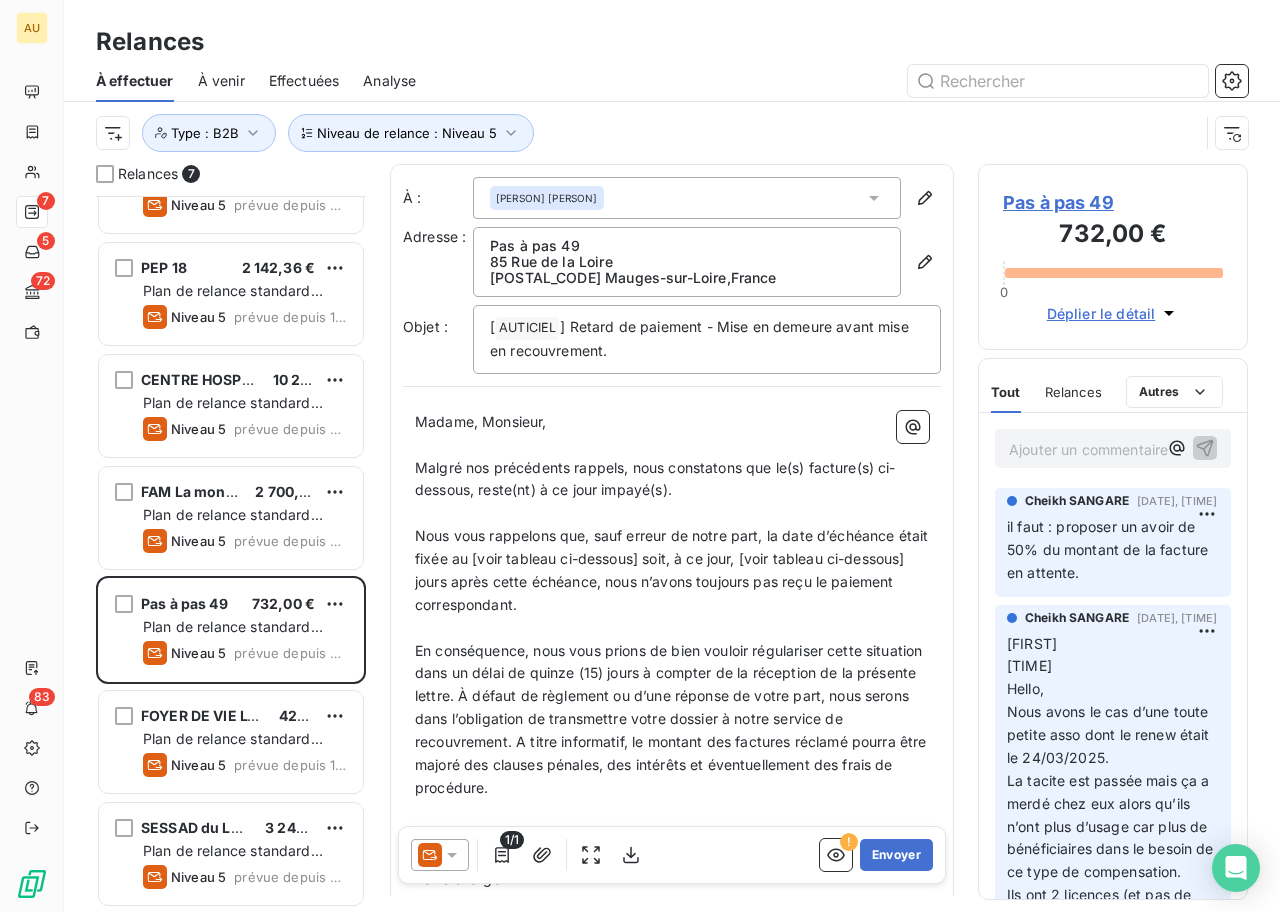 click on "Pas à pas 49" at bounding box center [1113, 202] 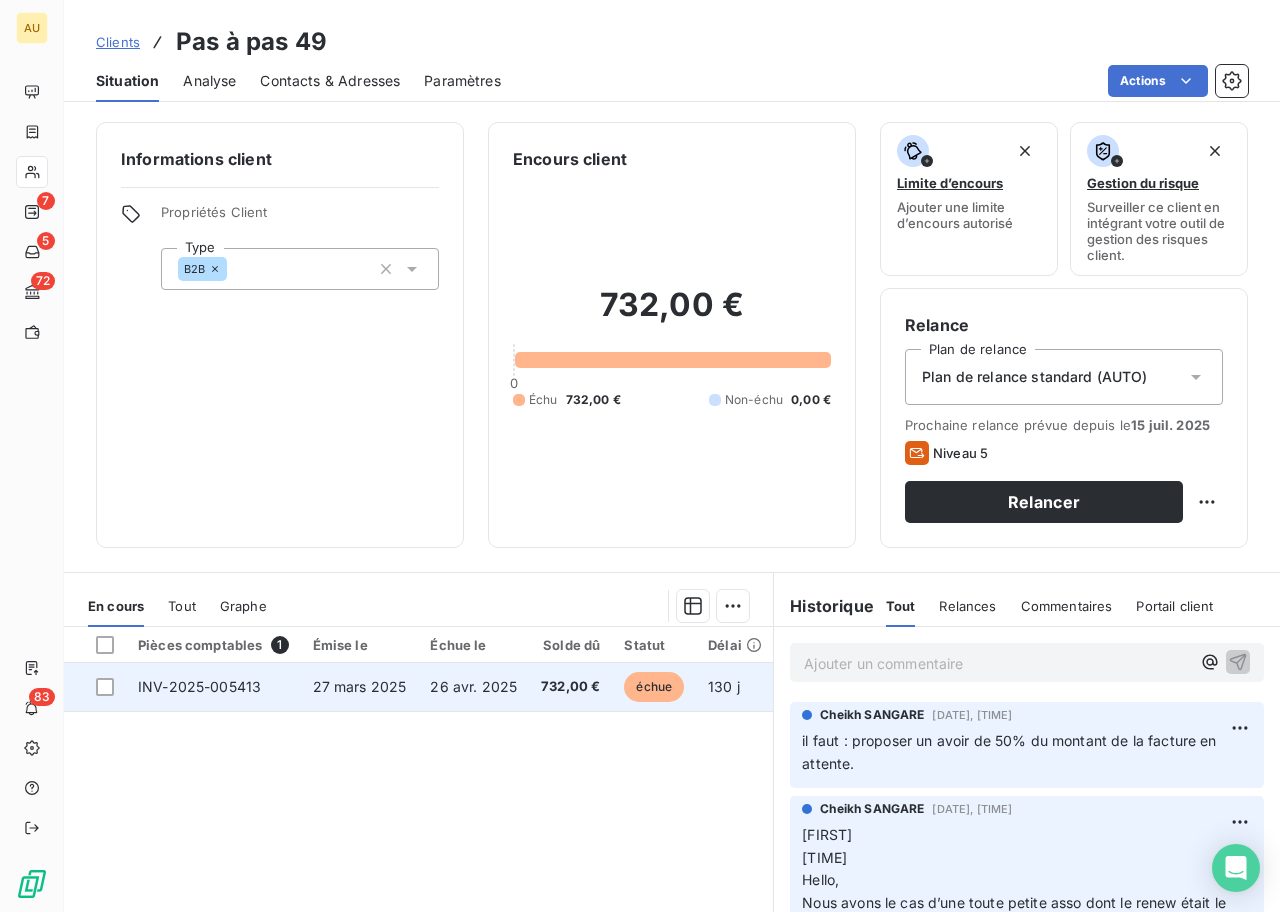 click on "26 avr. 2025" at bounding box center (473, 686) 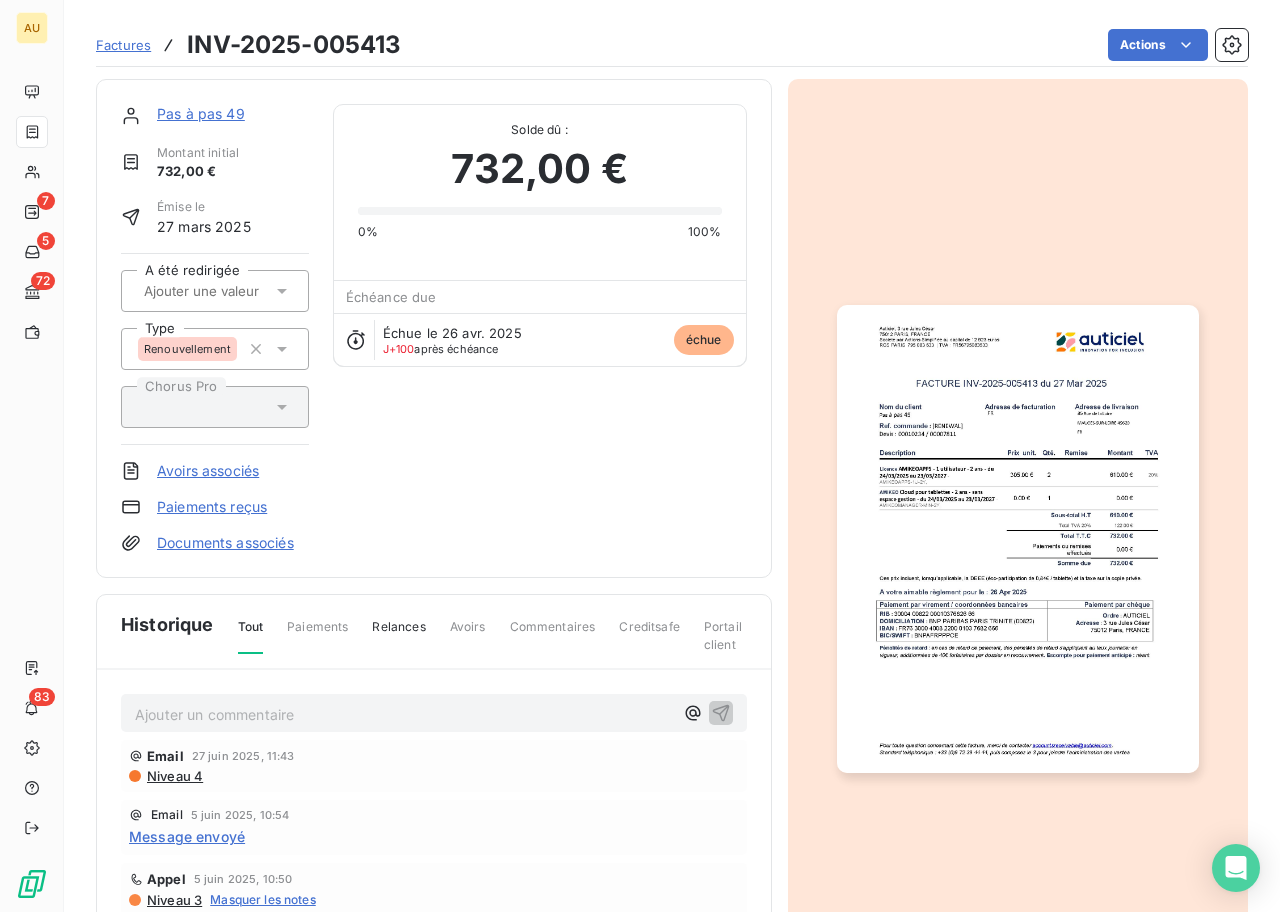 scroll, scrollTop: 179, scrollLeft: 0, axis: vertical 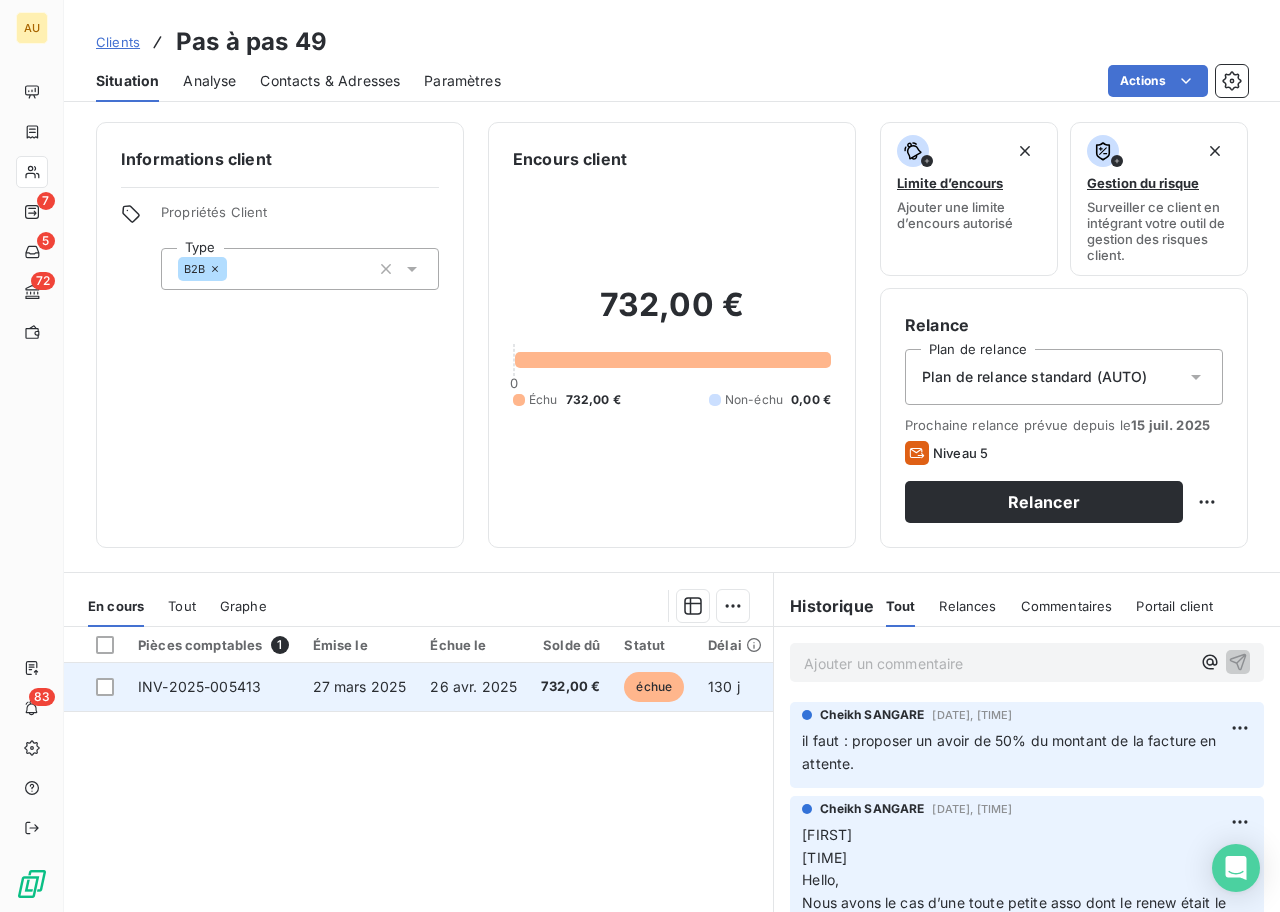 click on "27 mars 2025" at bounding box center [360, 687] 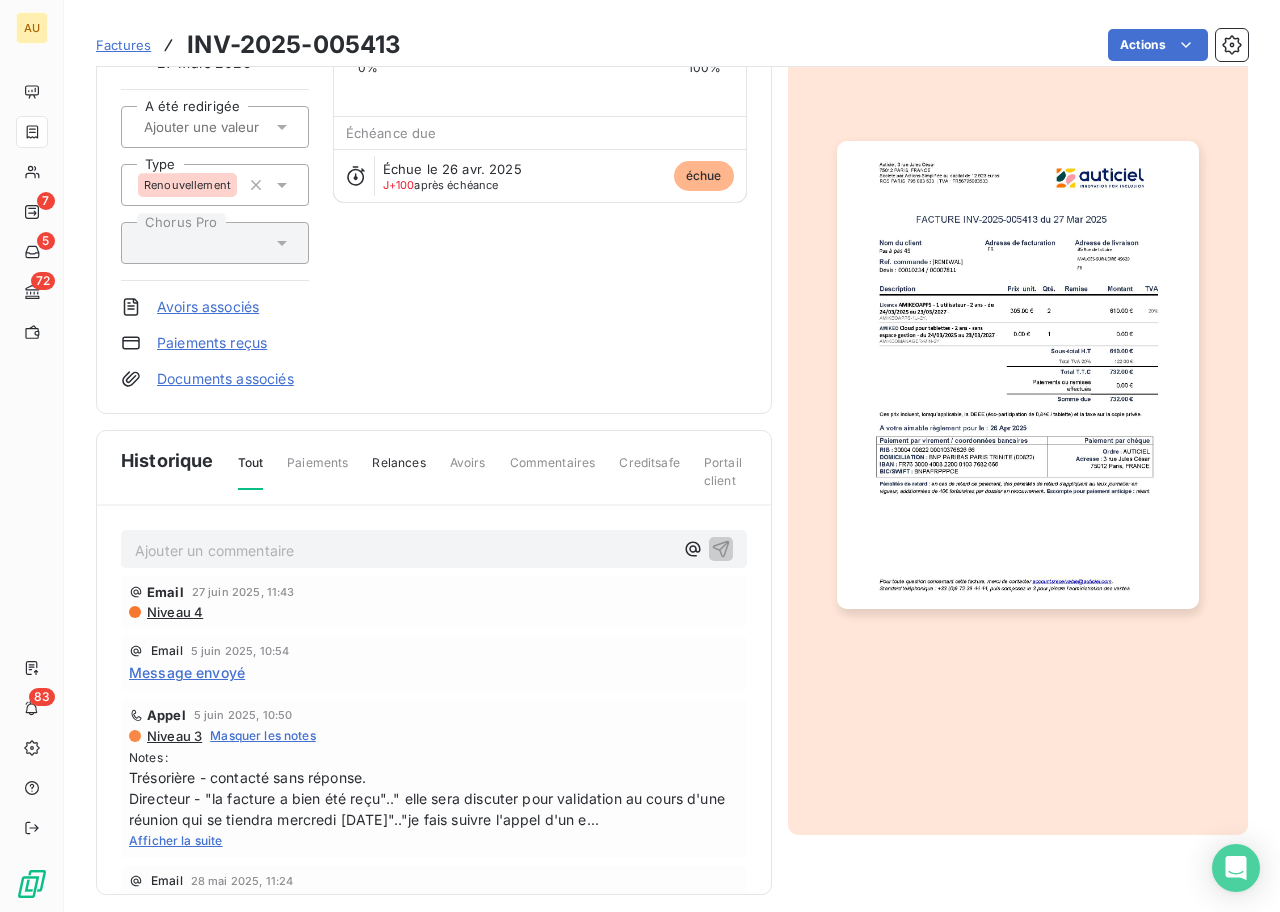 scroll, scrollTop: 0, scrollLeft: 0, axis: both 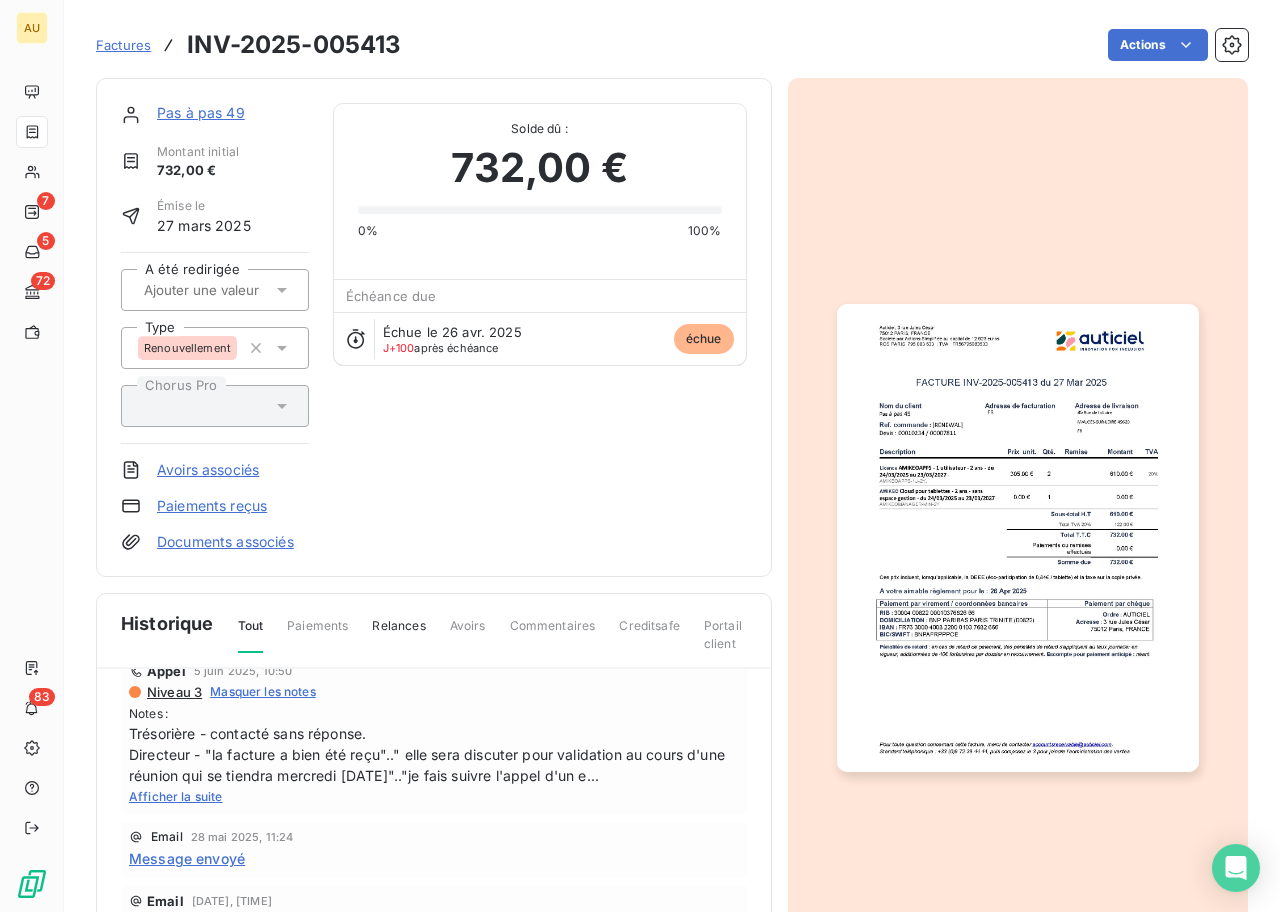 click on "Pas à pas 49" at bounding box center (201, 112) 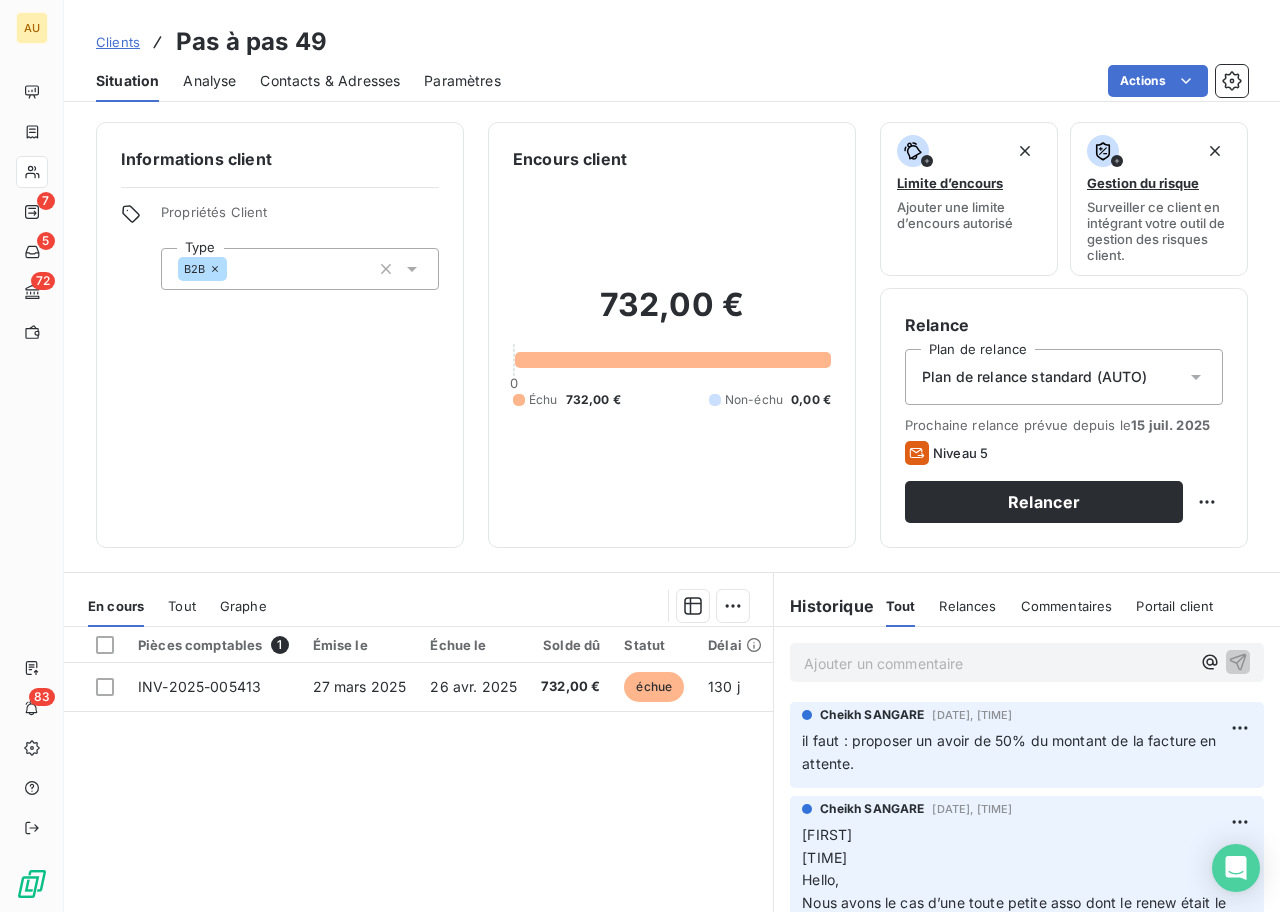 click on "Contacts & Adresses" at bounding box center (330, 81) 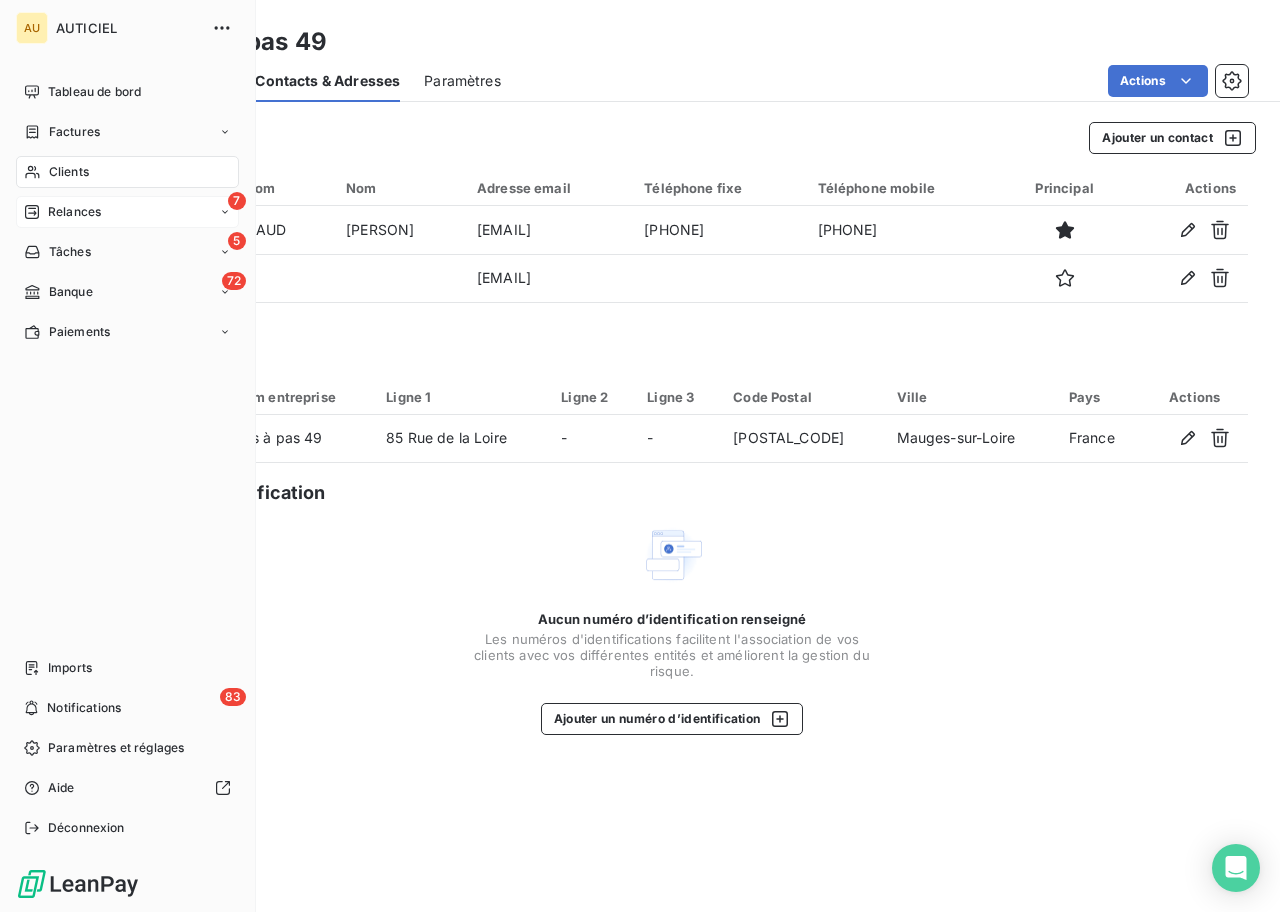 click on "Relances" at bounding box center [74, 212] 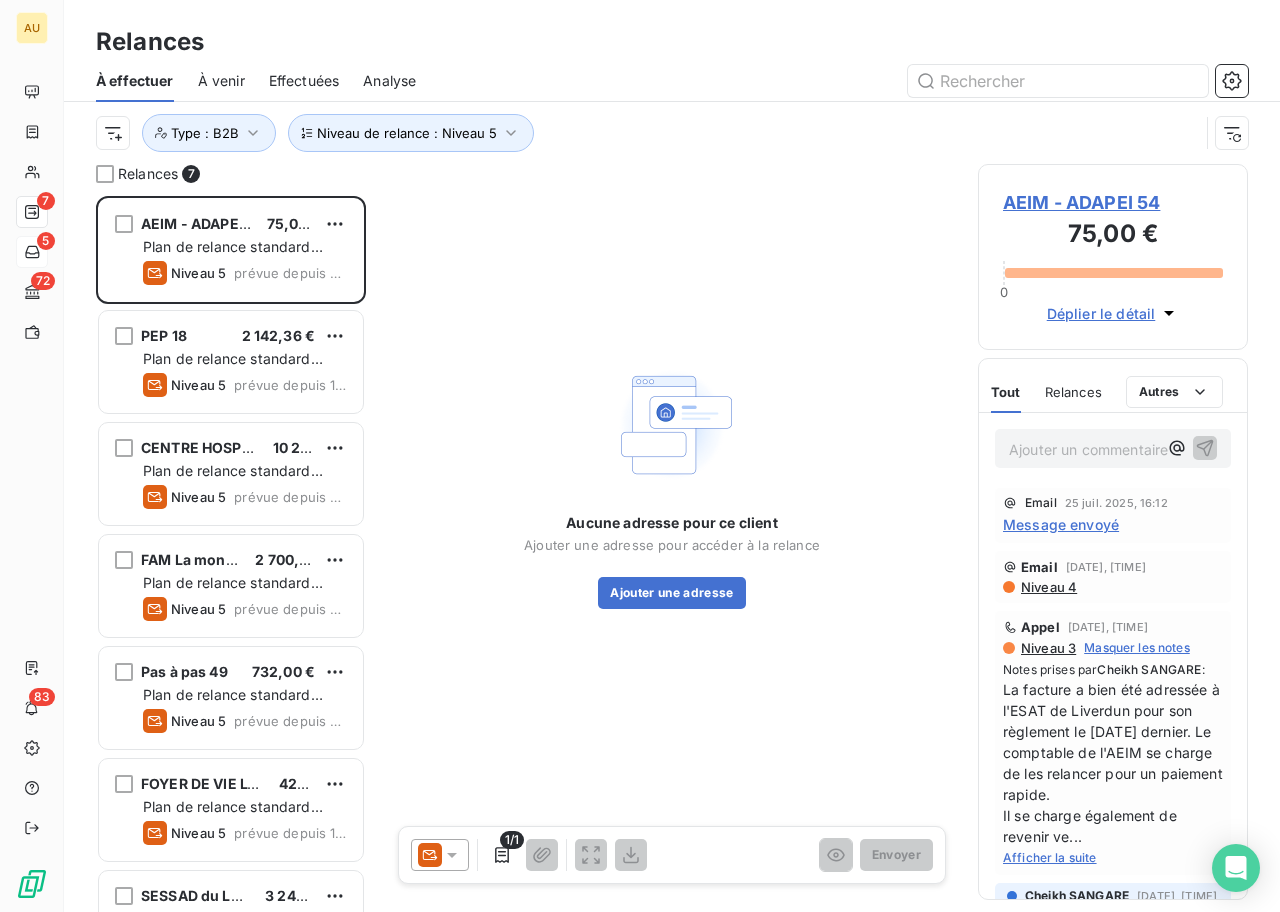 scroll, scrollTop: 1, scrollLeft: 1, axis: both 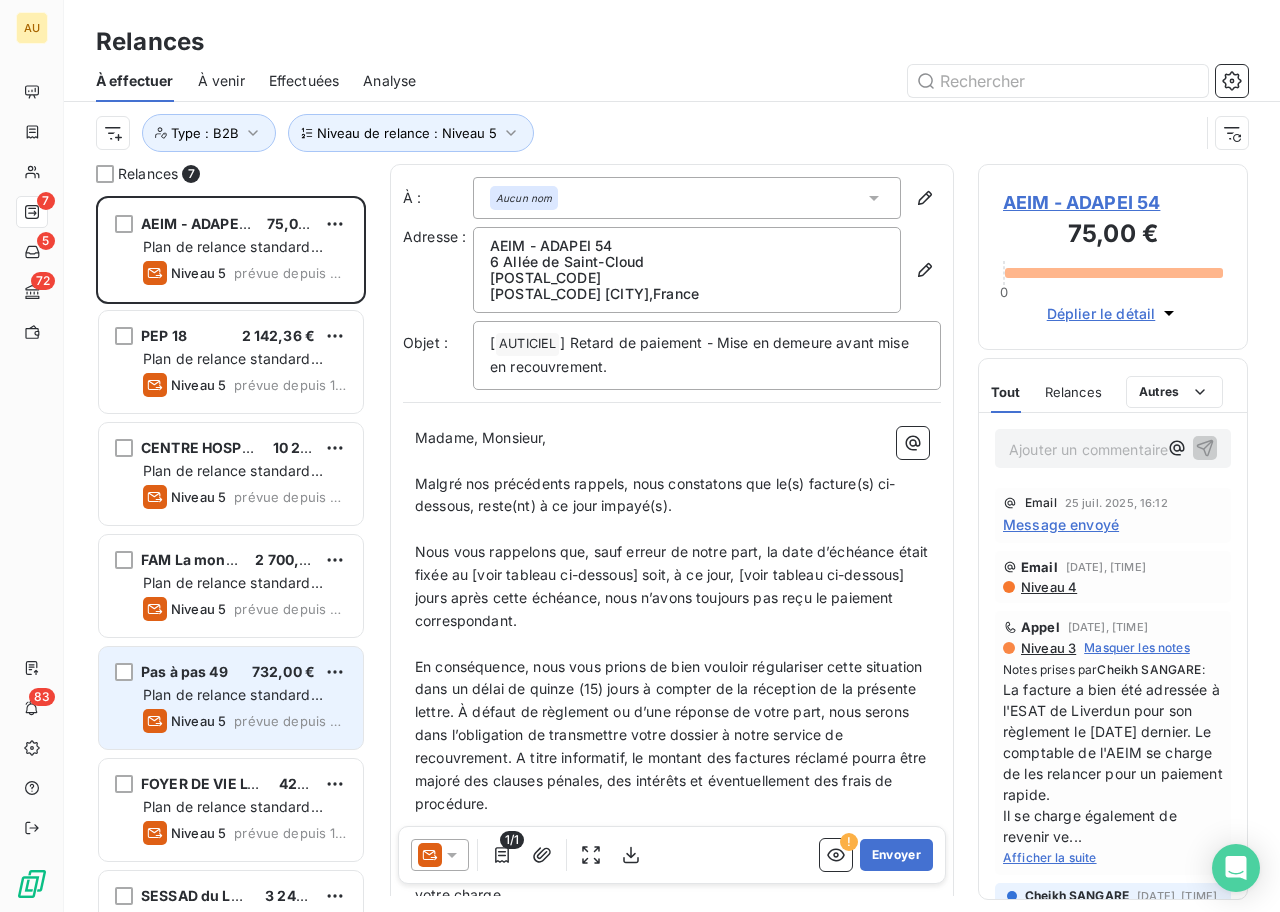 click on "prévue depuis 20 jours" at bounding box center (290, 721) 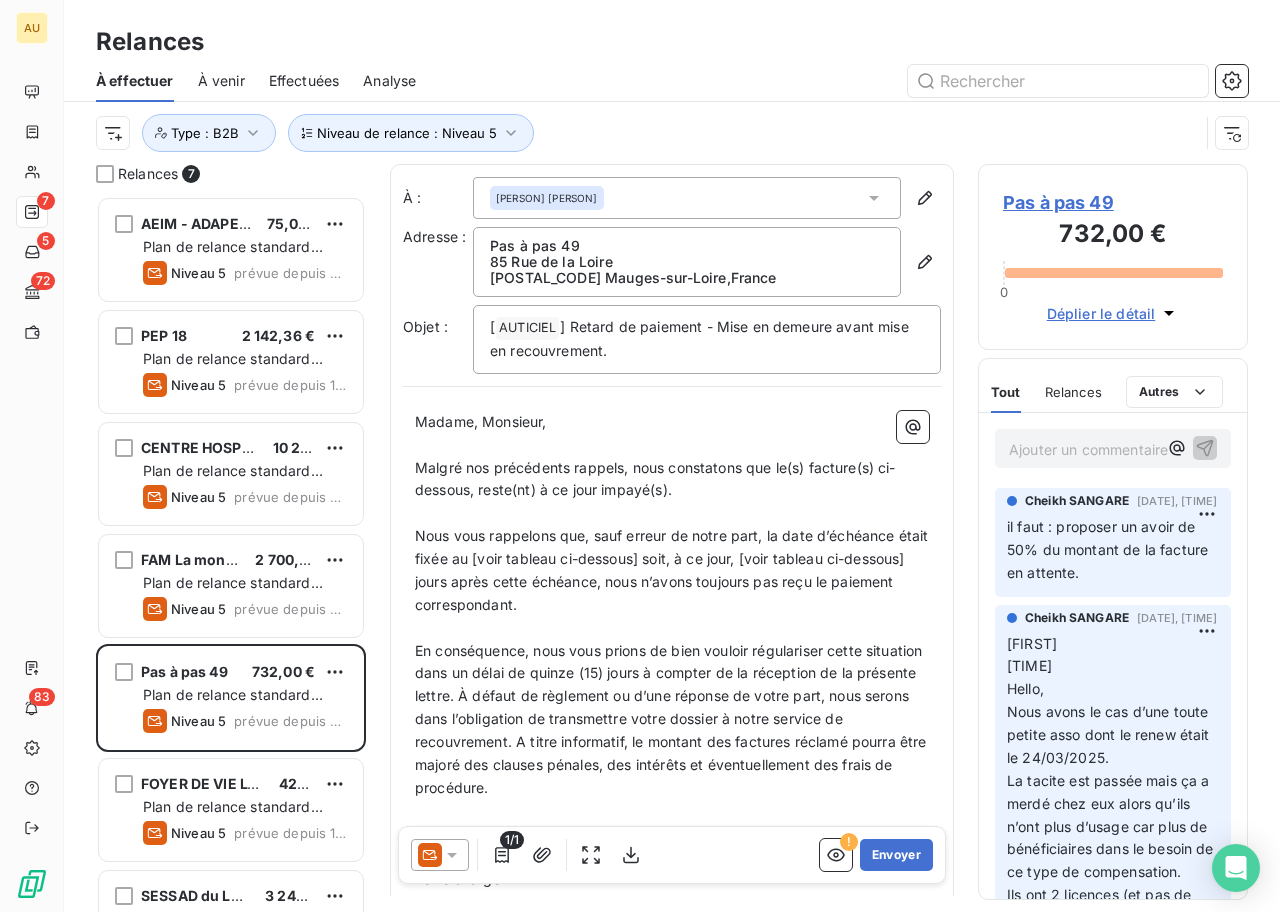 scroll, scrollTop: 20, scrollLeft: 0, axis: vertical 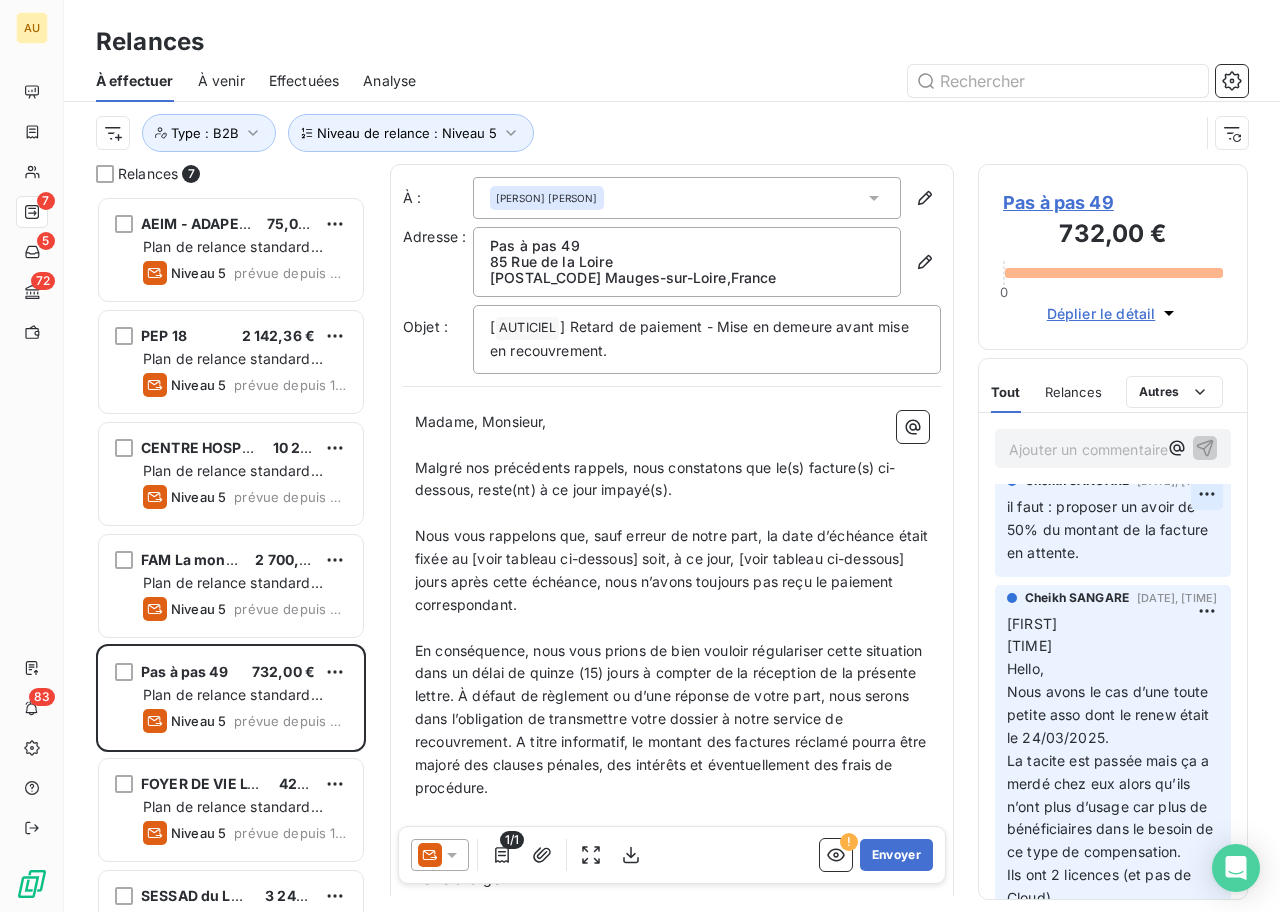 click on "AU 7 5 72 83 Relances À effectuer À venir Effectuées Analyse Niveau de relance : Niveau 5 Type : B2B Relances 7 AEIM - ADAPEI 54 75,00 € Plan de relance standard (AUTO) Niveau 5 prévue depuis 248 jours PEP 18 2 142,36 € Plan de relance standard (AUTO) Niveau 5 prévue depuis 137 jours CENTRE HOSPITALIER DE DOUAI 10 225,56 € Plan de relance standard (AUTO) Niveau 5 prévue depuis 97 jours FAM La montagne 2 700,30 € Plan de relance standard (AUTO) Niveau 5 prévue depuis 97 jours Pas à pas 49 732,00 € Plan de relance standard (AUTO) Niveau 5 prévue depuis 20 jours FOYER DE VIE L'HERMITAGE LA 426,00 € Plan de relance standard (AUTO) Niveau 5 prévue depuis 11 jours SESSAD du Louvre ASEI 3 240,00 € Plan de relance standard (AUTO) Niveau 5 prévue depuis 3 jours À : [PERSON] Adresse : Pas à pas 49 85 Rue de la Loire 49620 Mauges-sur-Loire , France Objet : [ AUTICIEL ﻿ ] Retard de paiement - Mise en demeure avant mise en recouvrement. ﻿ ﻿ ﻿ ﻿" at bounding box center [640, 456] 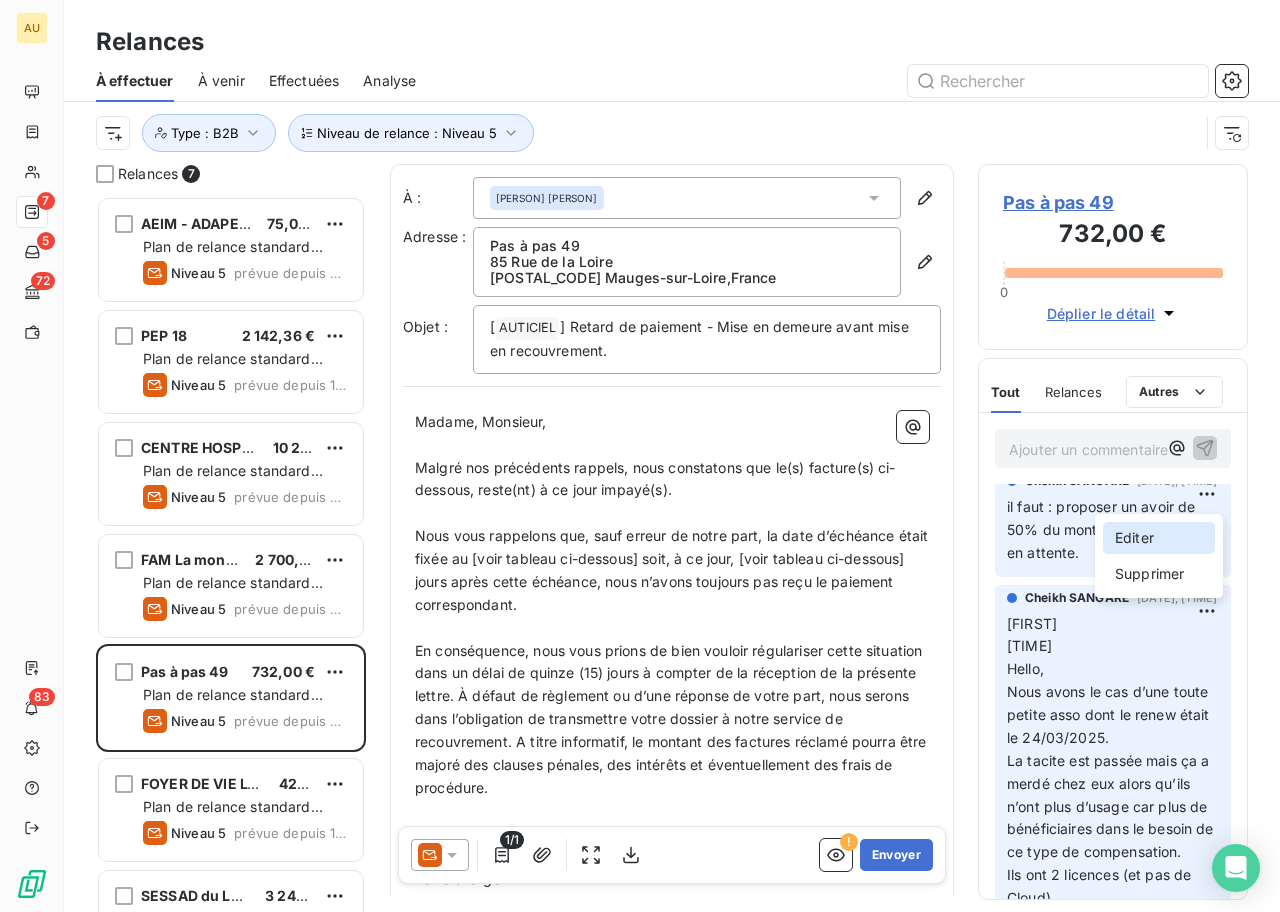 click on "Editer" at bounding box center [1159, 538] 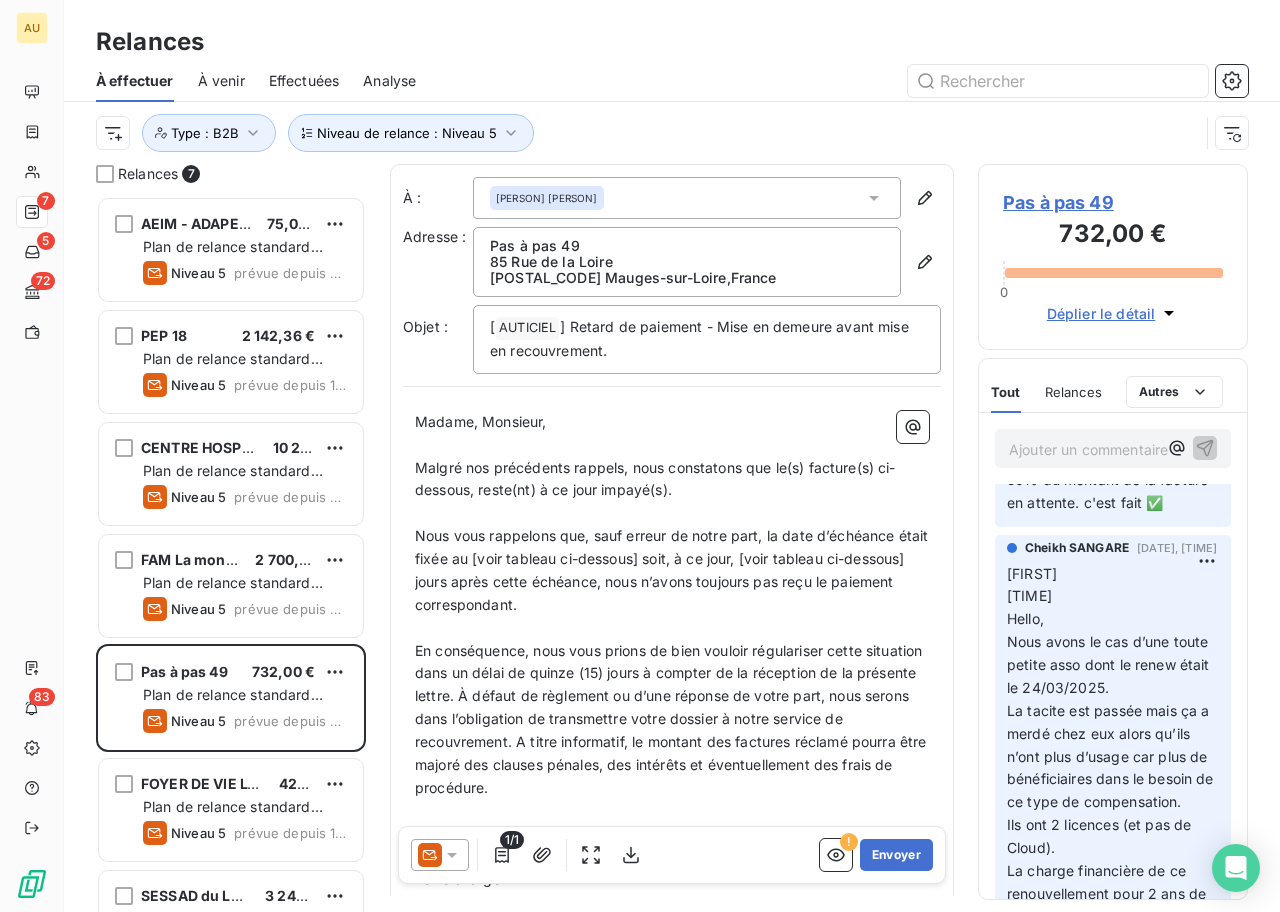 scroll, scrollTop: 0, scrollLeft: 0, axis: both 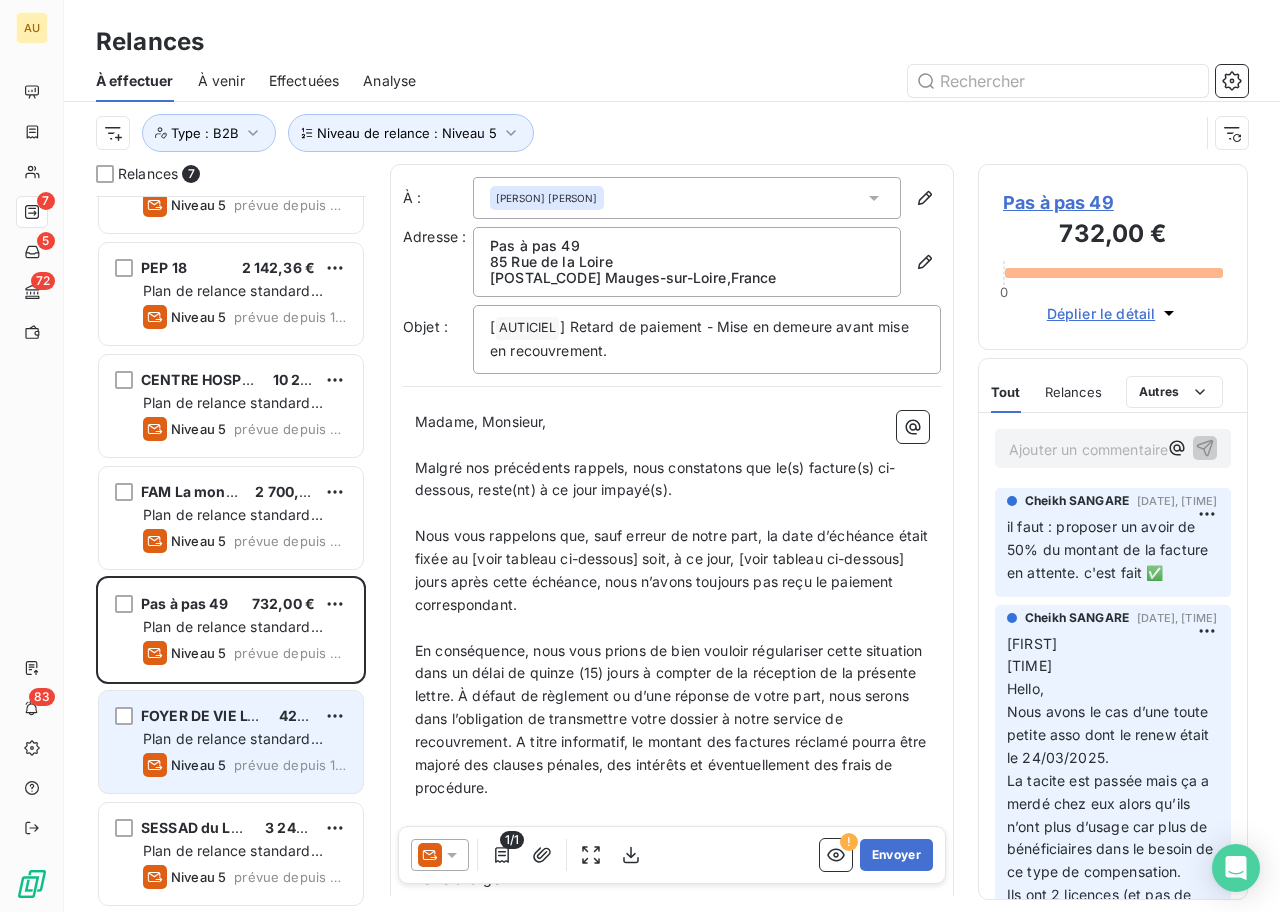 click on "FOYER DE VIE L'HERMITAGE LA" at bounding box center [202, 716] 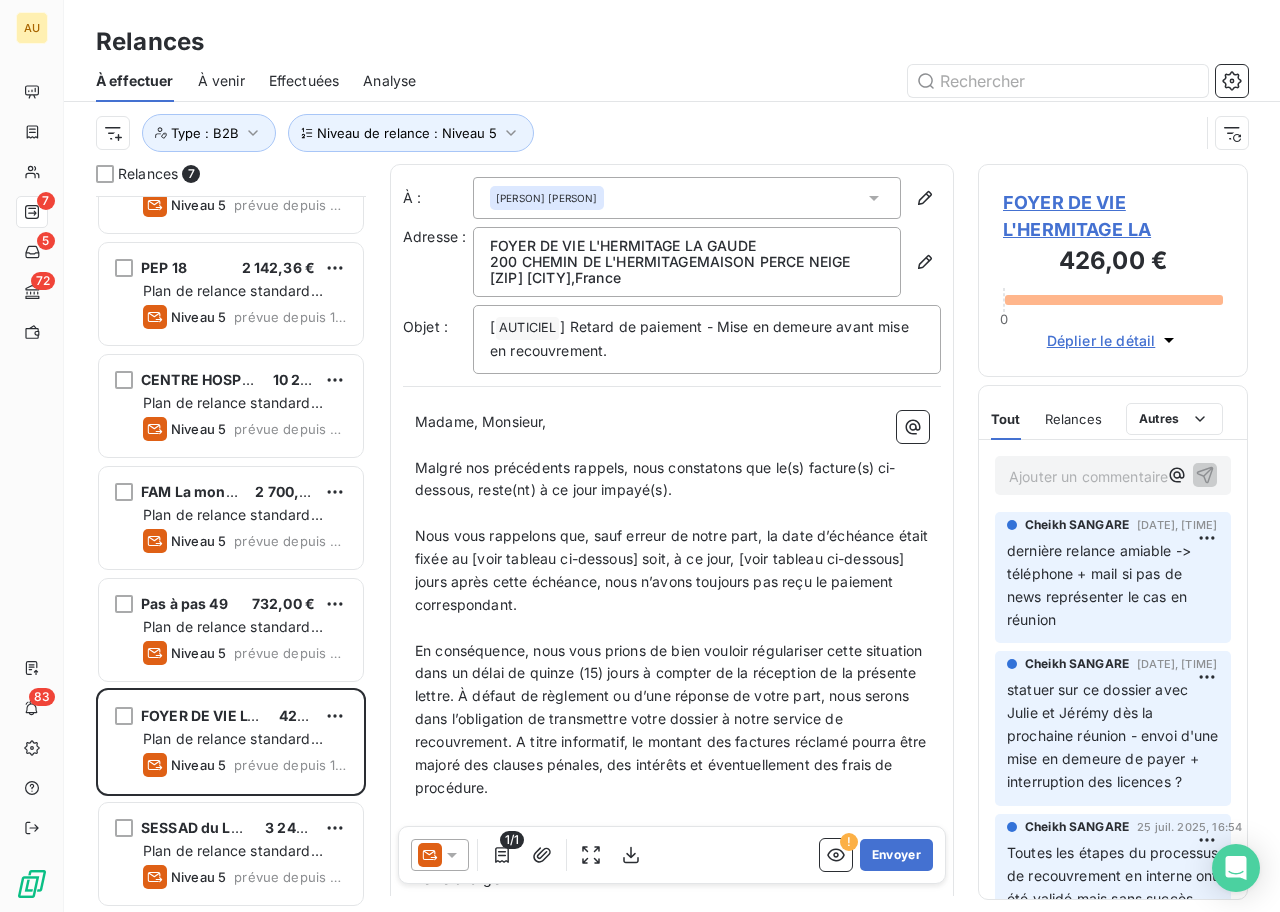 scroll, scrollTop: 0, scrollLeft: 0, axis: both 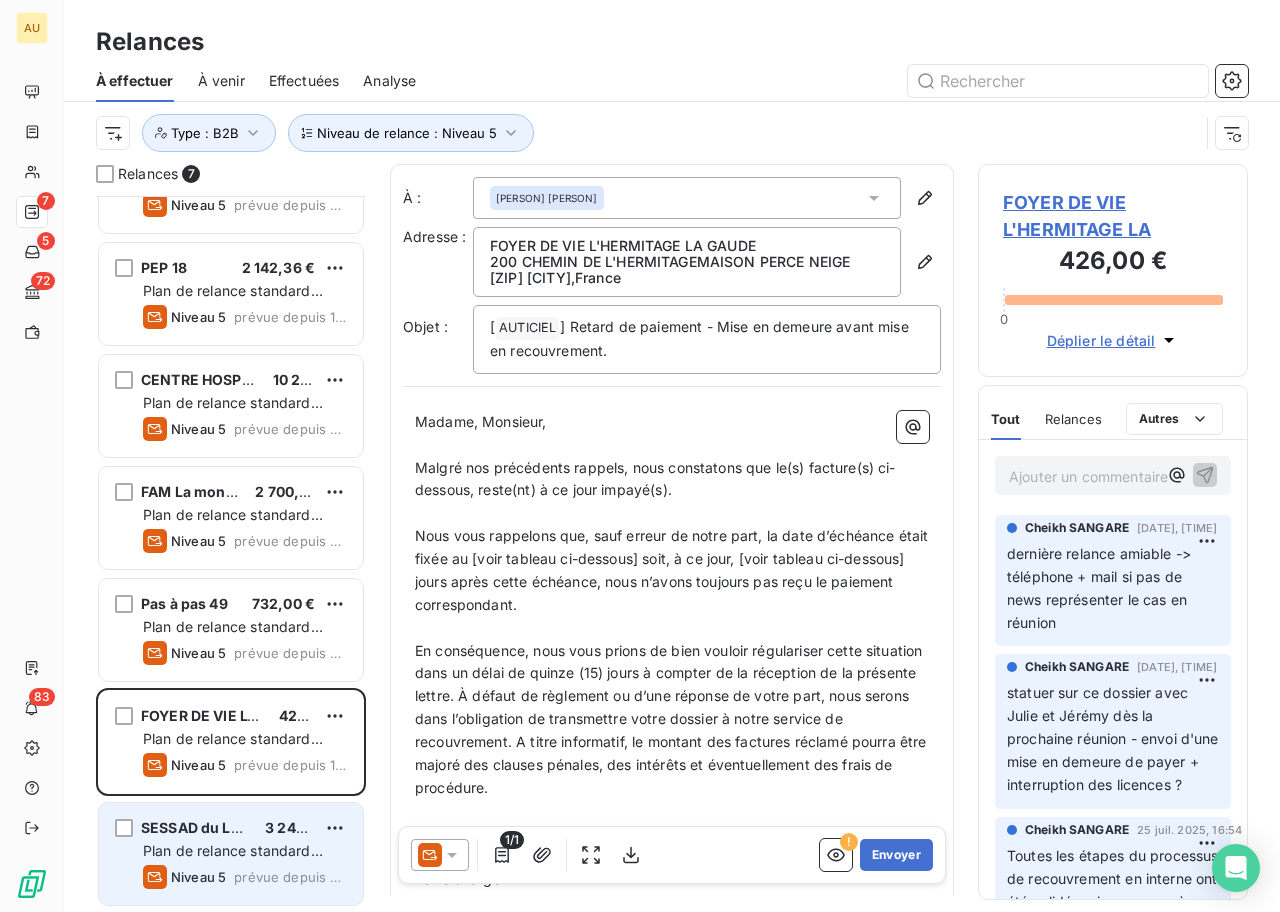 click on "SESSAD du Louvre ASEI" at bounding box center (224, 827) 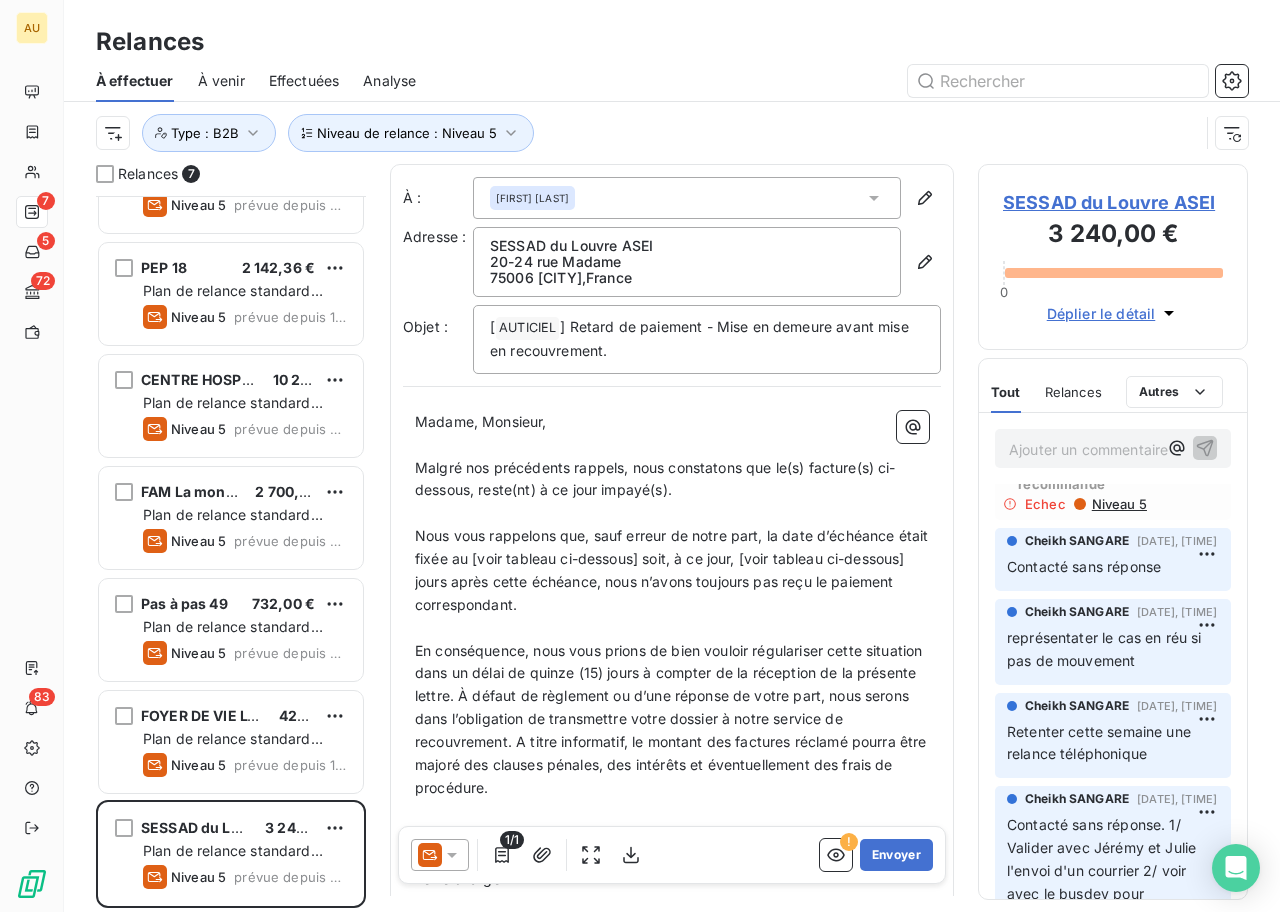 scroll, scrollTop: 0, scrollLeft: 0, axis: both 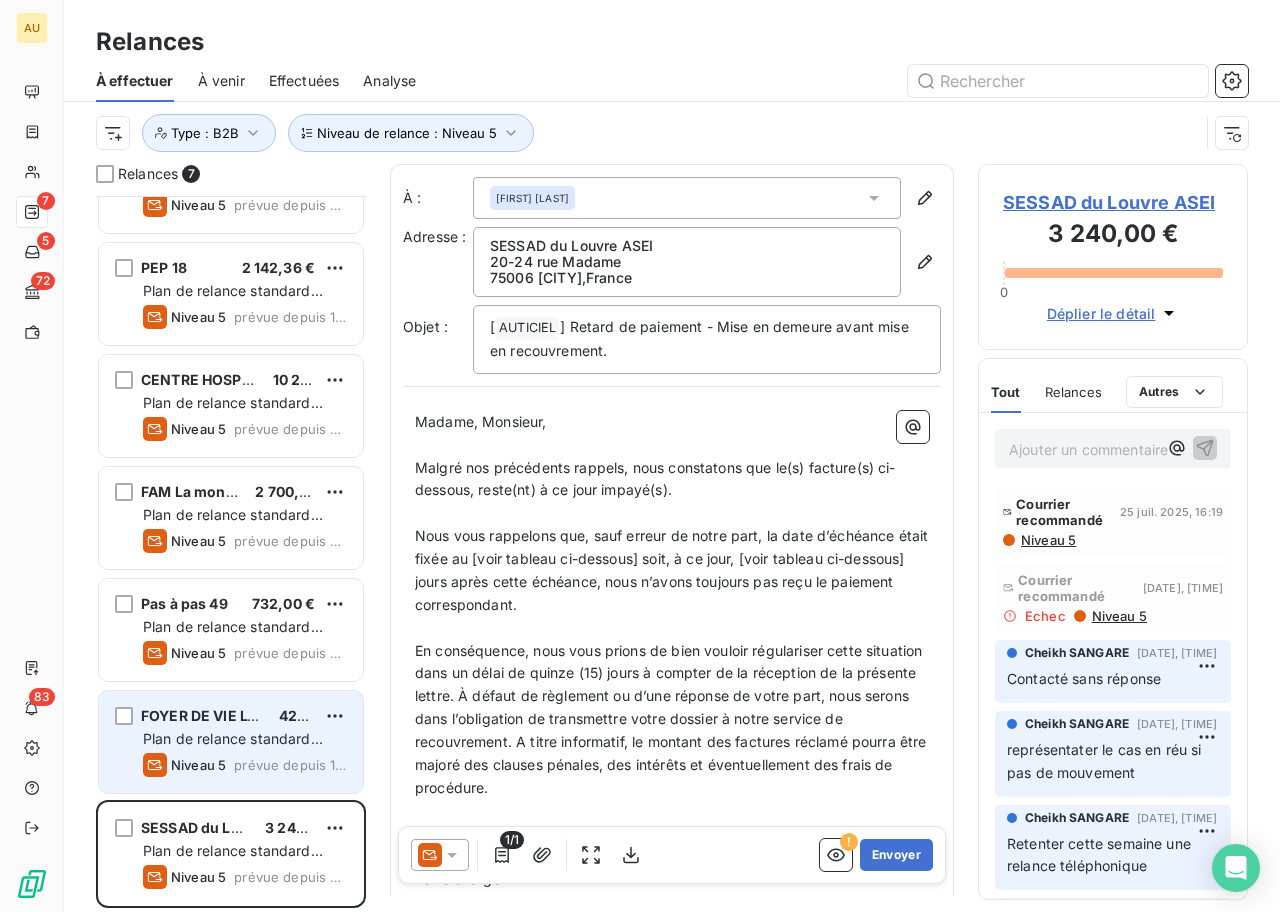 click on "Niveau 5 prévue depuis 11 jours" at bounding box center [245, 765] 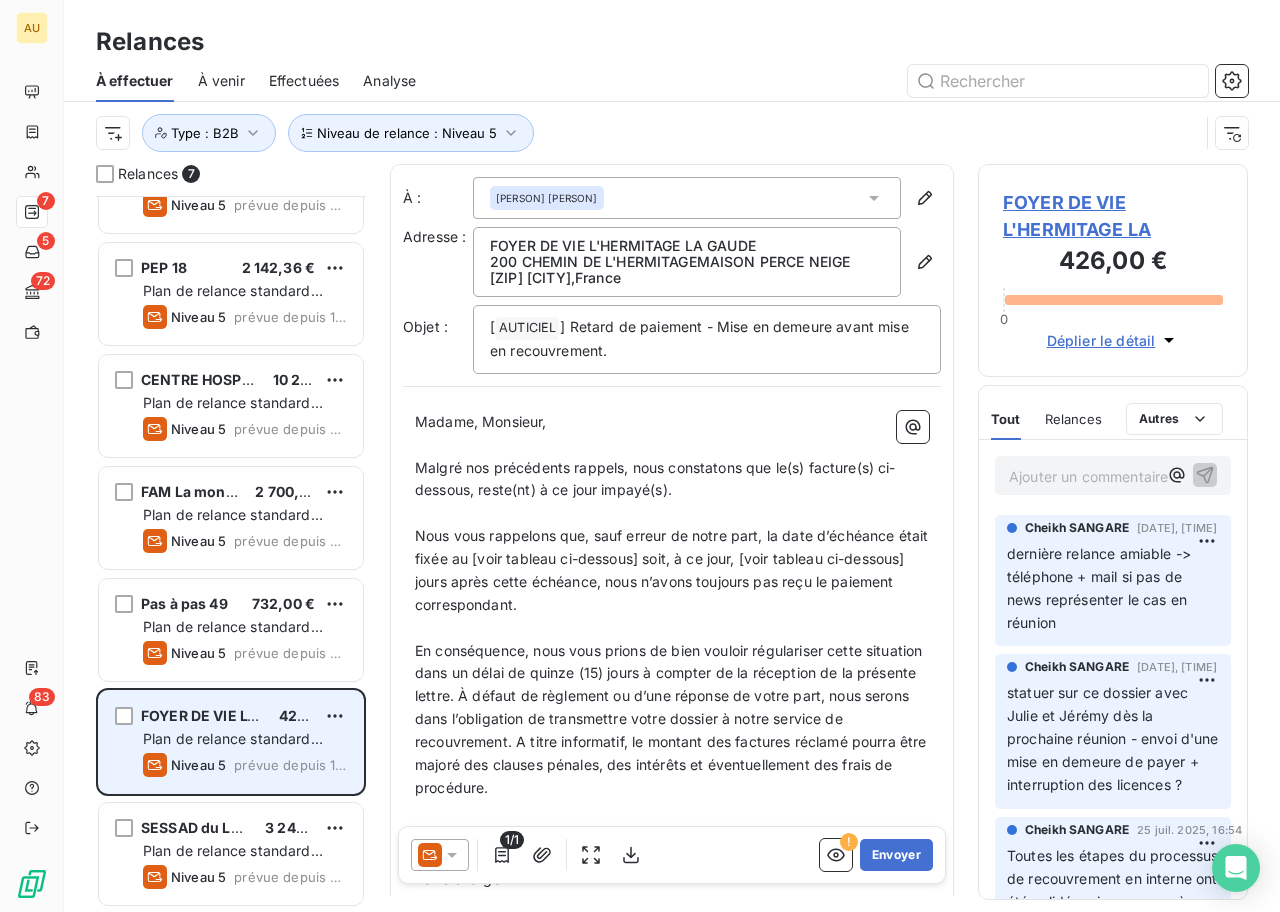 scroll, scrollTop: 0, scrollLeft: 0, axis: both 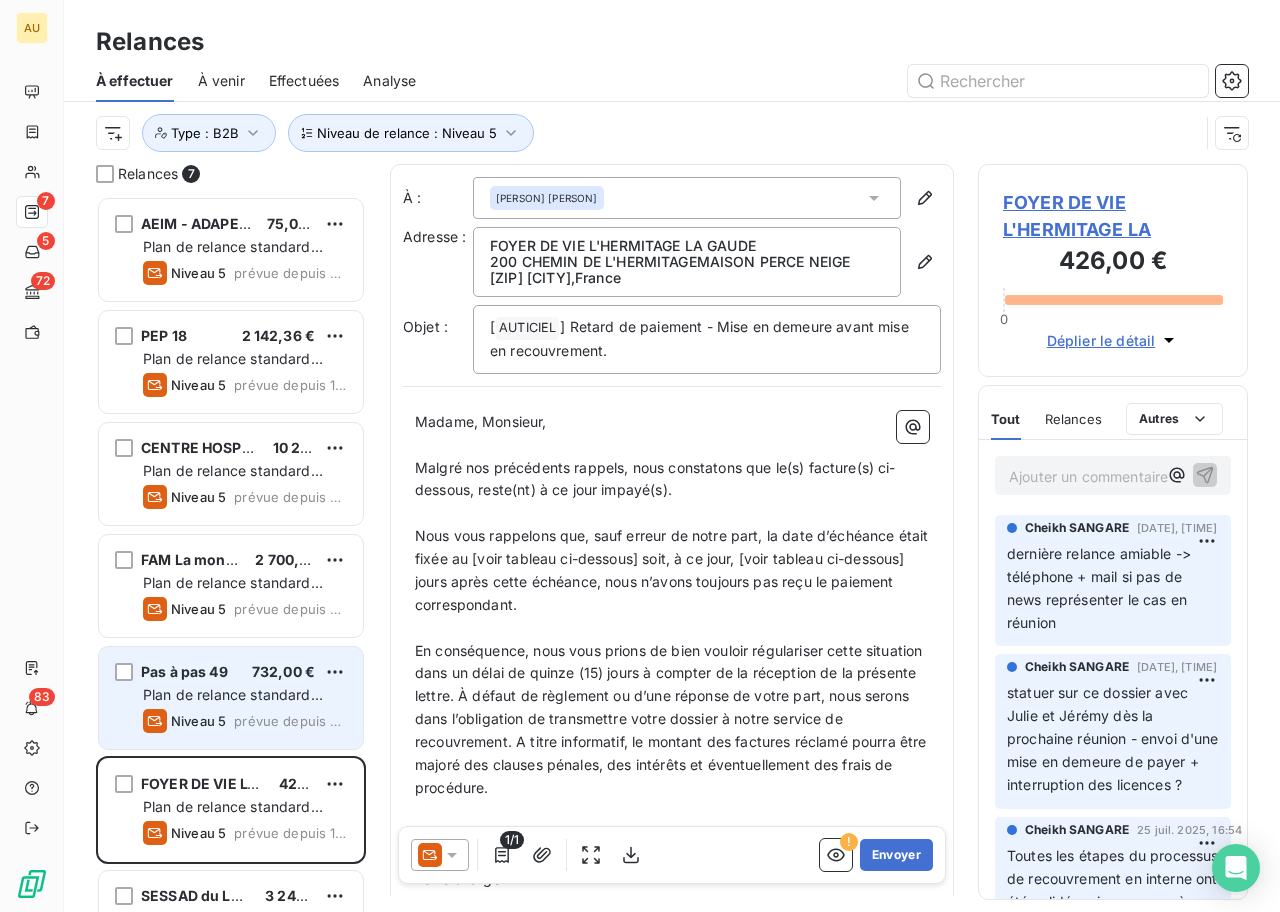 click on "Pas à pas 49 732,00 € Plan de relance standard (AUTO) Niveau 5 prévue depuis 20 jours" at bounding box center [231, 698] 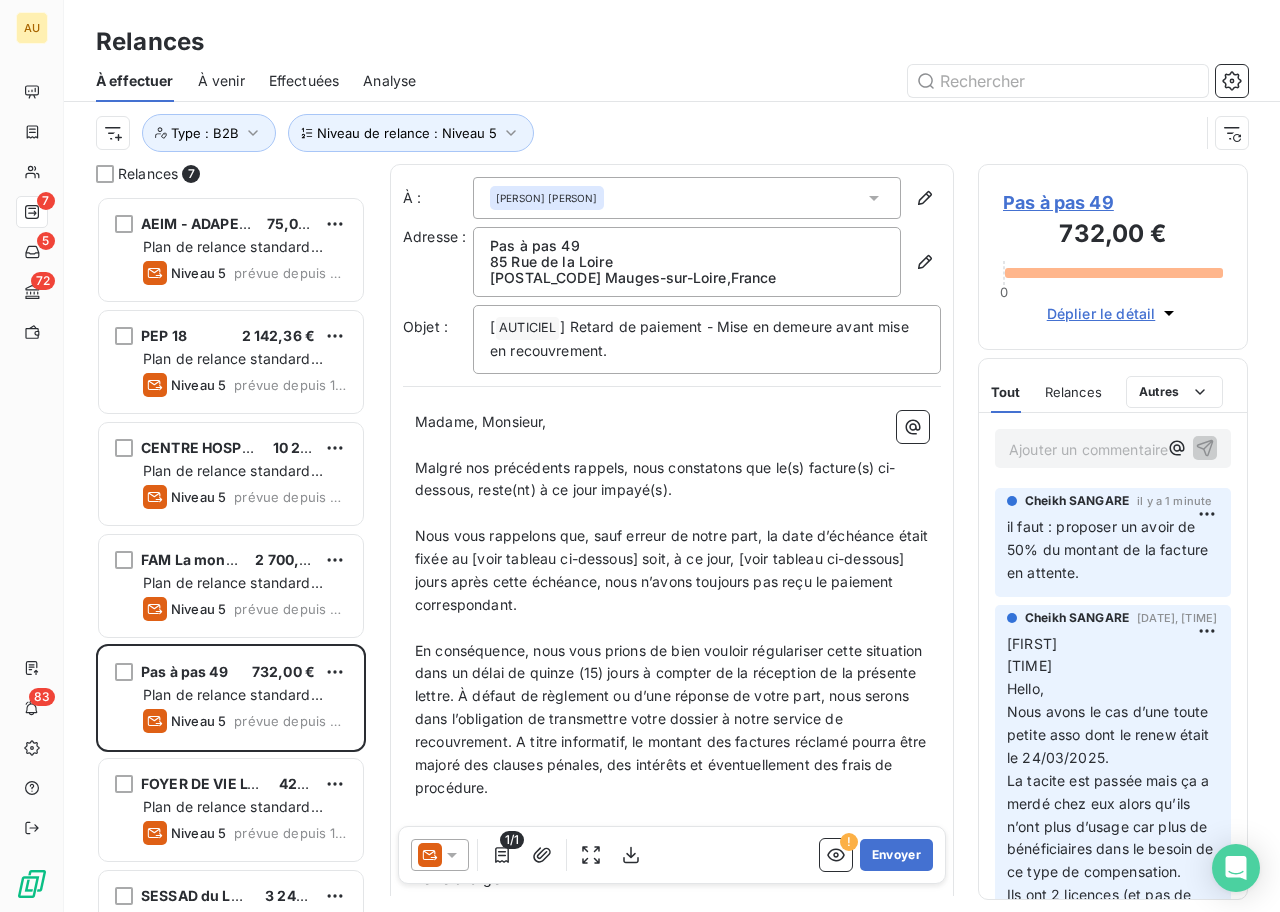 scroll, scrollTop: 0, scrollLeft: 0, axis: both 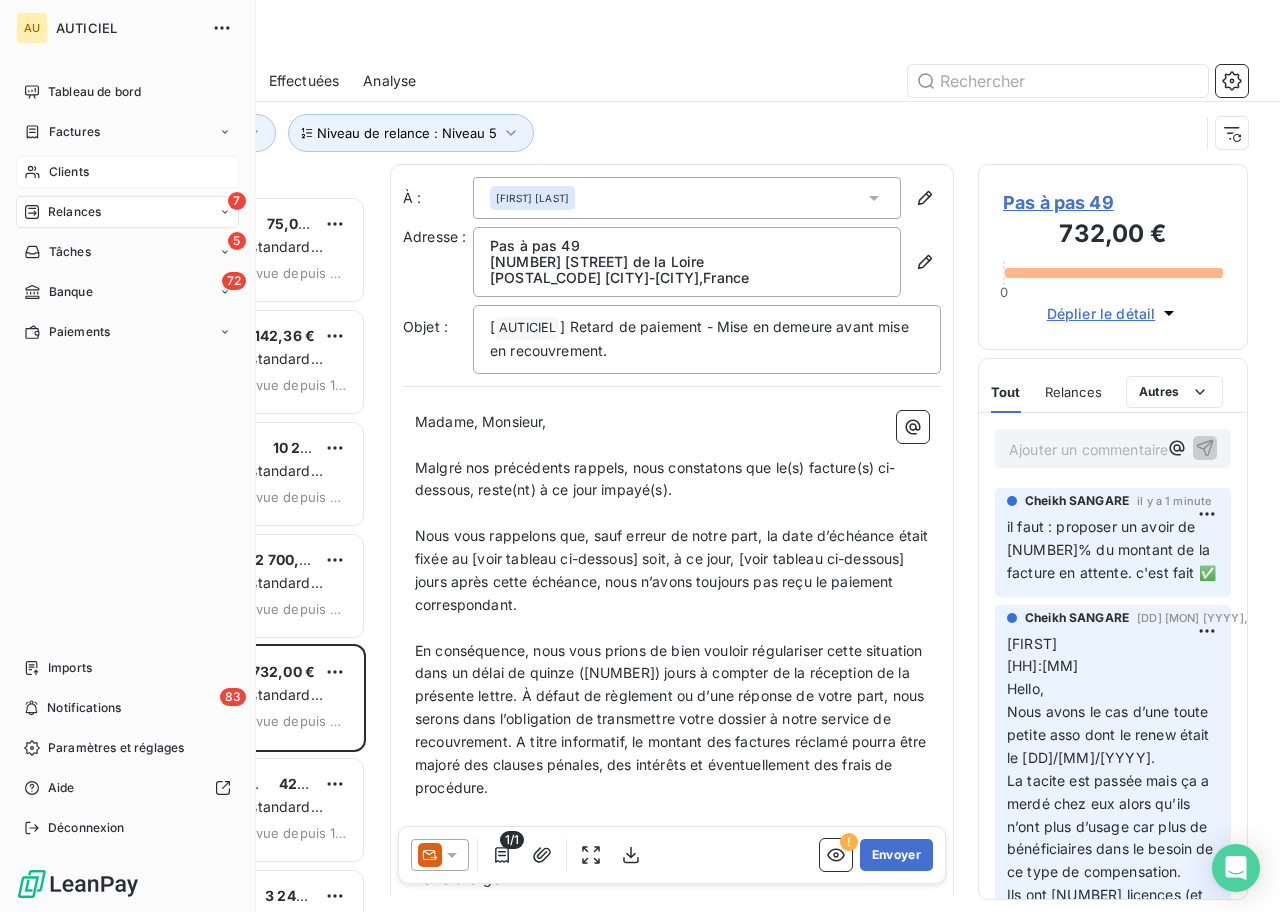 click on "Clients" at bounding box center (69, 172) 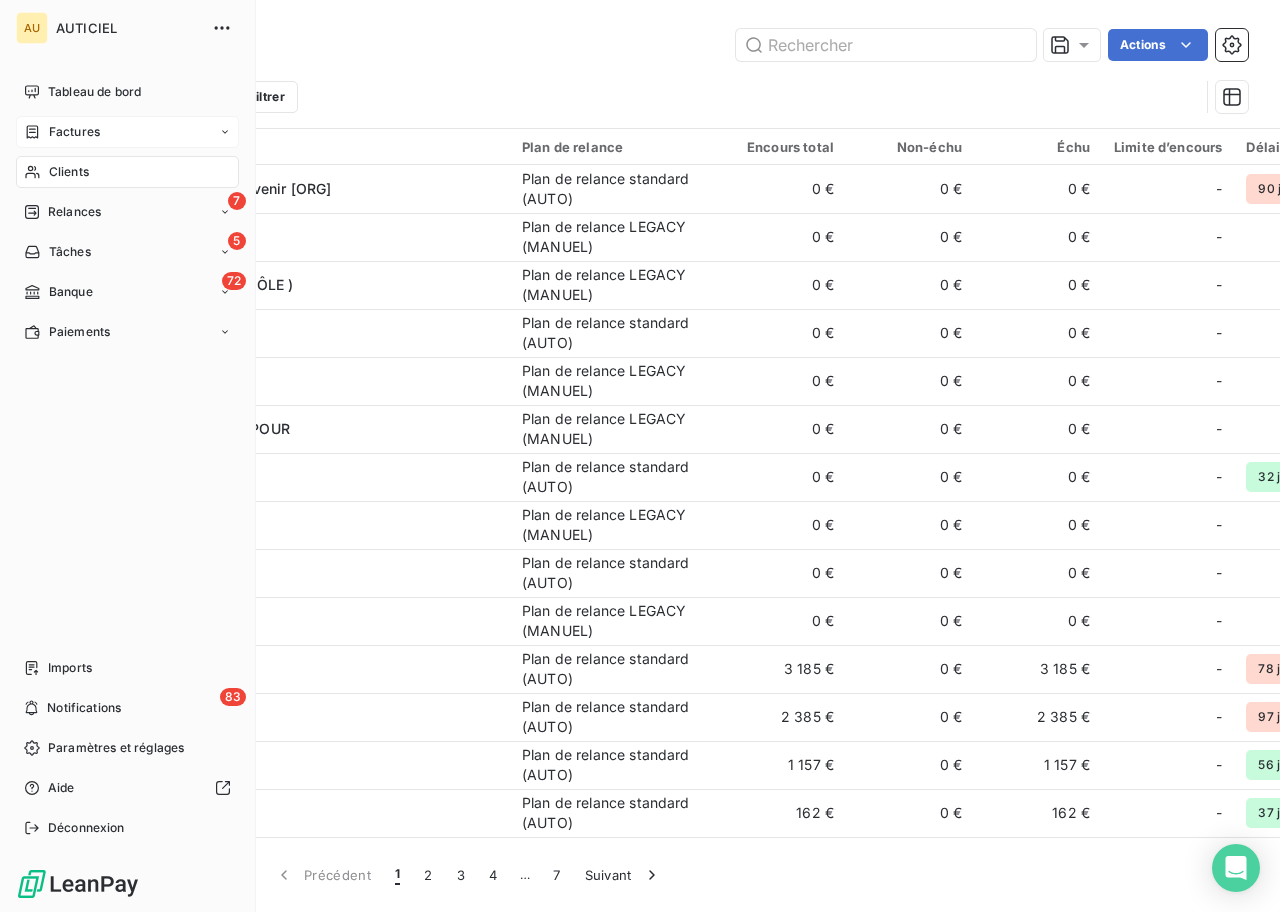 click 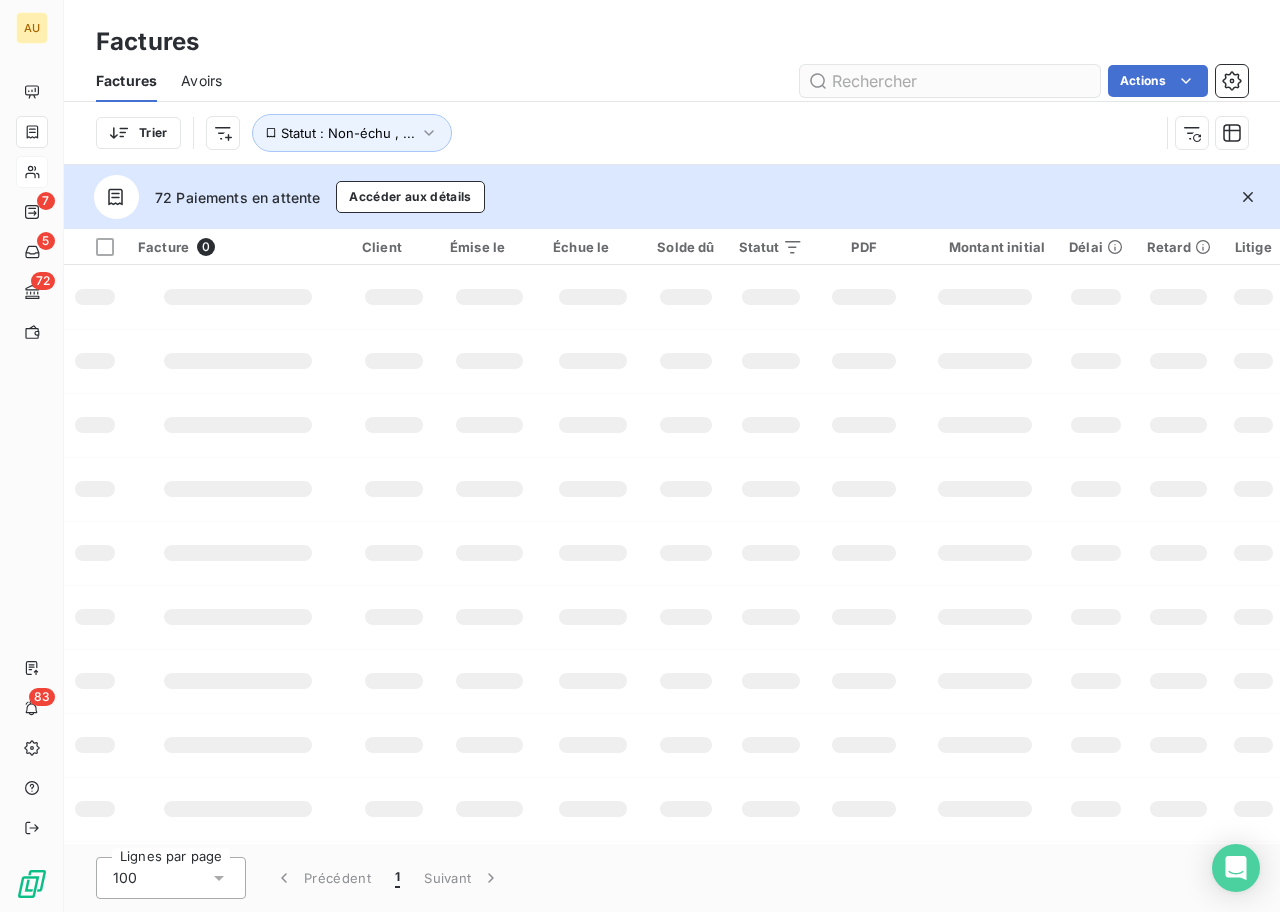 click at bounding box center [950, 81] 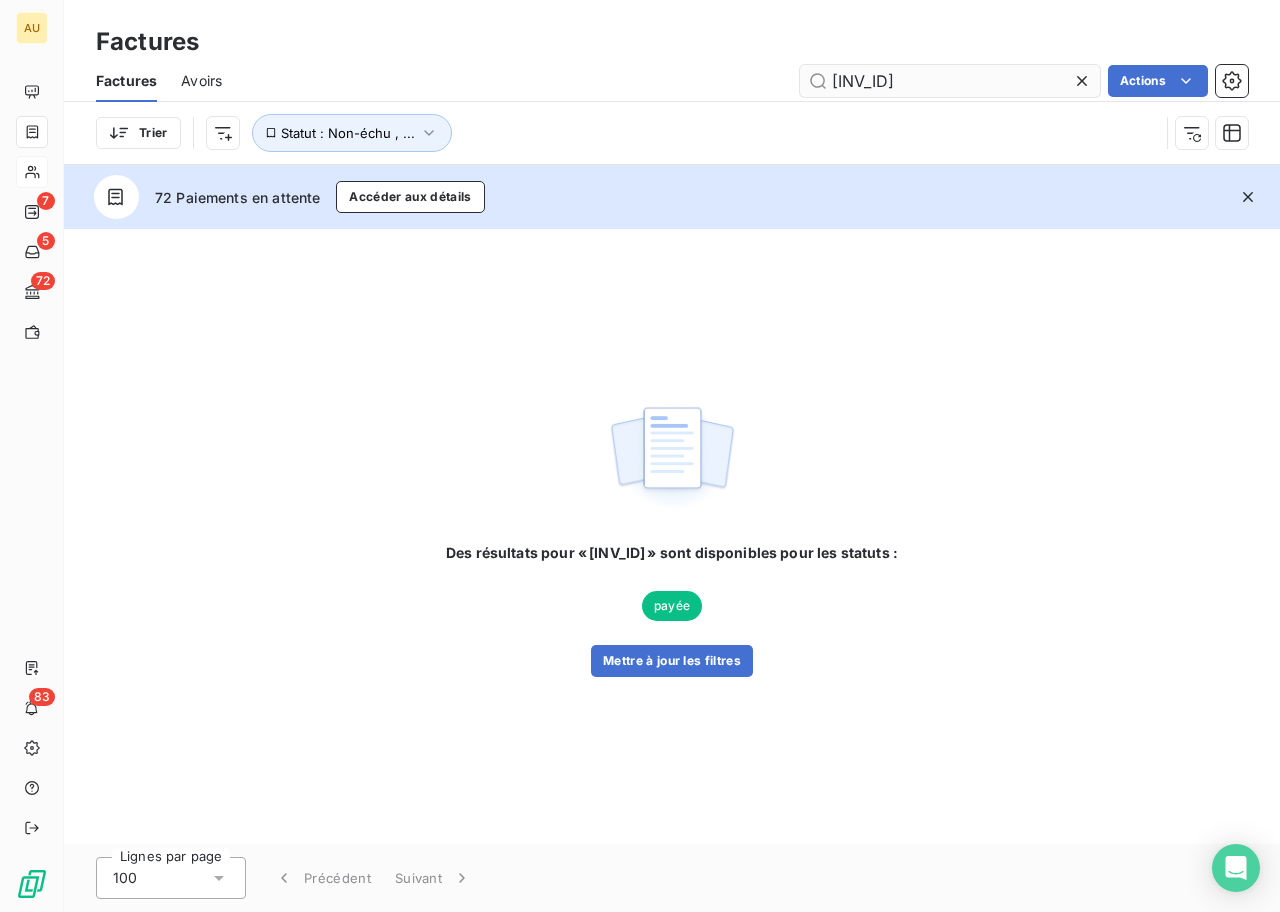 type on "INV-2025-005570" 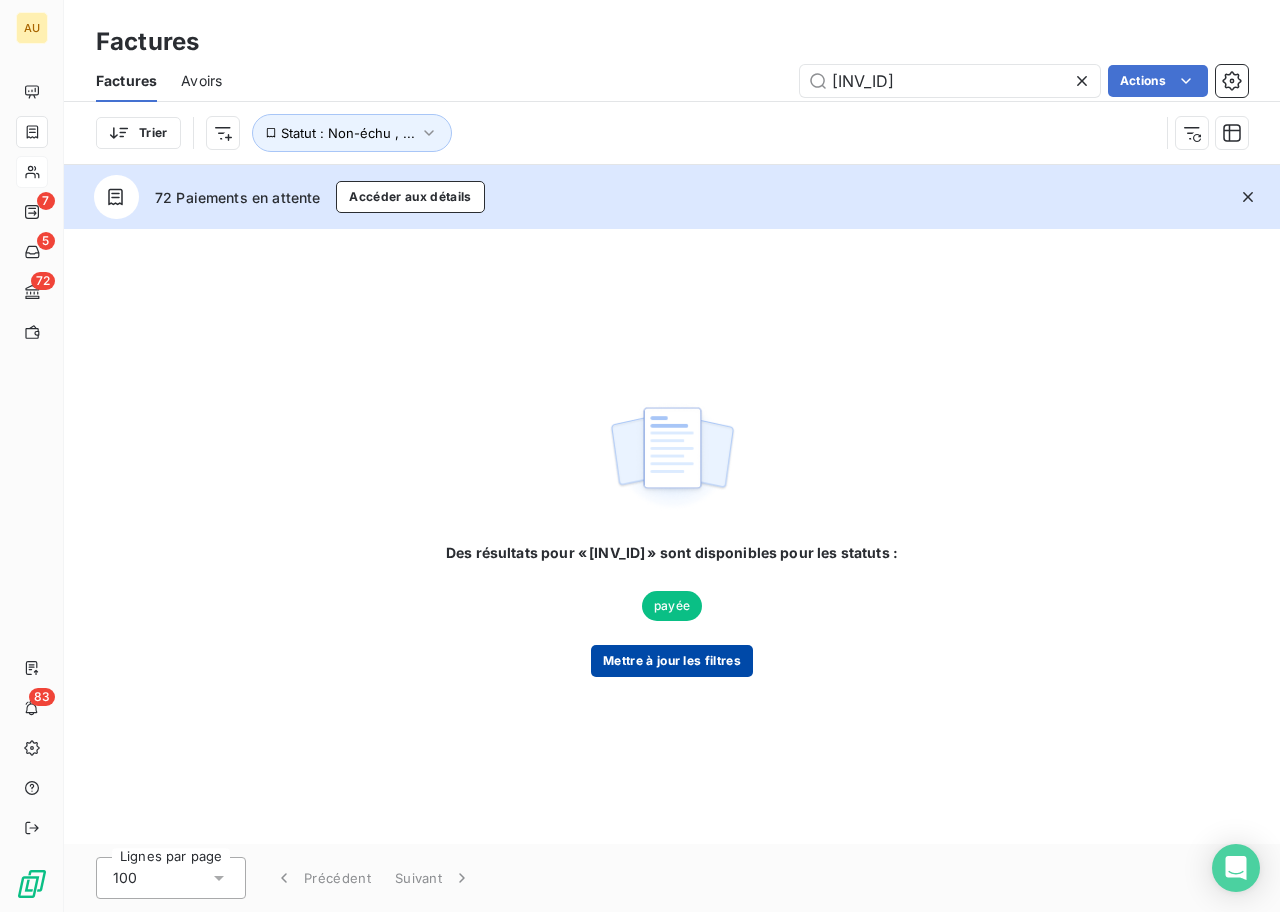 click on "Mettre à jour les filtres" at bounding box center [672, 661] 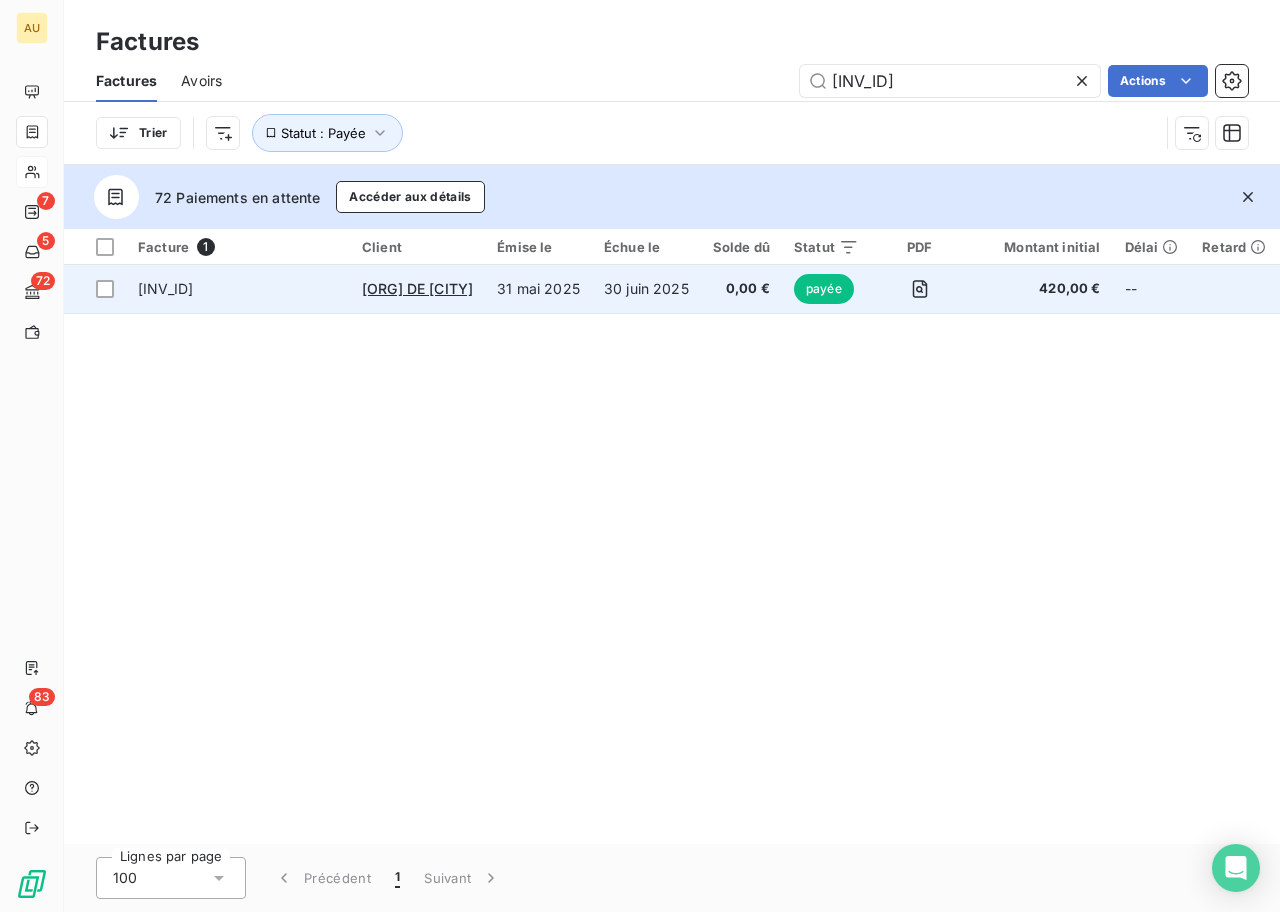 click on "30 juin 2025" at bounding box center [646, 289] 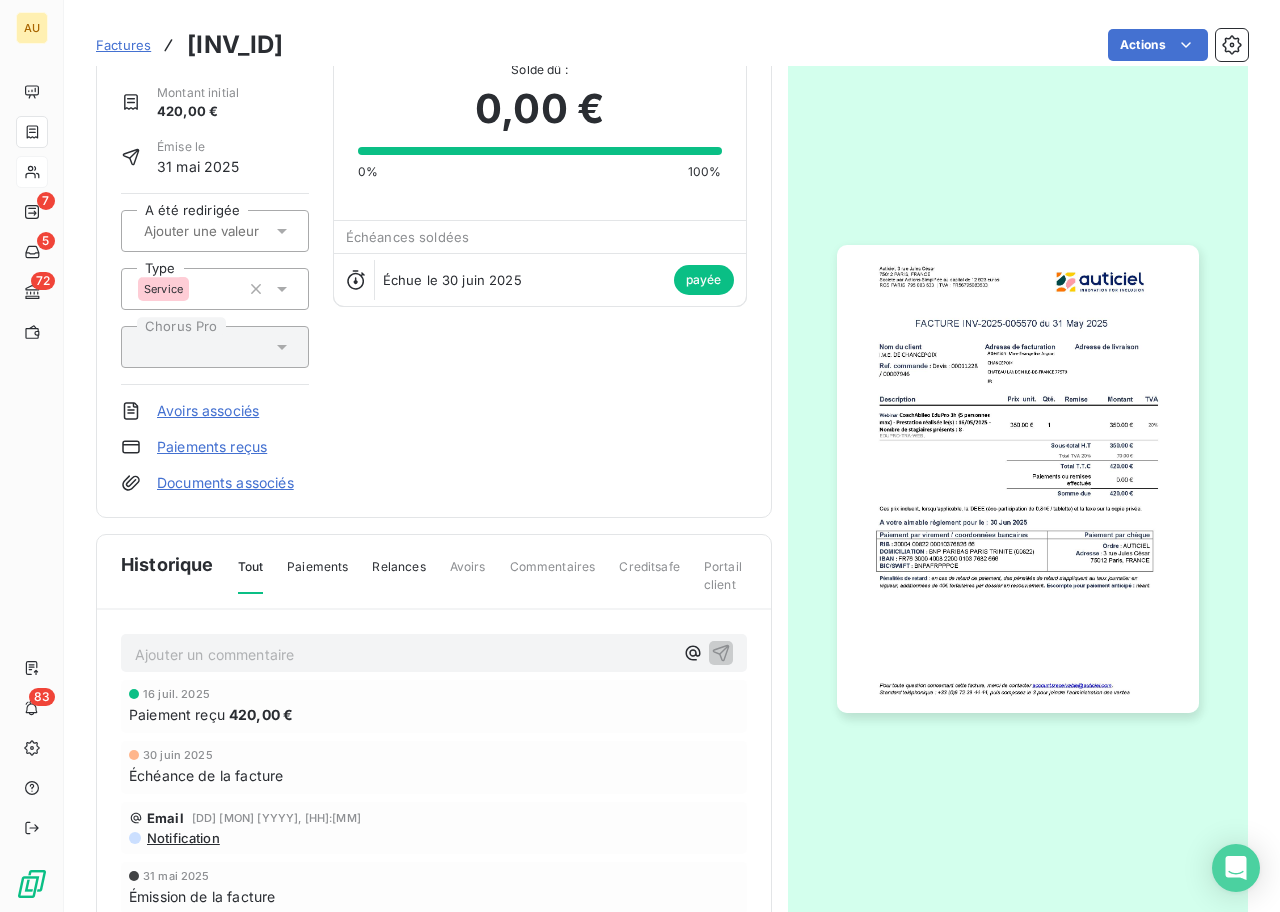 scroll, scrollTop: 0, scrollLeft: 0, axis: both 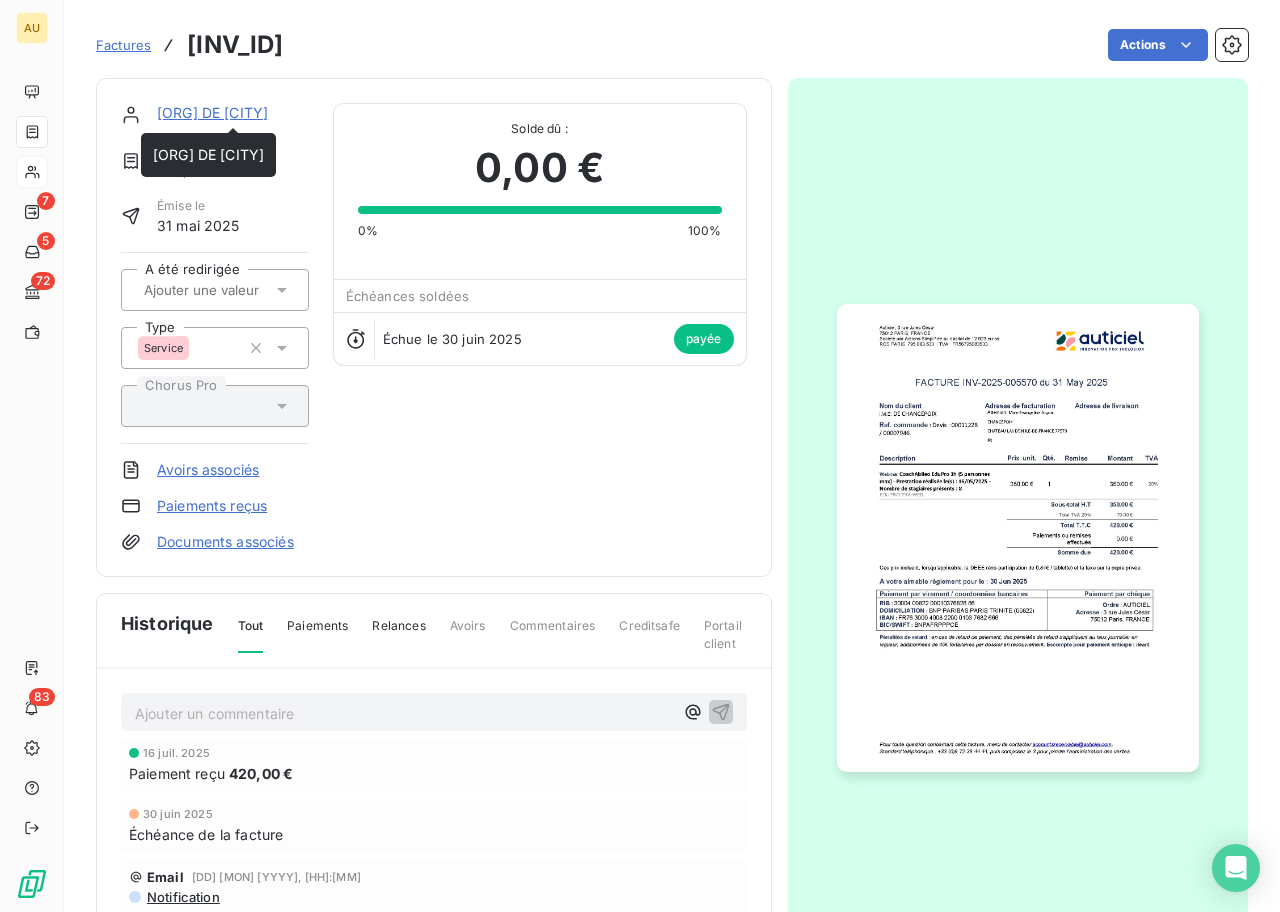 click on "I.M.E. DE CHANCEPOIX" at bounding box center (212, 112) 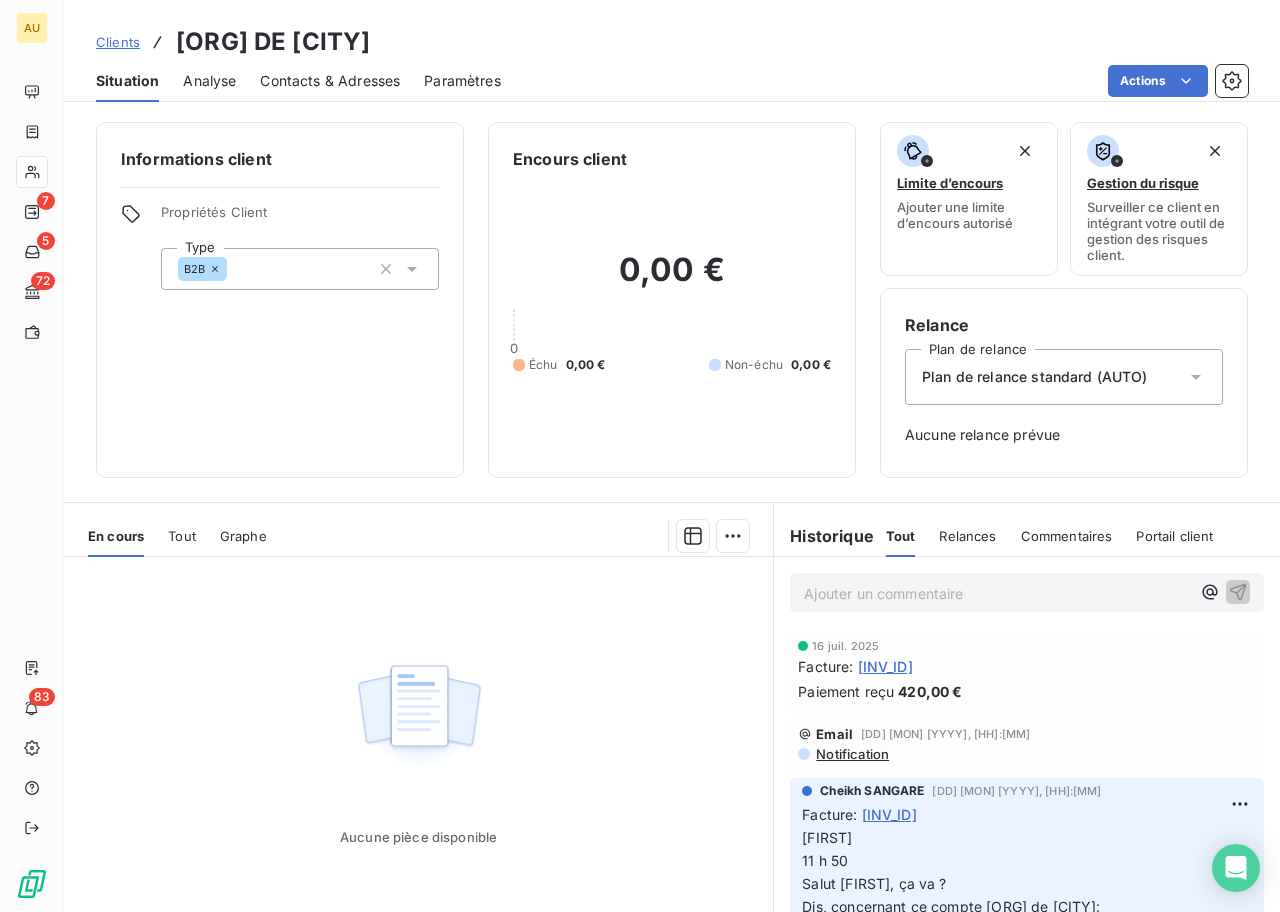 click on "Contacts & Adresses" at bounding box center [330, 81] 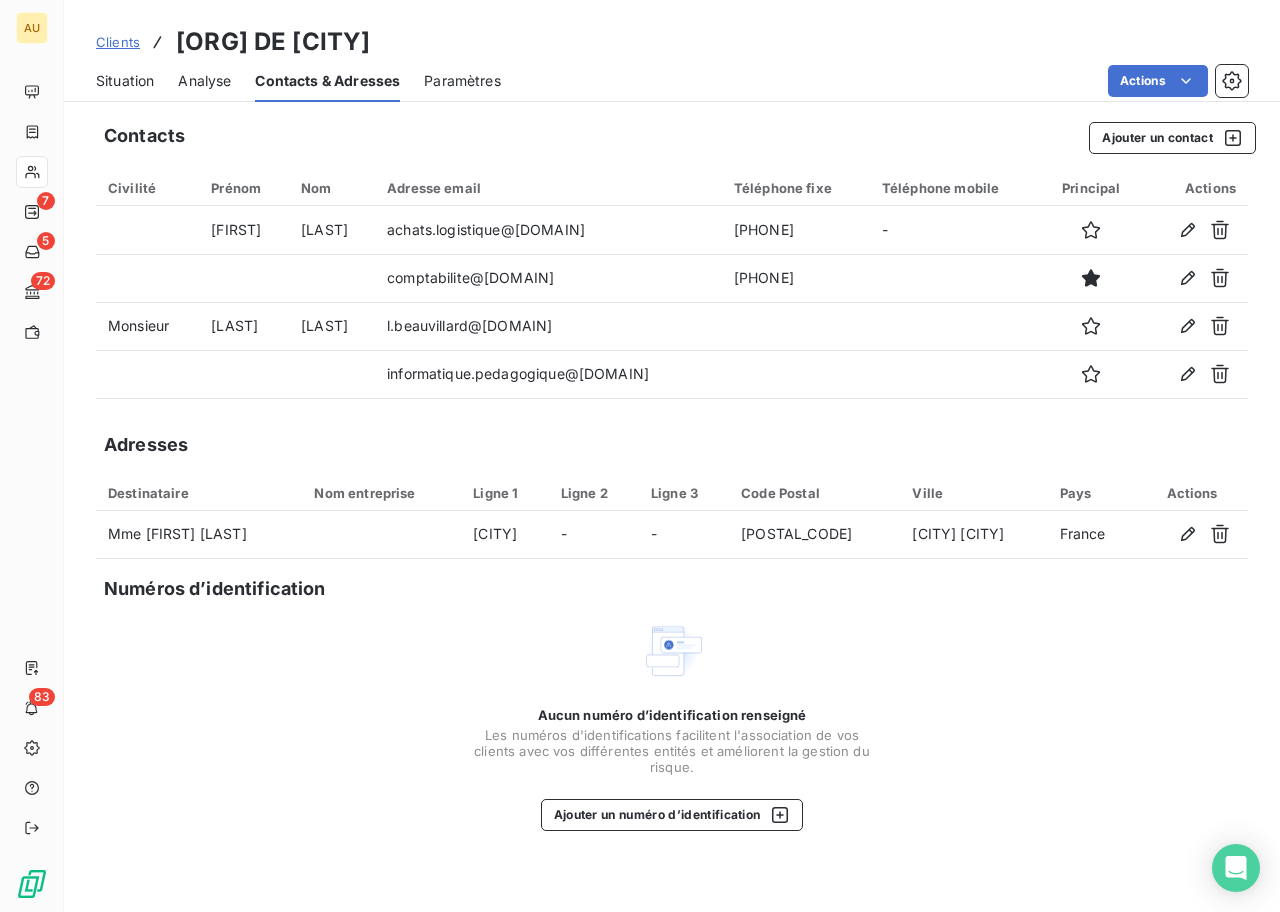 click on "Situation" at bounding box center (125, 81) 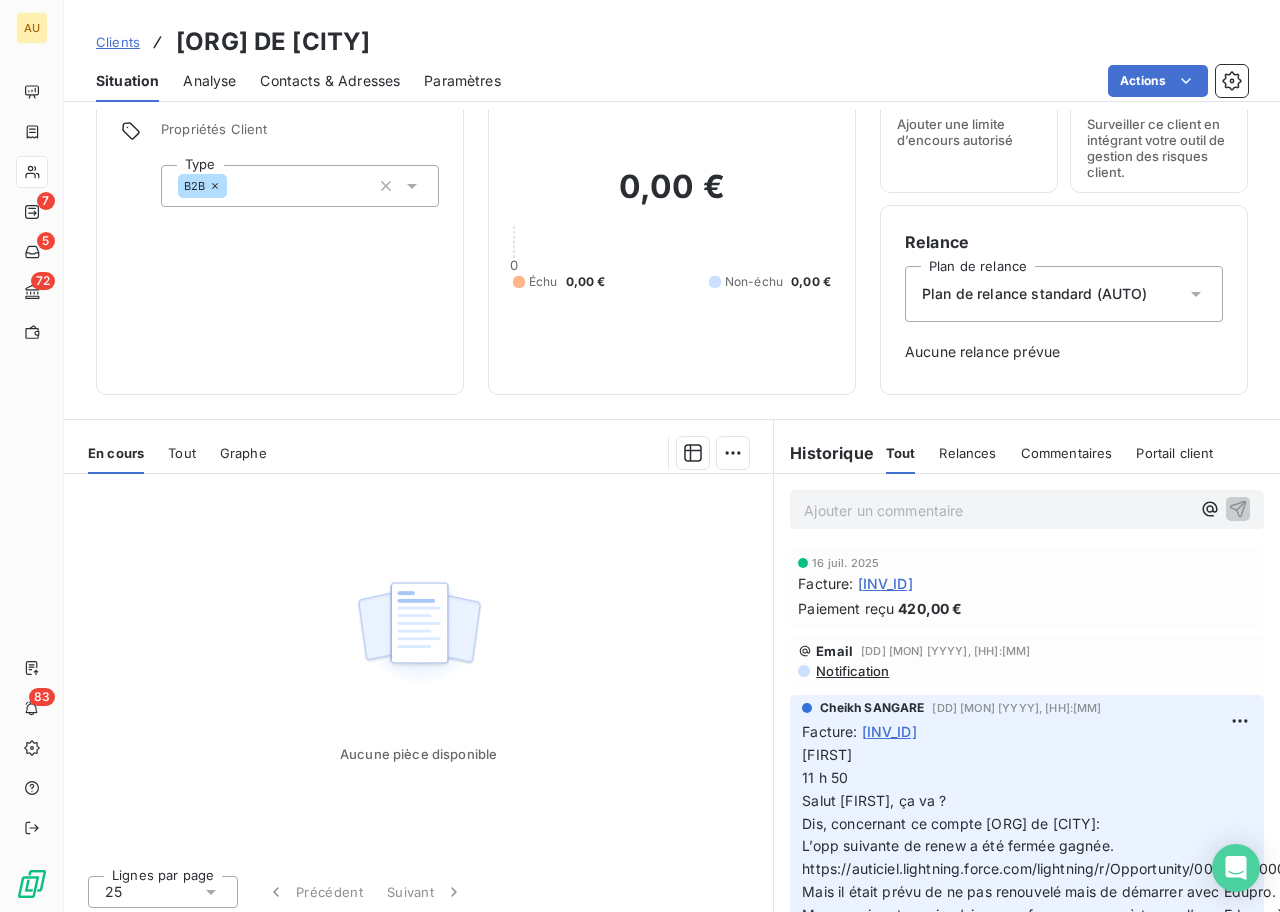 scroll, scrollTop: 0, scrollLeft: 0, axis: both 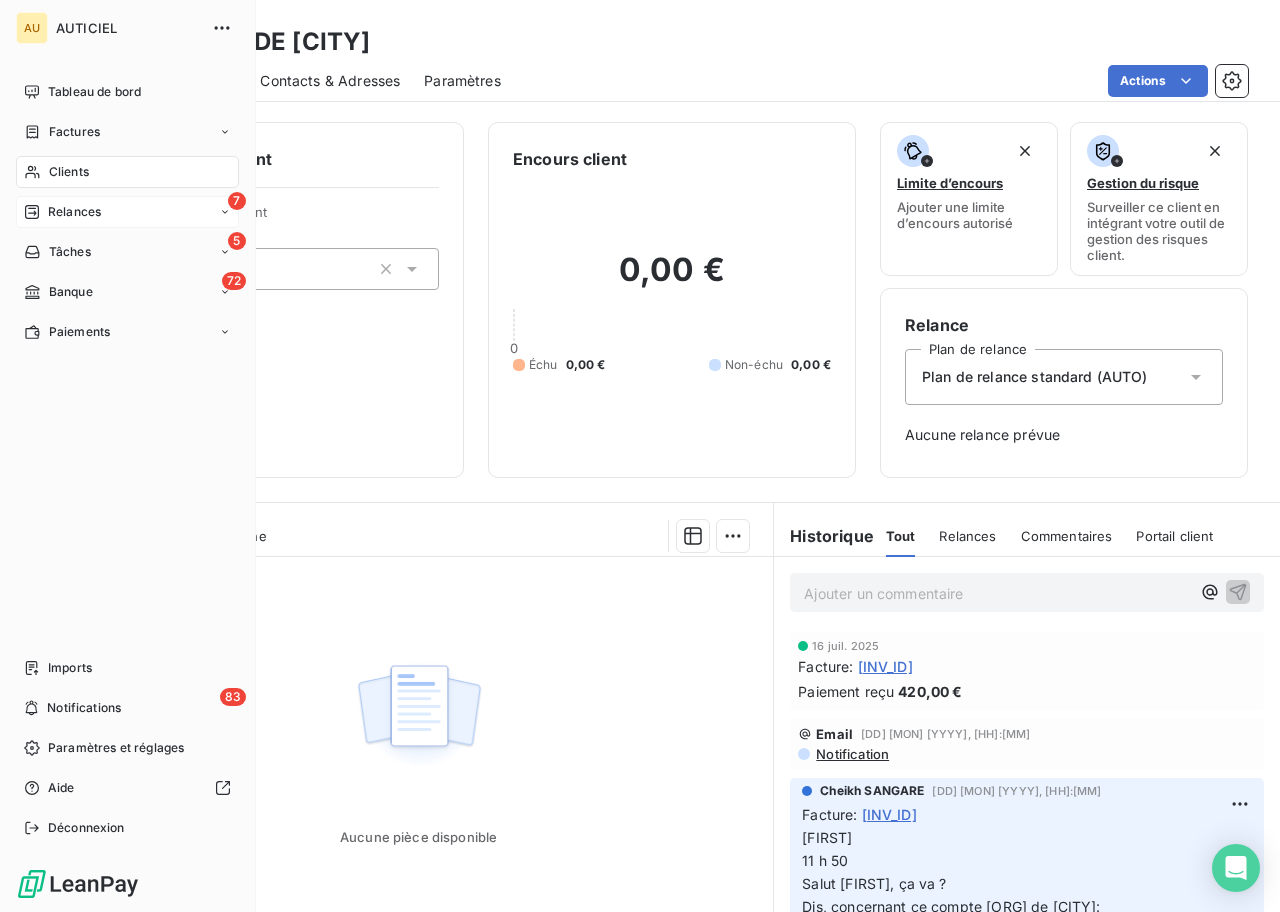 click 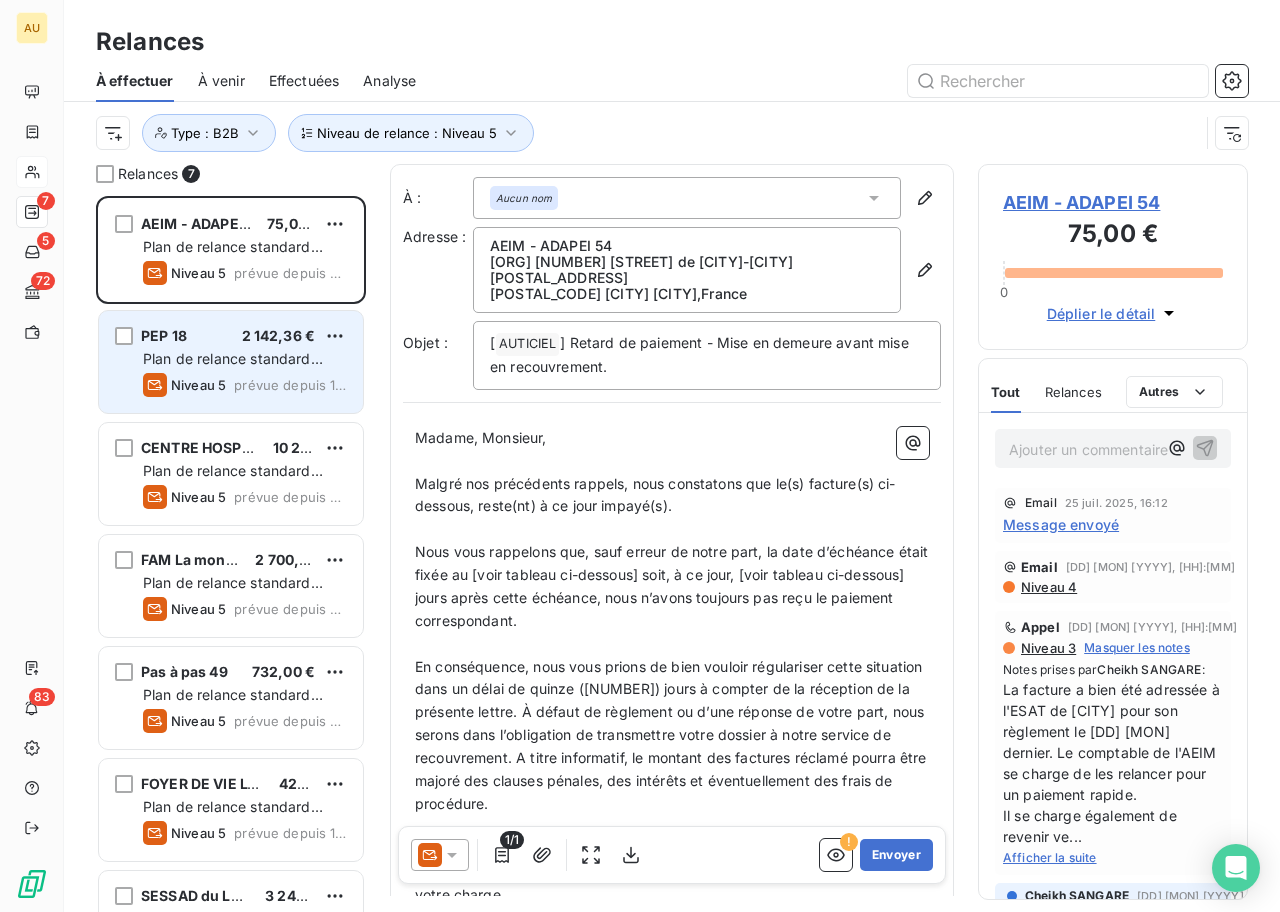 scroll, scrollTop: 1, scrollLeft: 1, axis: both 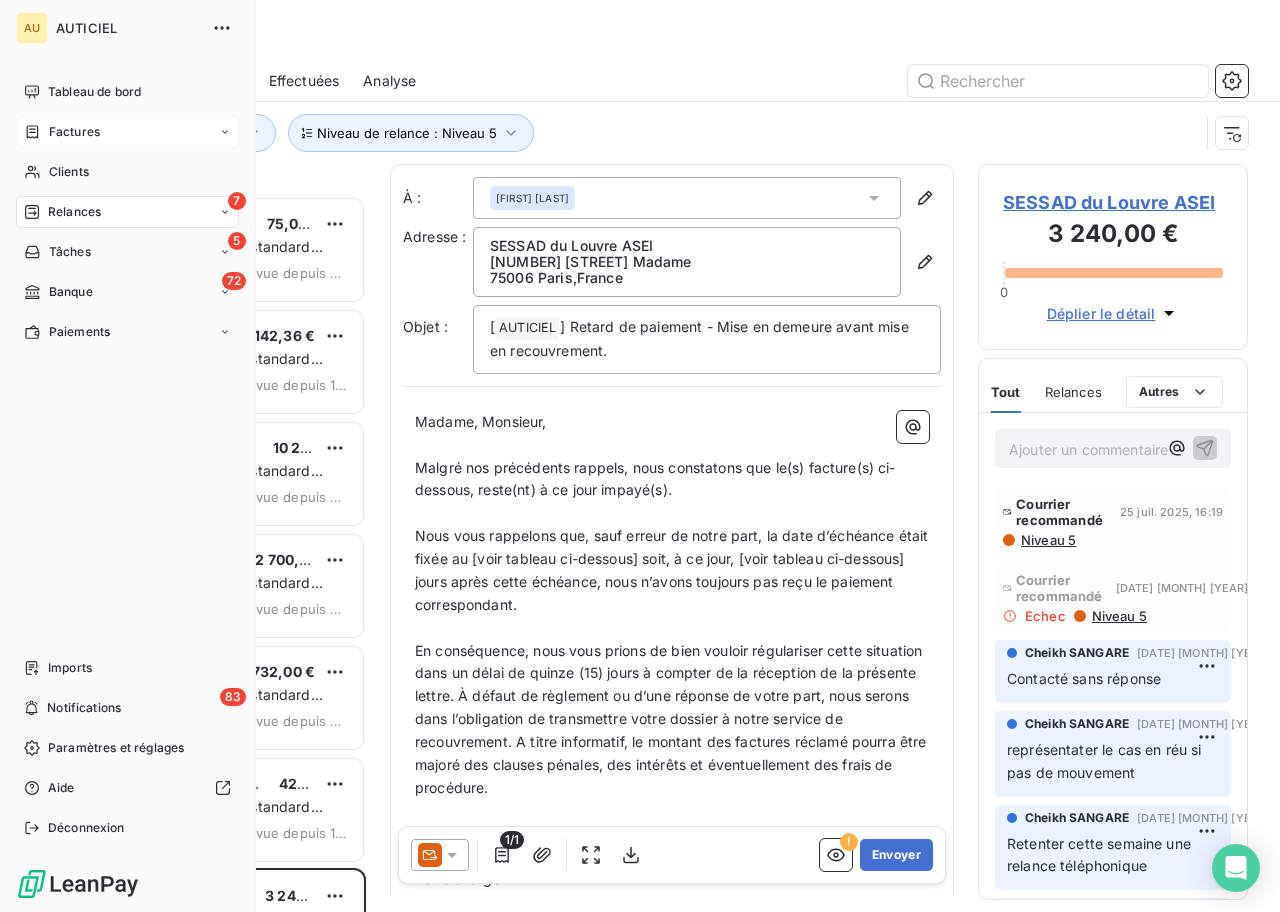click on "Factures" at bounding box center [74, 132] 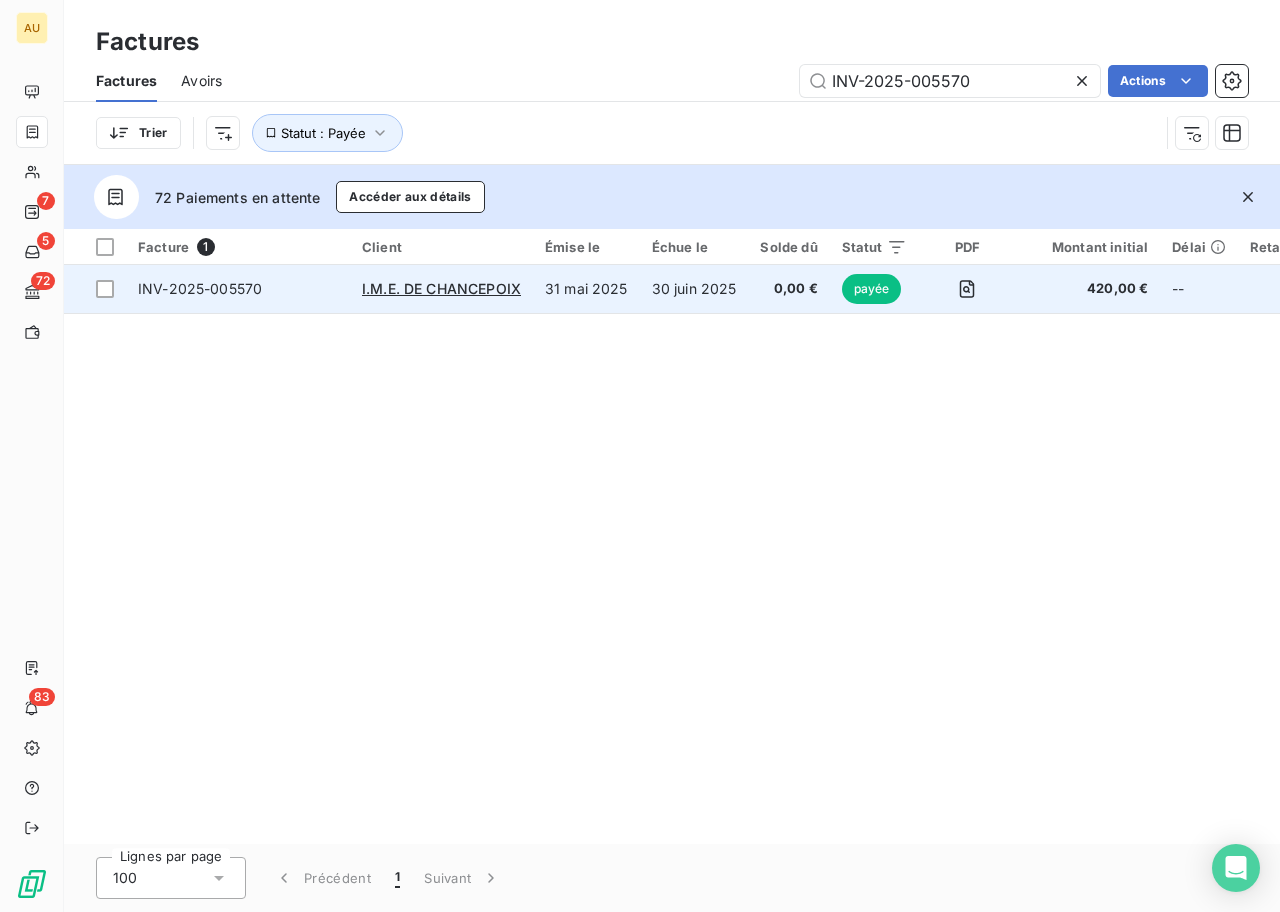 click on "INV-2025-005570" at bounding box center (238, 289) 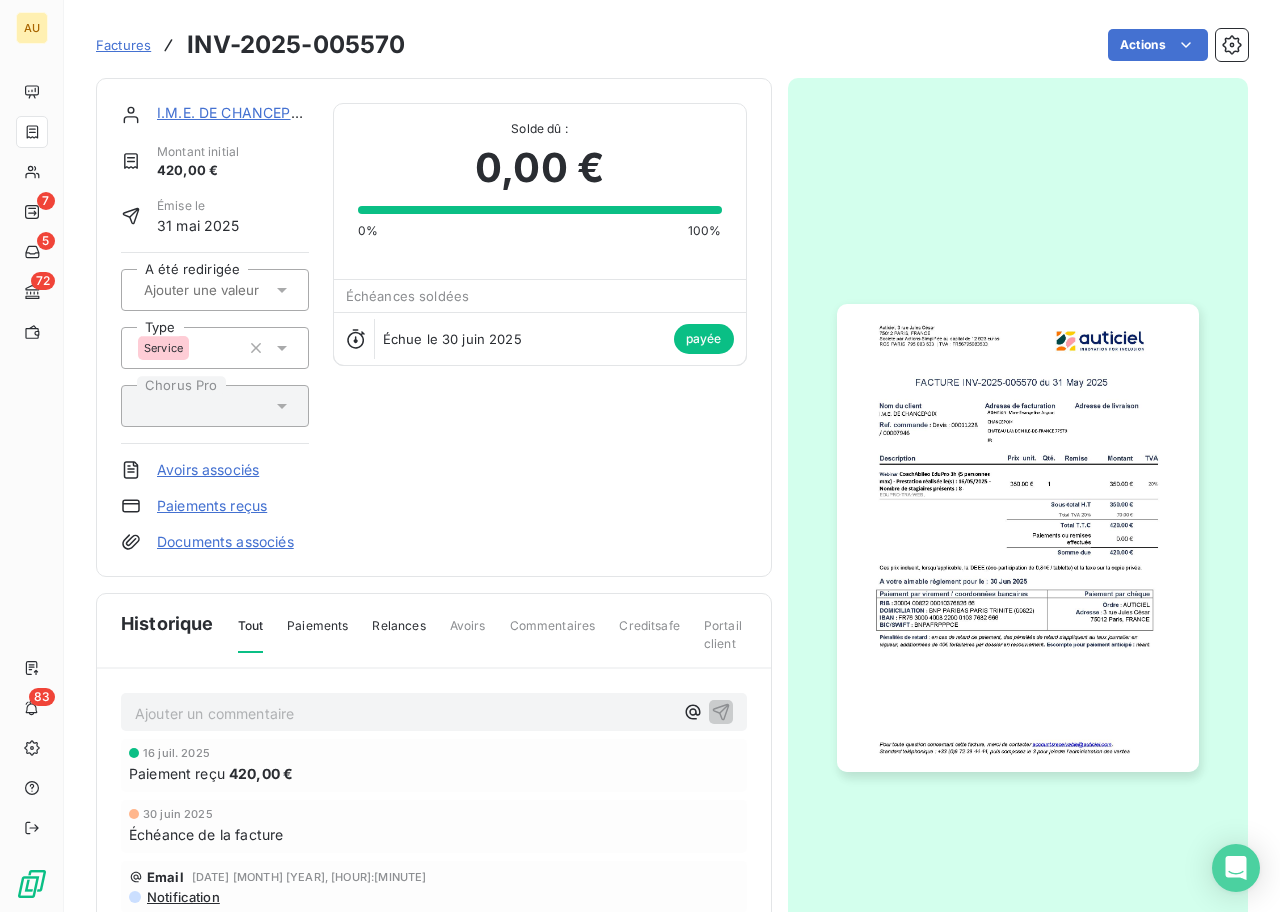 scroll, scrollTop: 14, scrollLeft: 0, axis: vertical 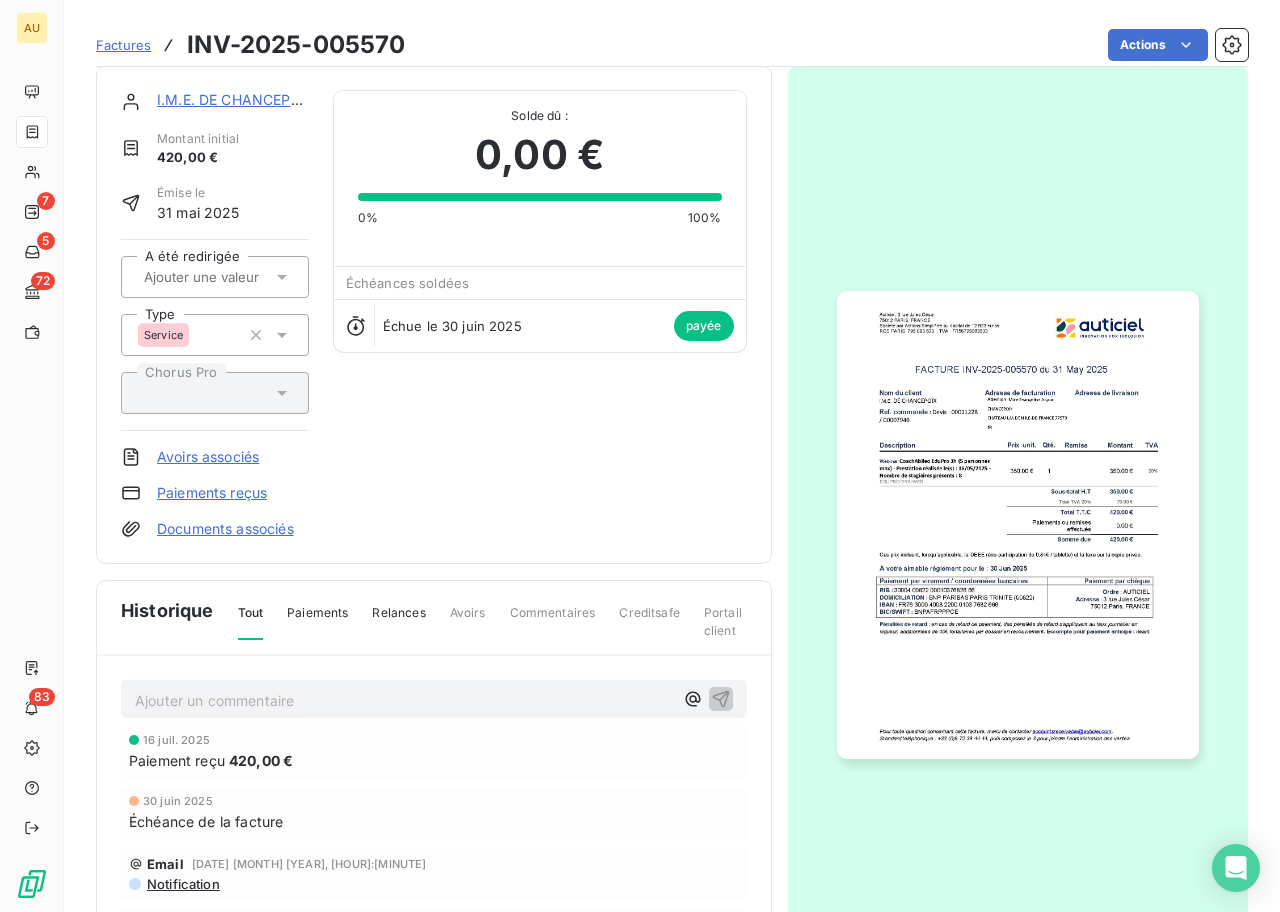 click on "INV-2025-005570" at bounding box center [296, 45] 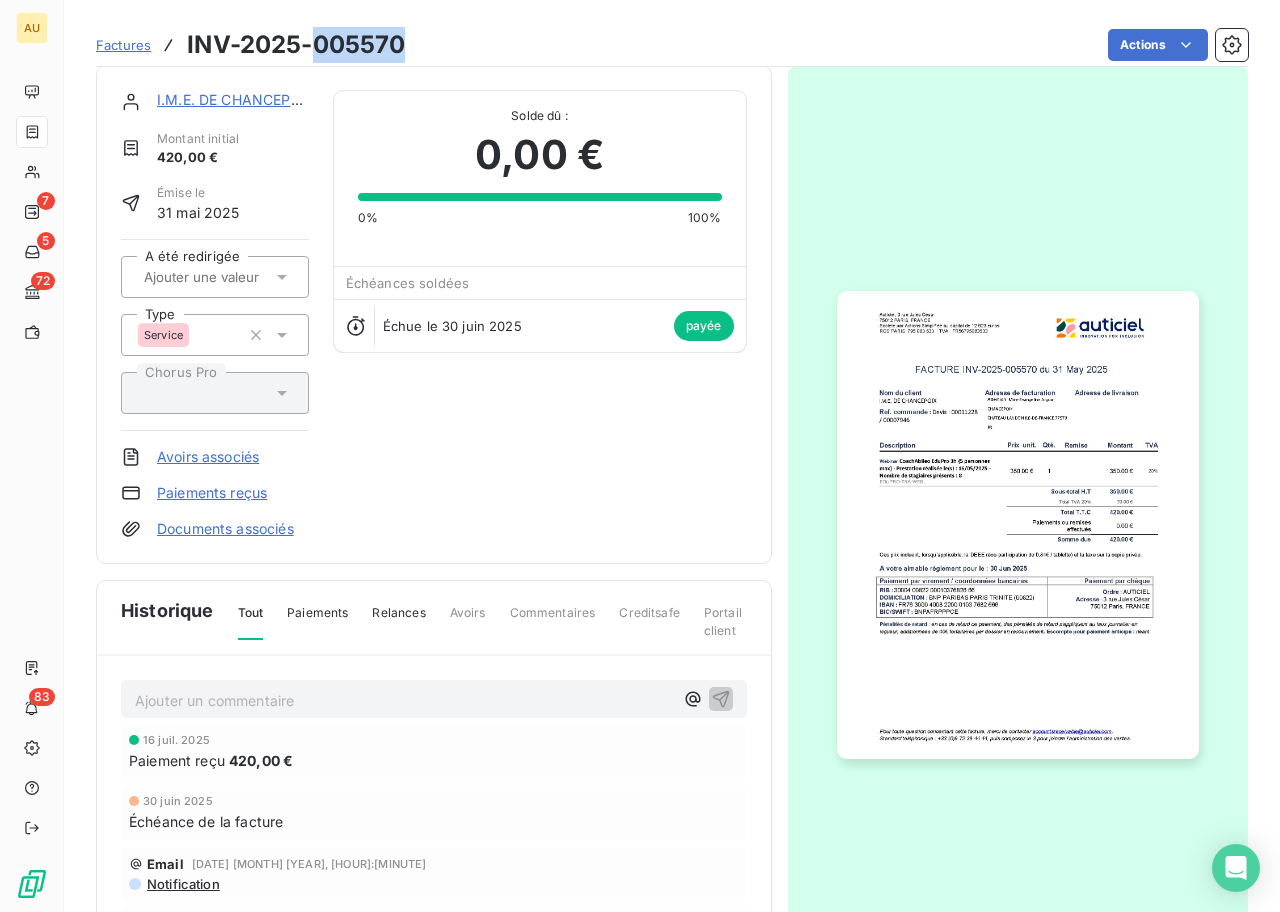 click on "INV-2025-005570" at bounding box center (296, 45) 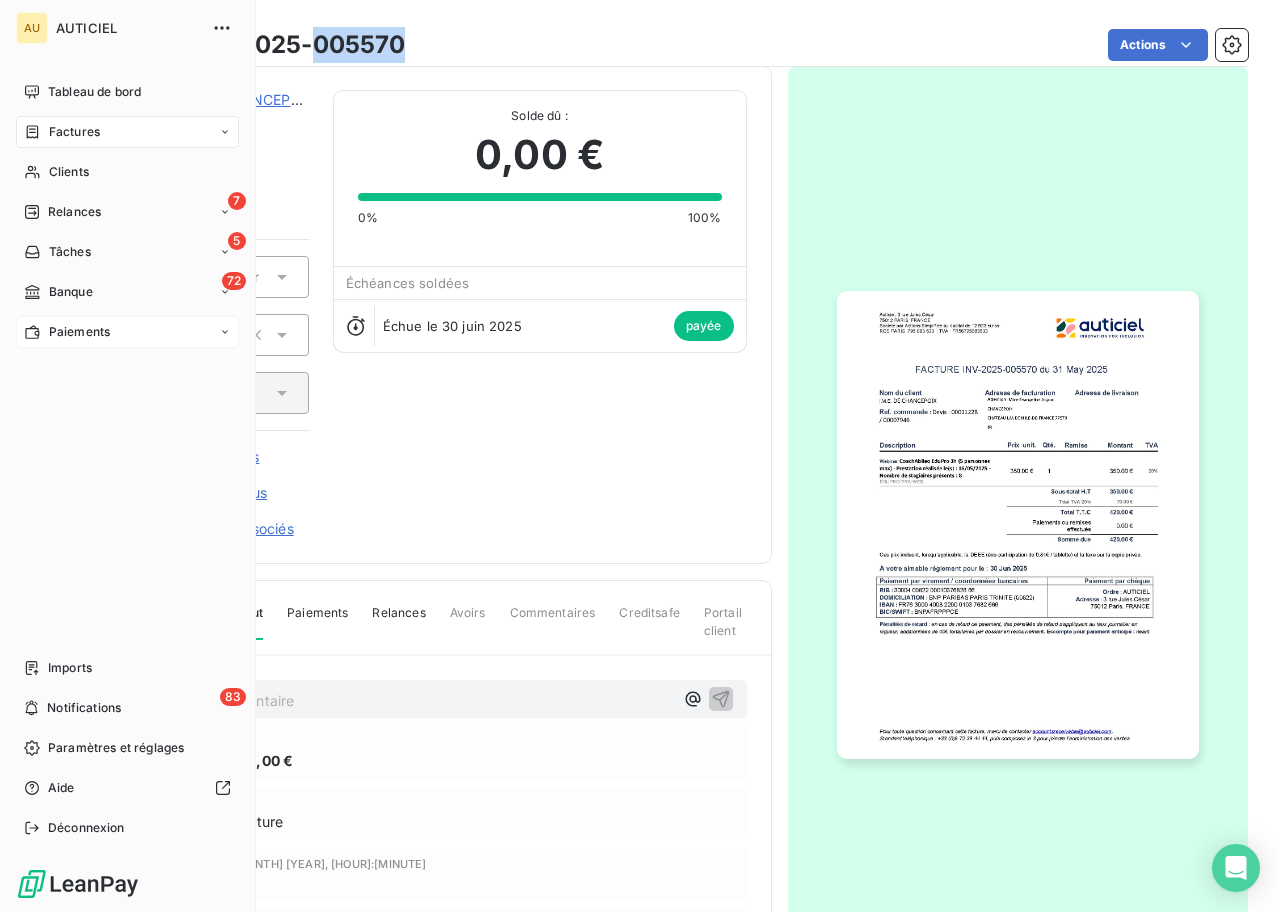 click on "Paiements" at bounding box center (79, 332) 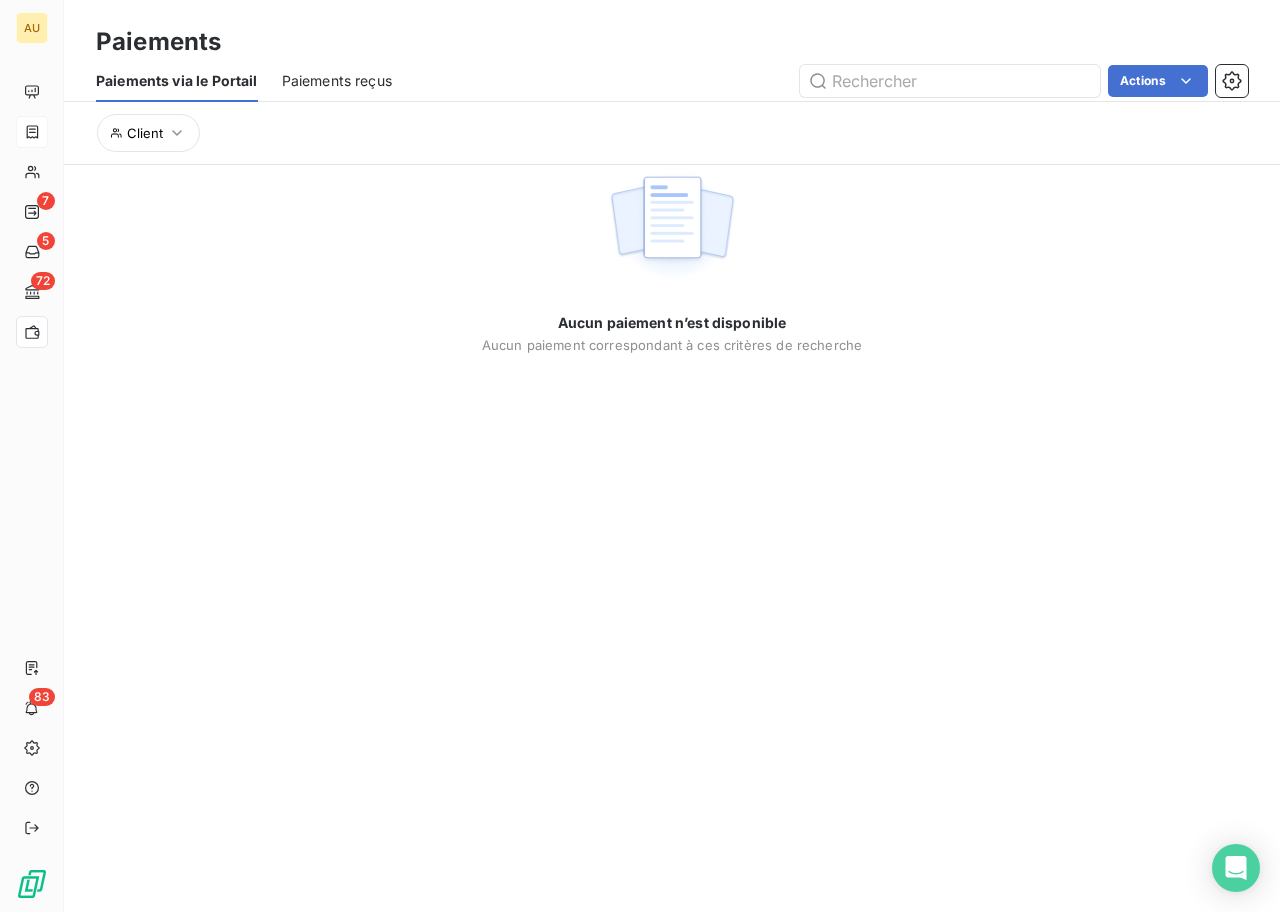 click on "Paiements reçus" at bounding box center [337, 81] 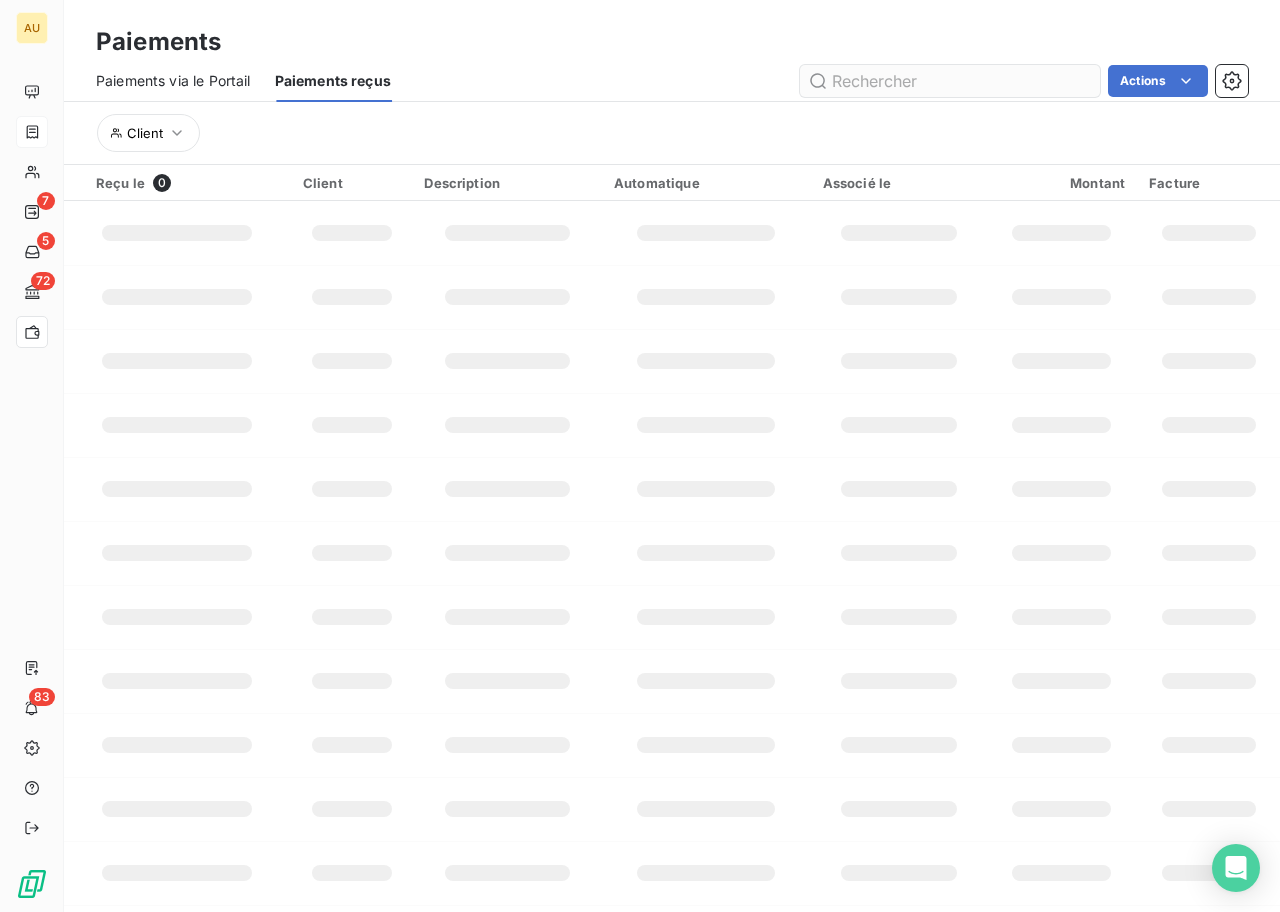 click at bounding box center [950, 81] 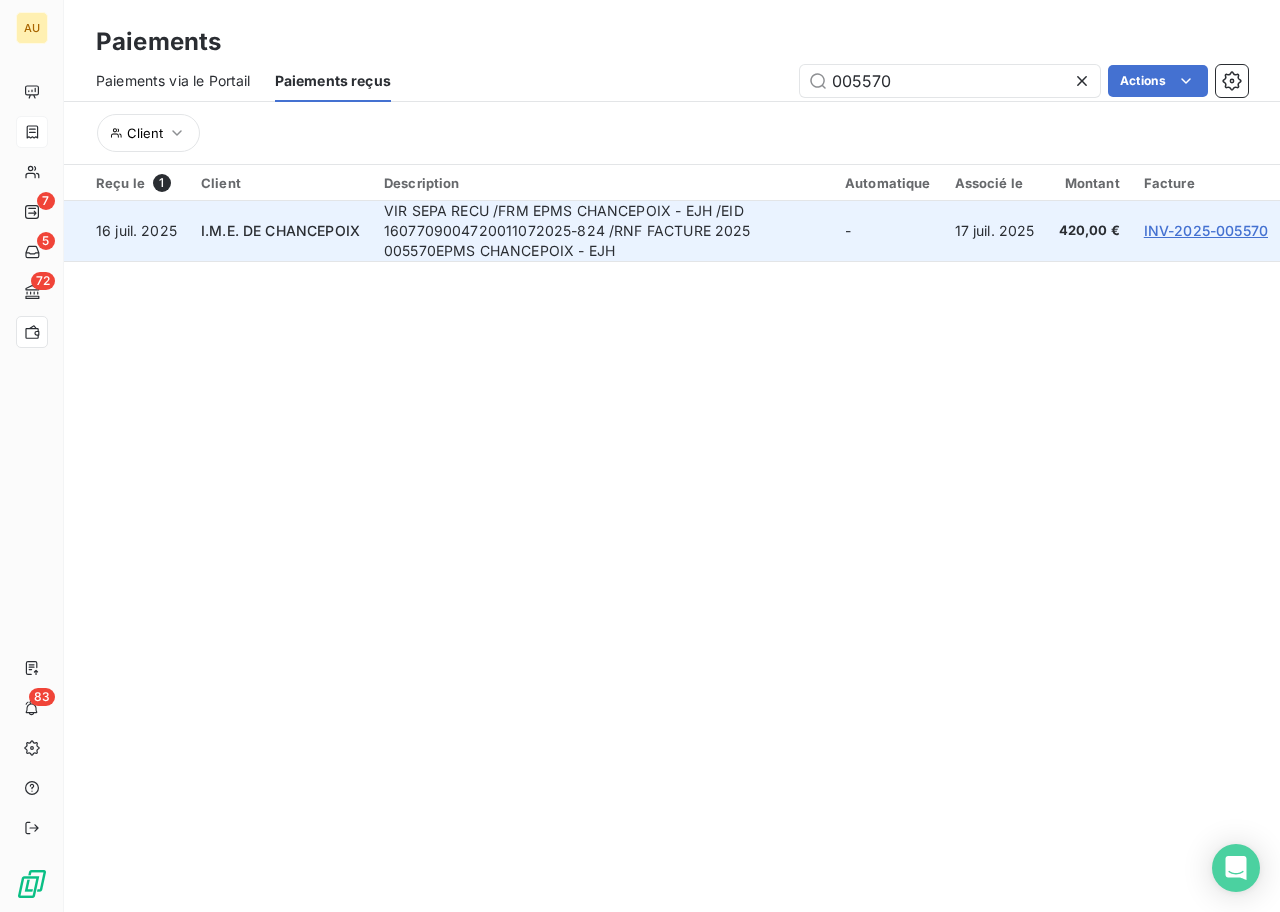 type on "005570" 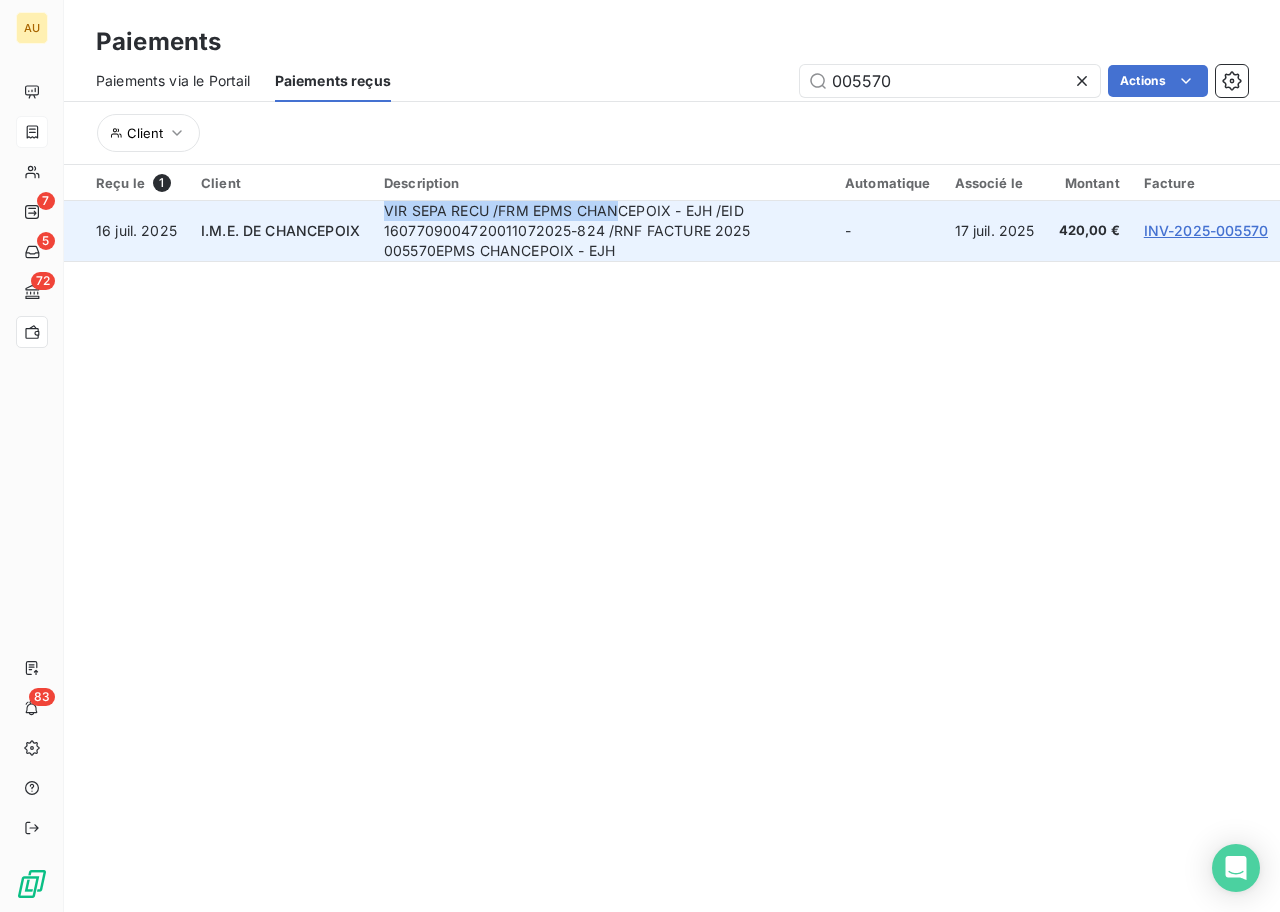 copy on "VIR SEPA RECU /FRM EPMS CHAN" 